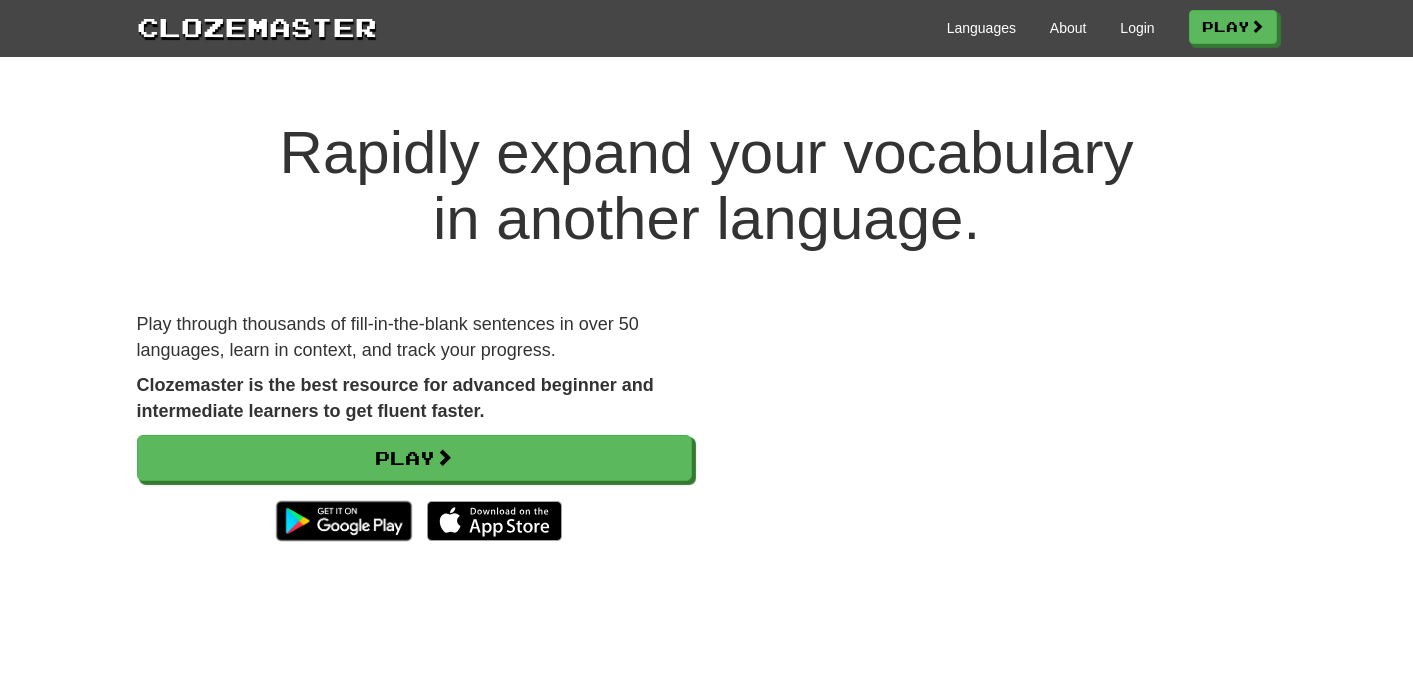 scroll, scrollTop: 0, scrollLeft: 0, axis: both 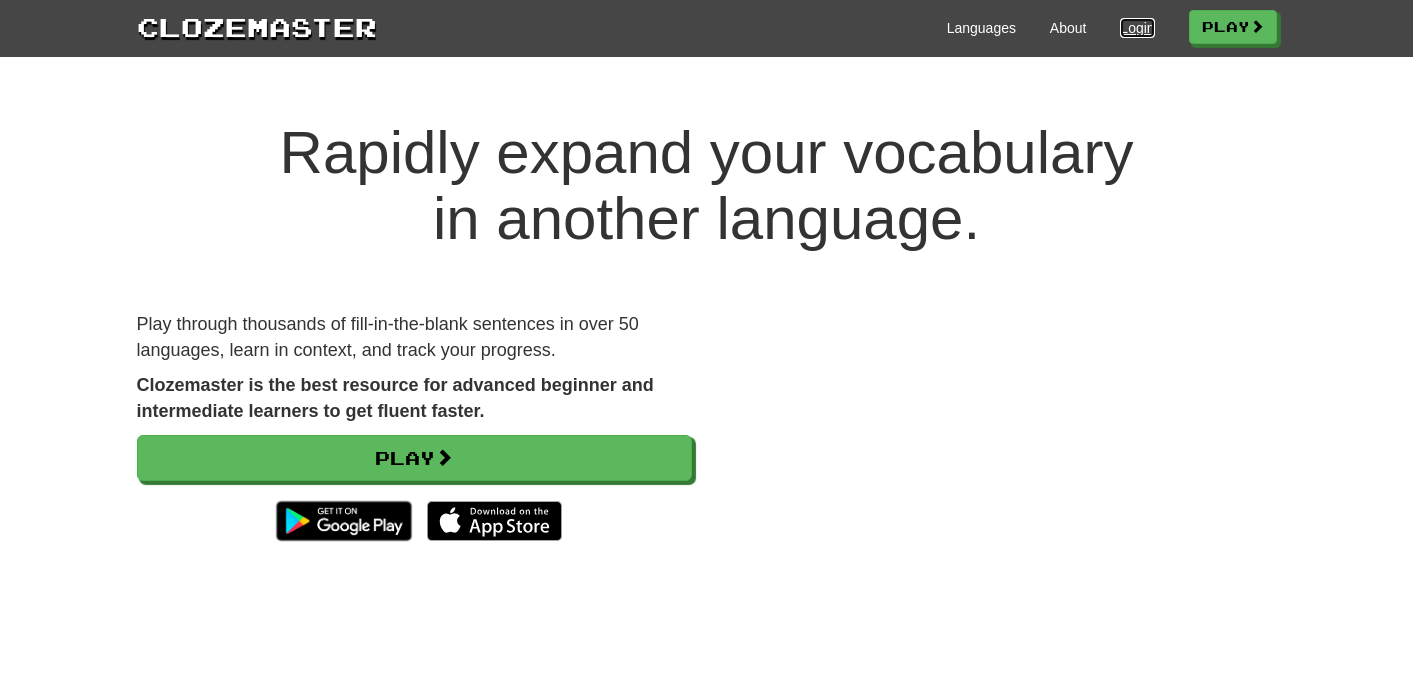 click on "Login" at bounding box center [1137, 28] 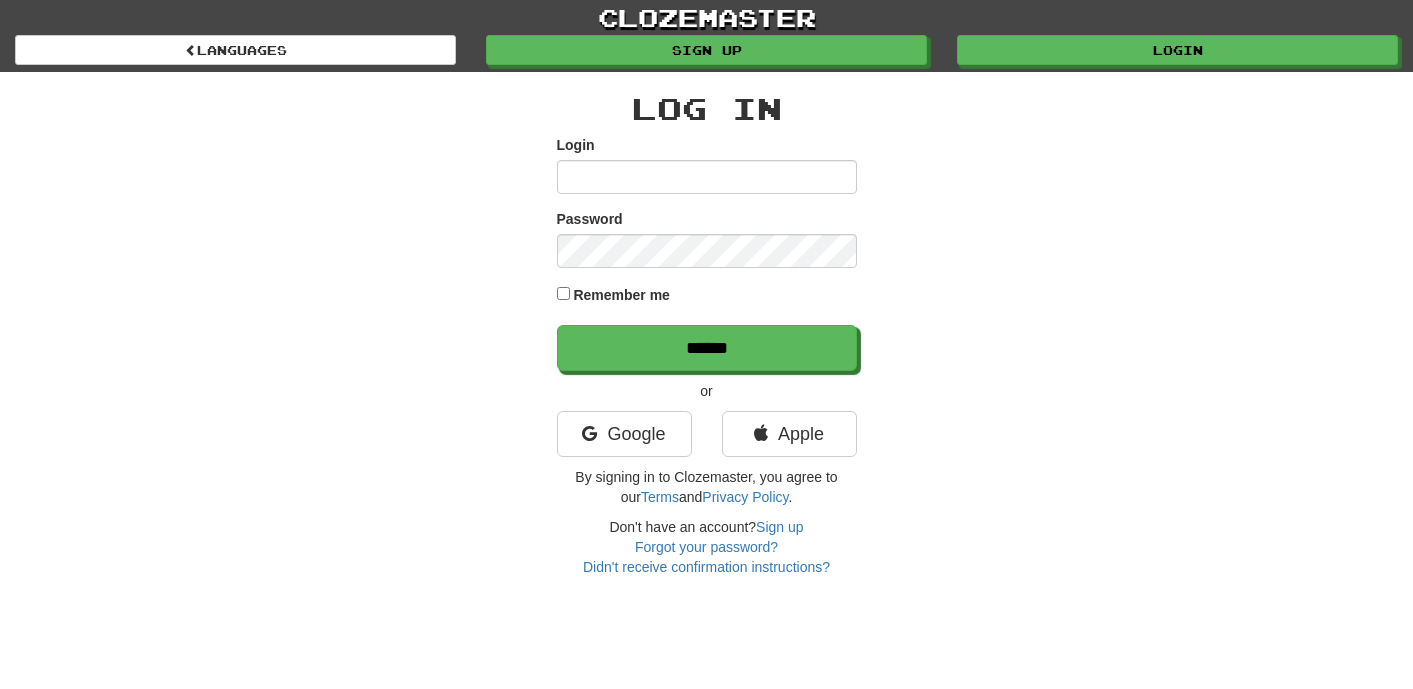 scroll, scrollTop: 0, scrollLeft: 0, axis: both 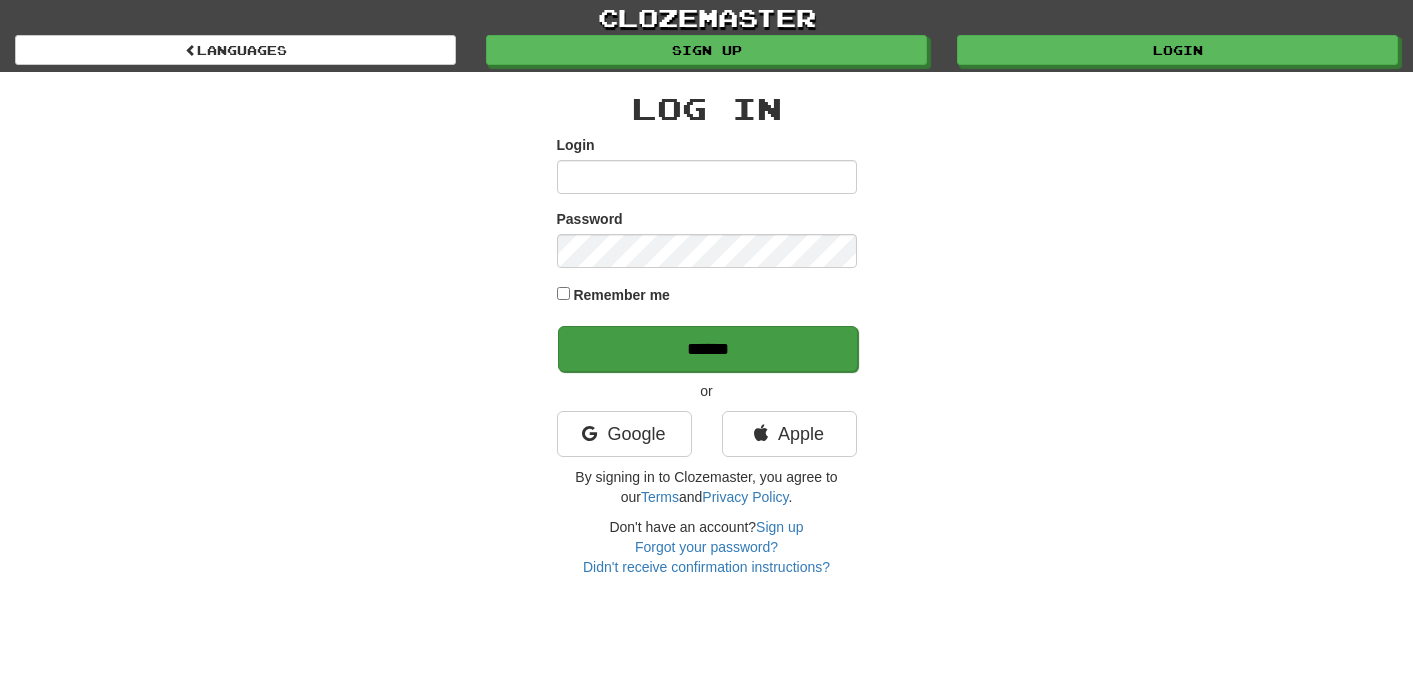 type on "**********" 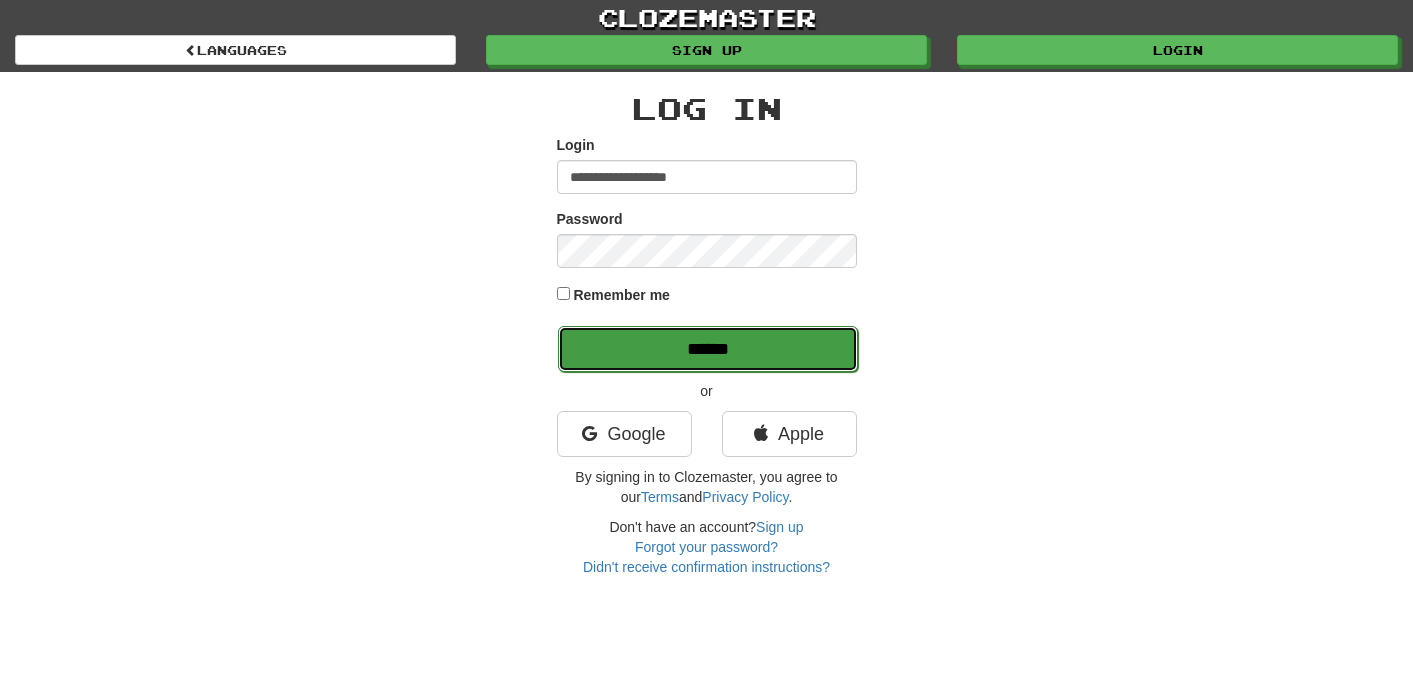 click on "******" at bounding box center [708, 349] 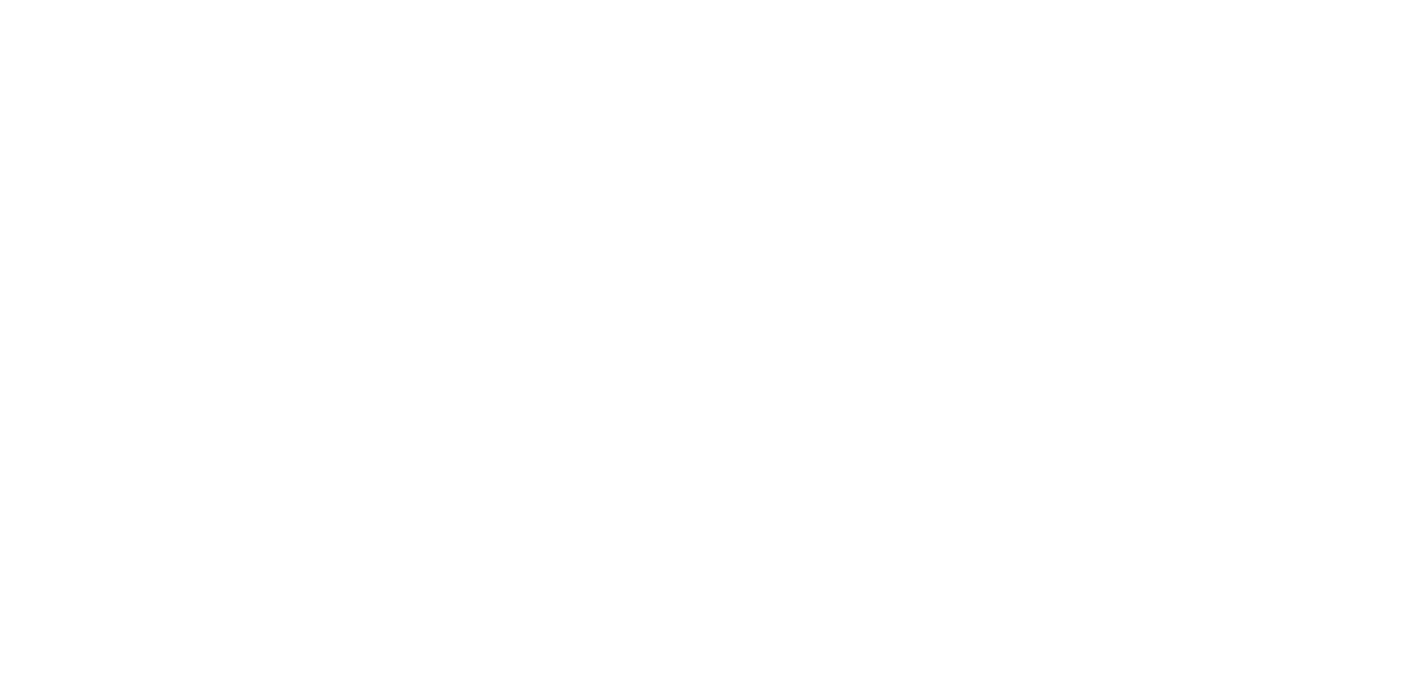 scroll, scrollTop: 0, scrollLeft: 0, axis: both 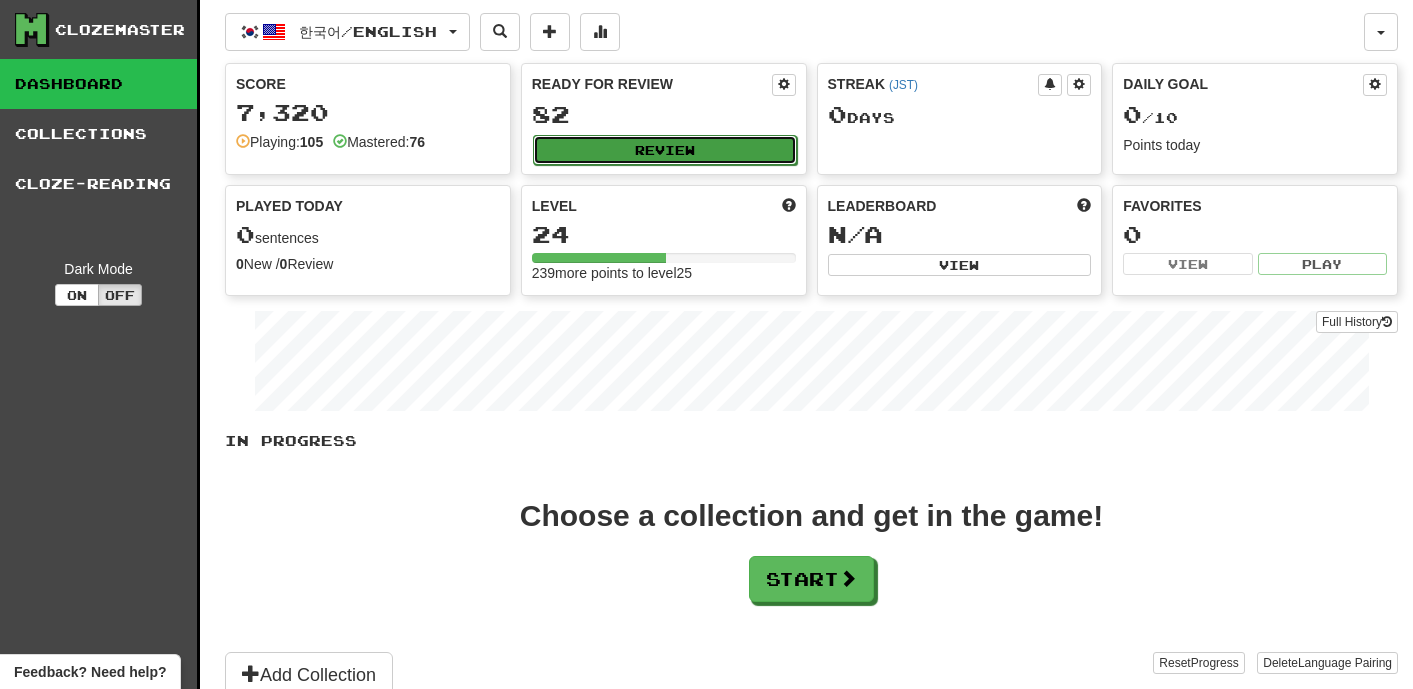 click on "Review" at bounding box center [665, 150] 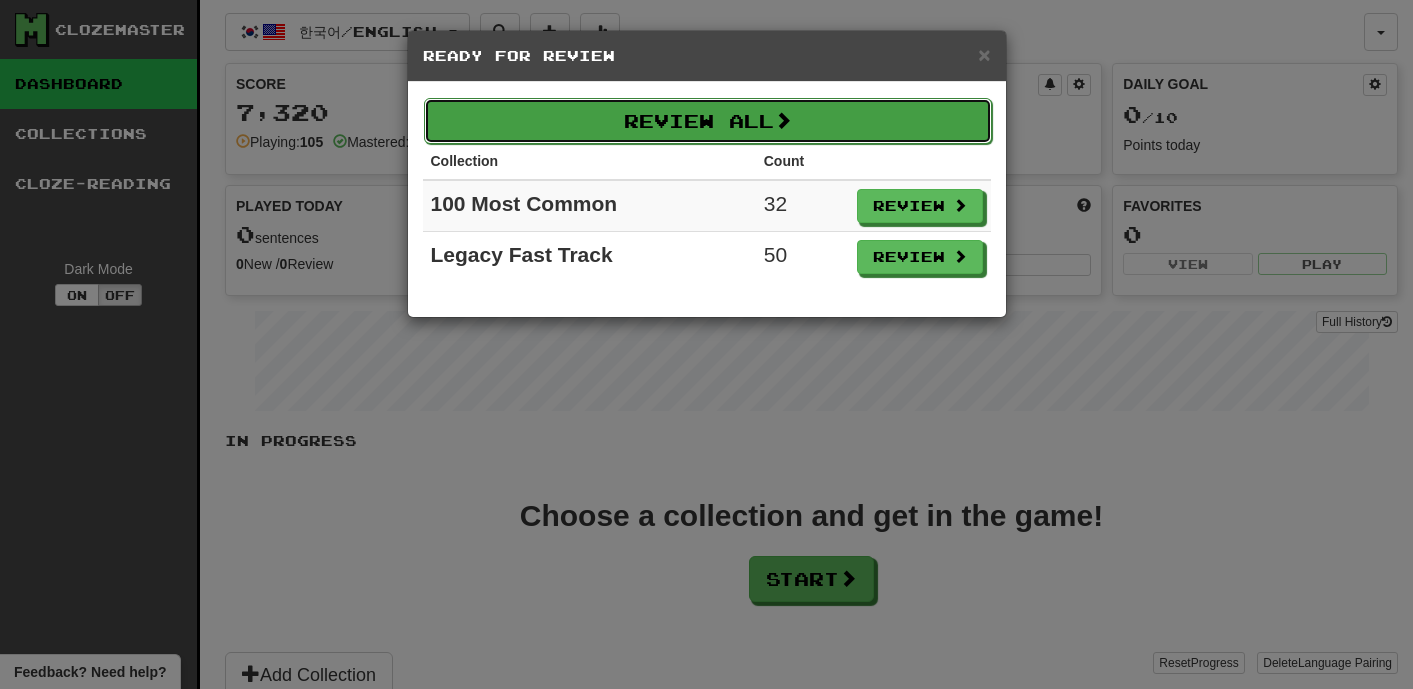 click on "Review All" at bounding box center (708, 121) 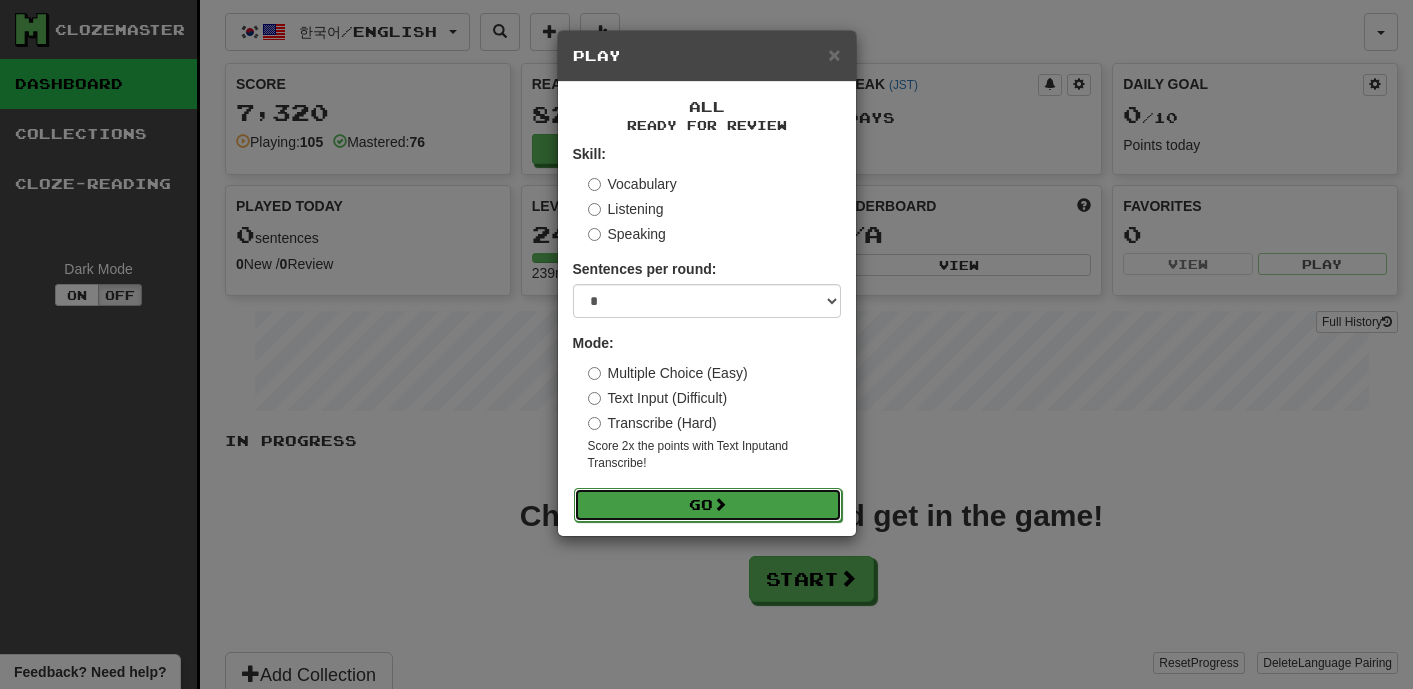 click on "Go" at bounding box center [708, 505] 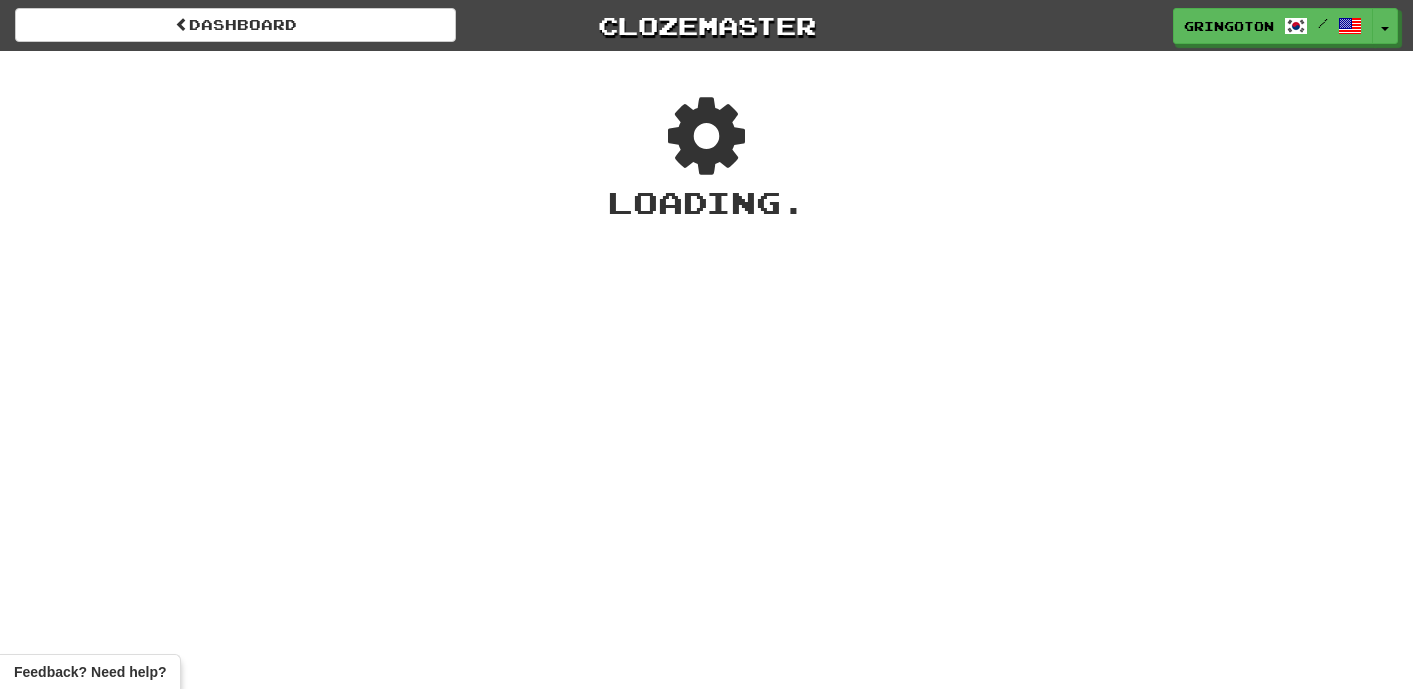 scroll, scrollTop: 0, scrollLeft: 0, axis: both 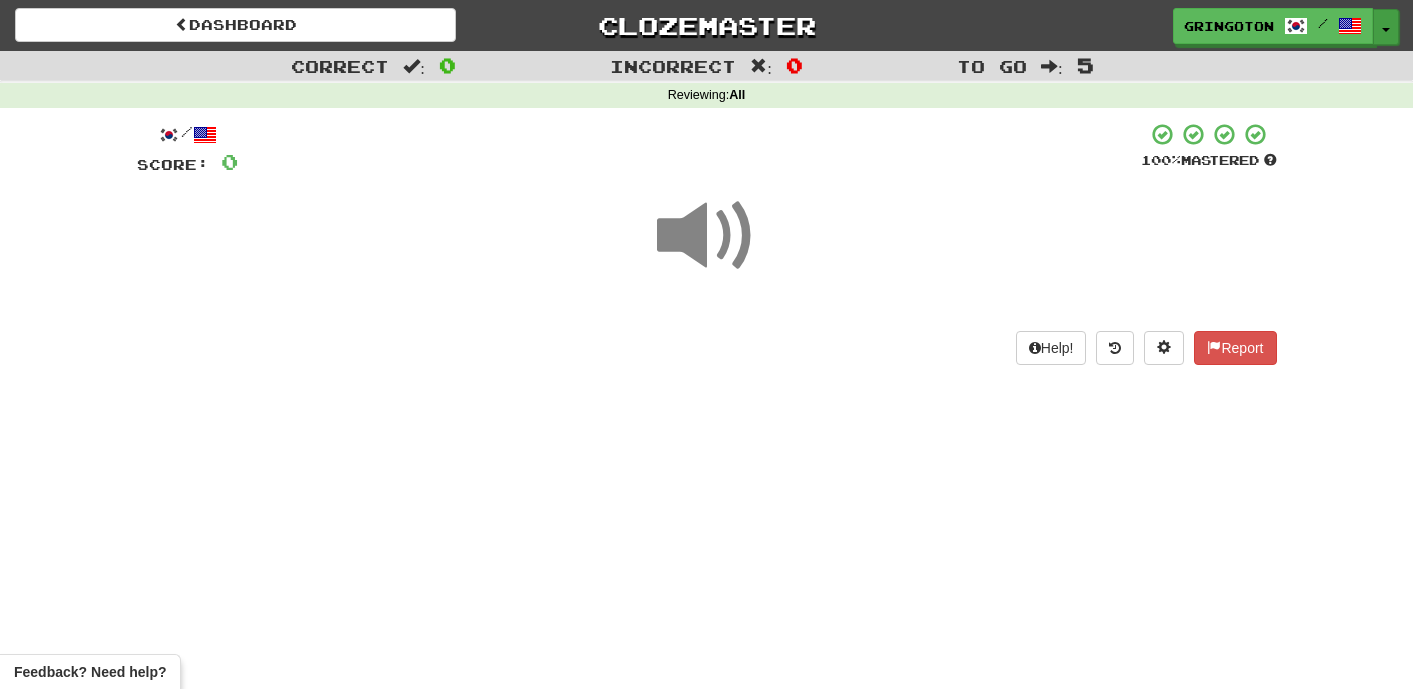click on "Toggle Dropdown" at bounding box center [1386, 27] 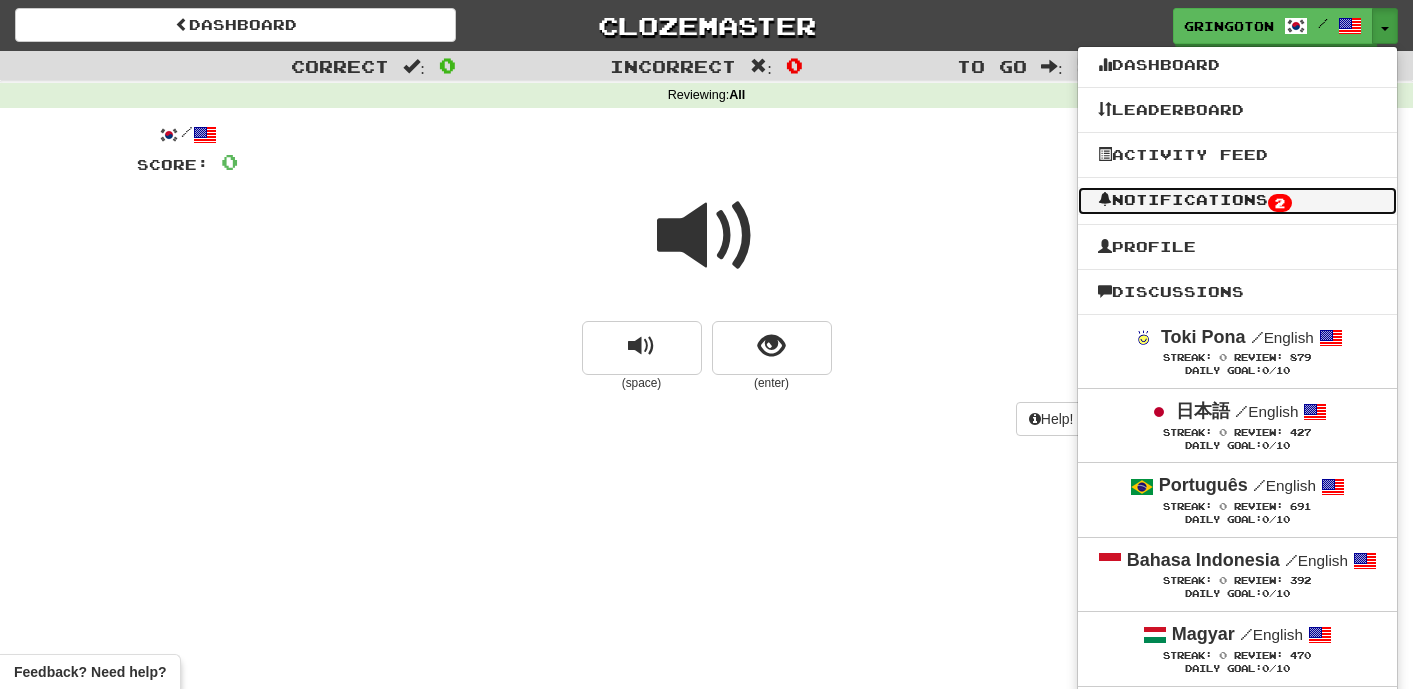 click on "Notifications
2" at bounding box center (1237, 201) 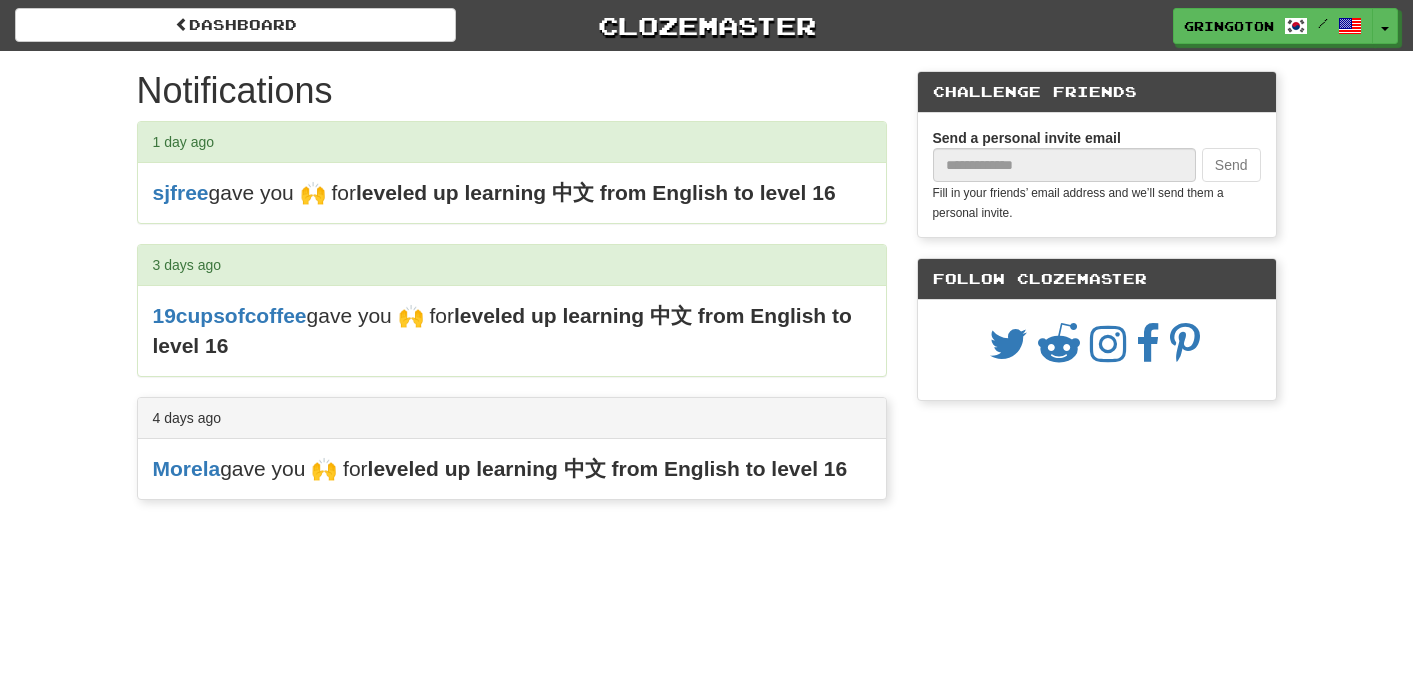 scroll, scrollTop: 0, scrollLeft: 0, axis: both 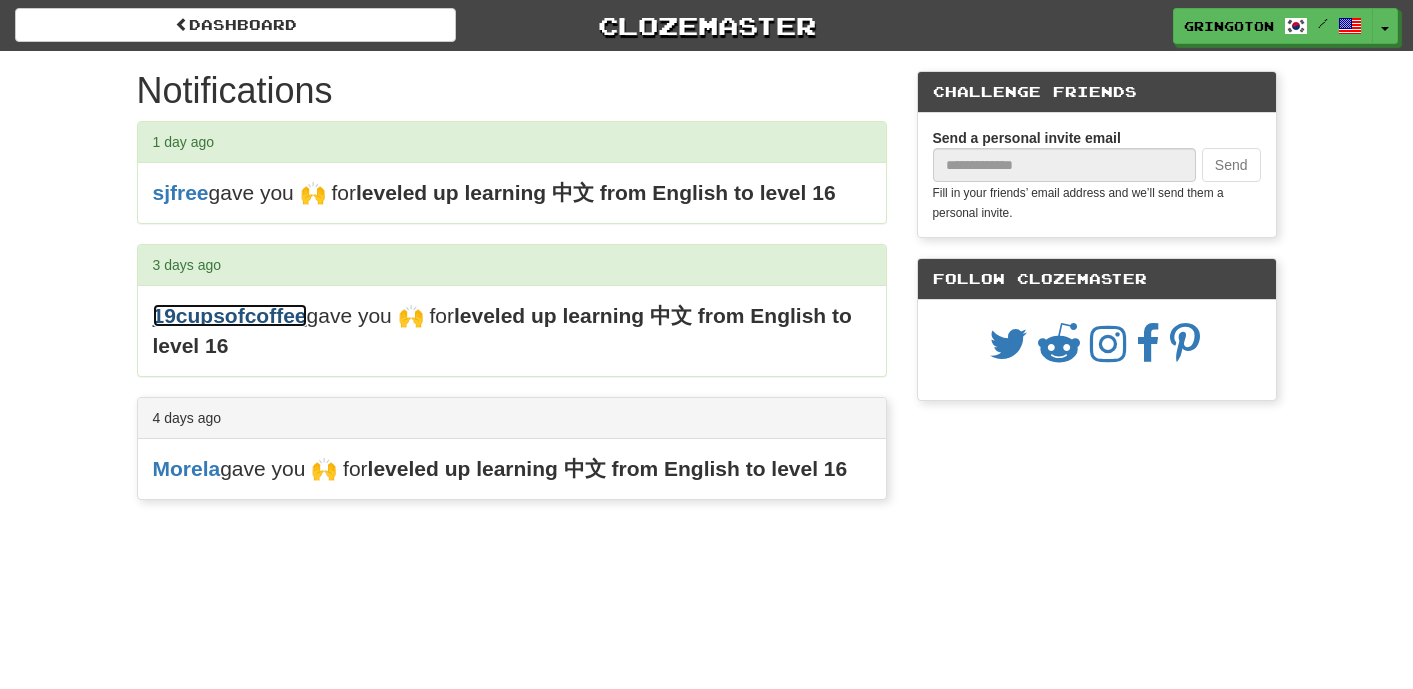 click on "19cupsofcoffee" at bounding box center (230, 315) 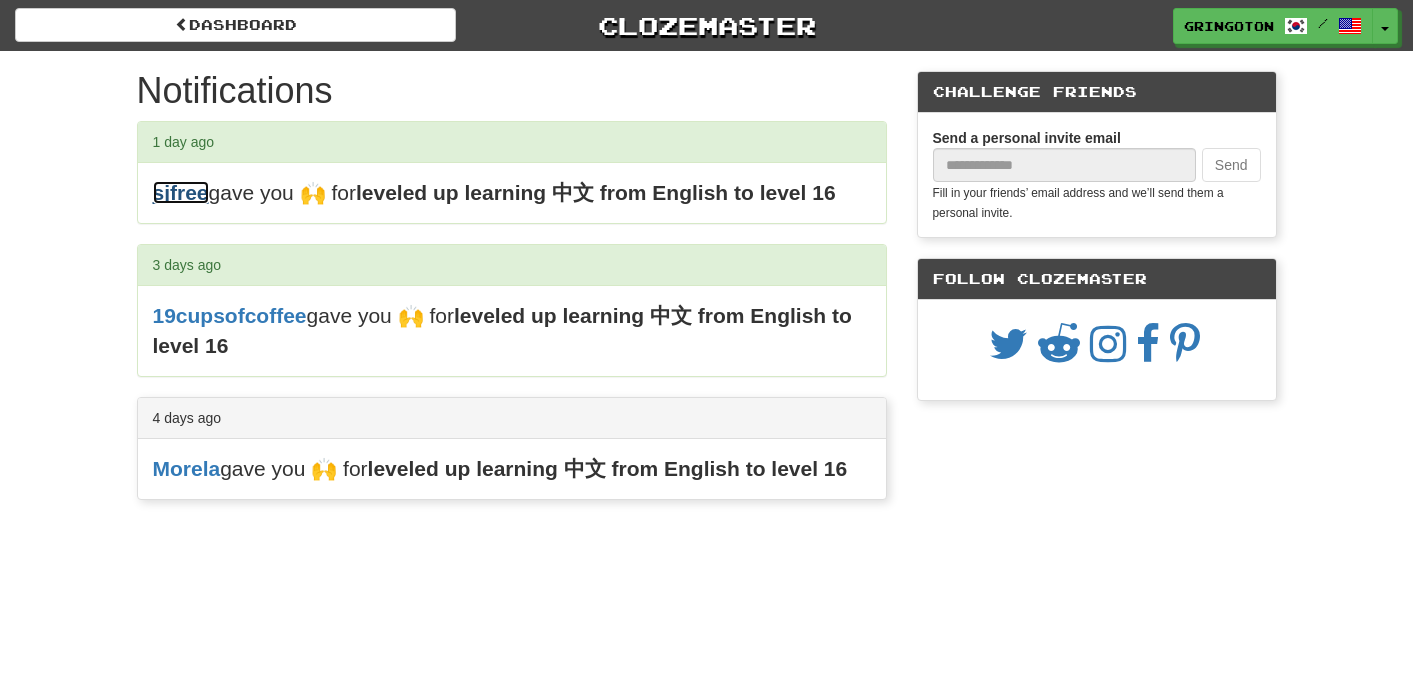 click on "sjfree" at bounding box center [181, 192] 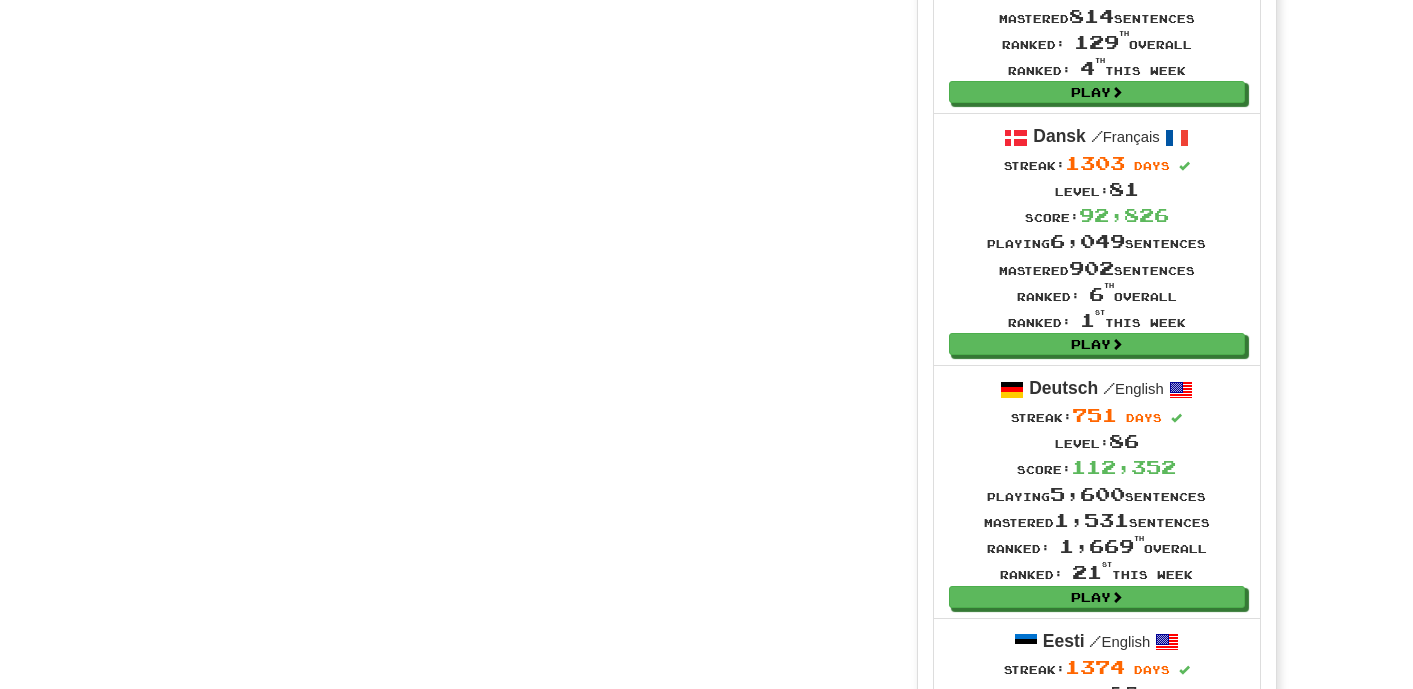 scroll, scrollTop: 2529, scrollLeft: 0, axis: vertical 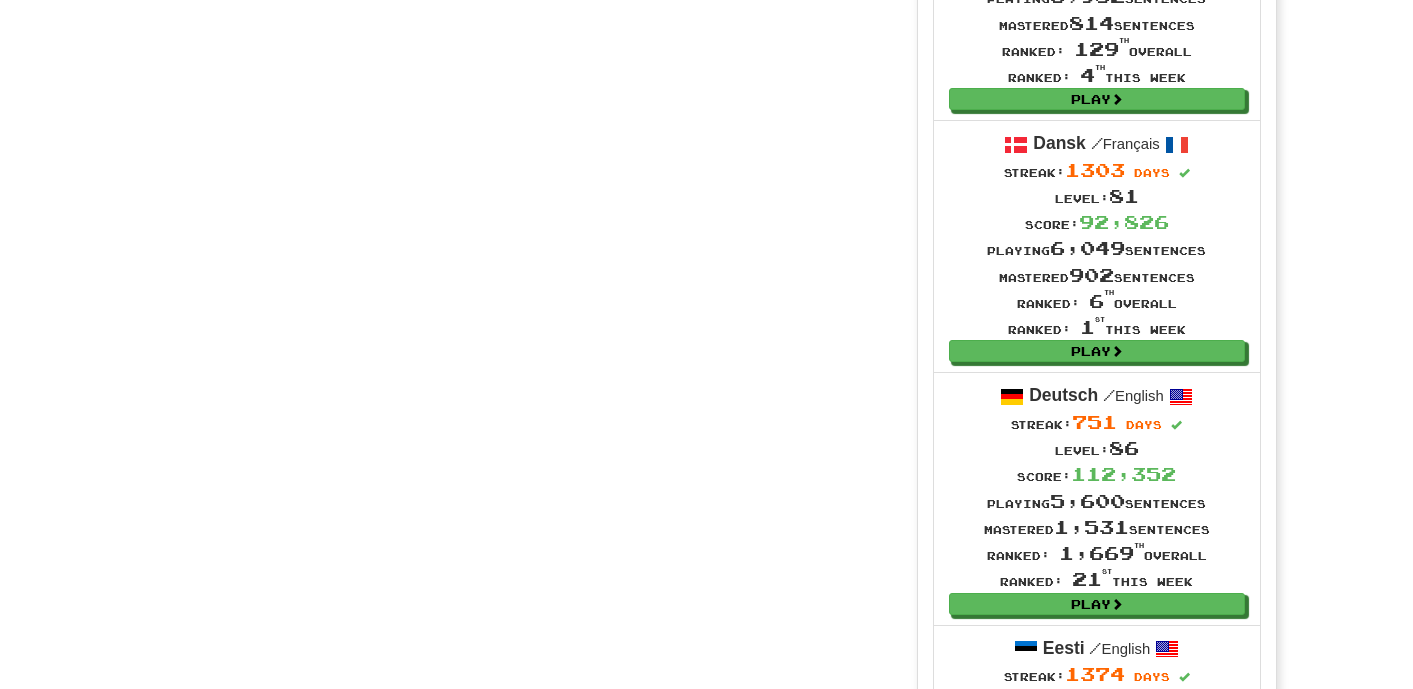 click on "G i ve 🙌" at bounding box center (285, -266) 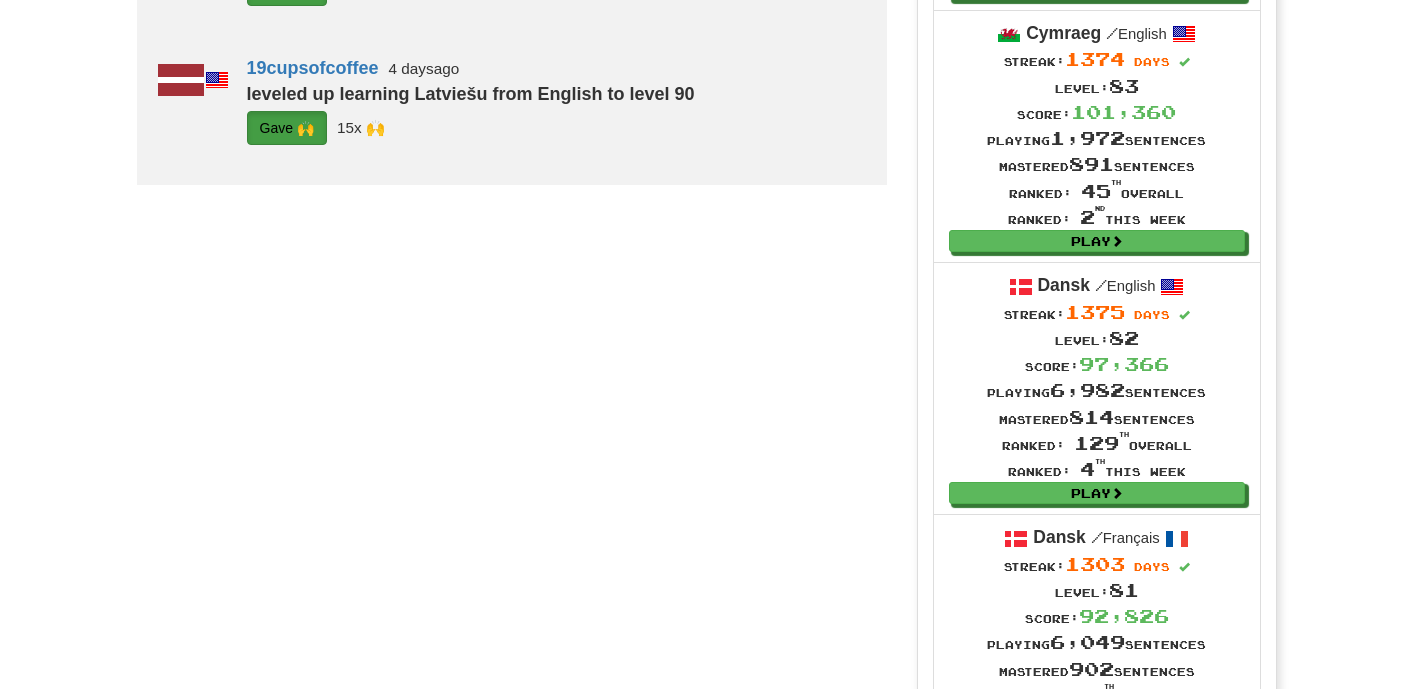 scroll, scrollTop: 2133, scrollLeft: 0, axis: vertical 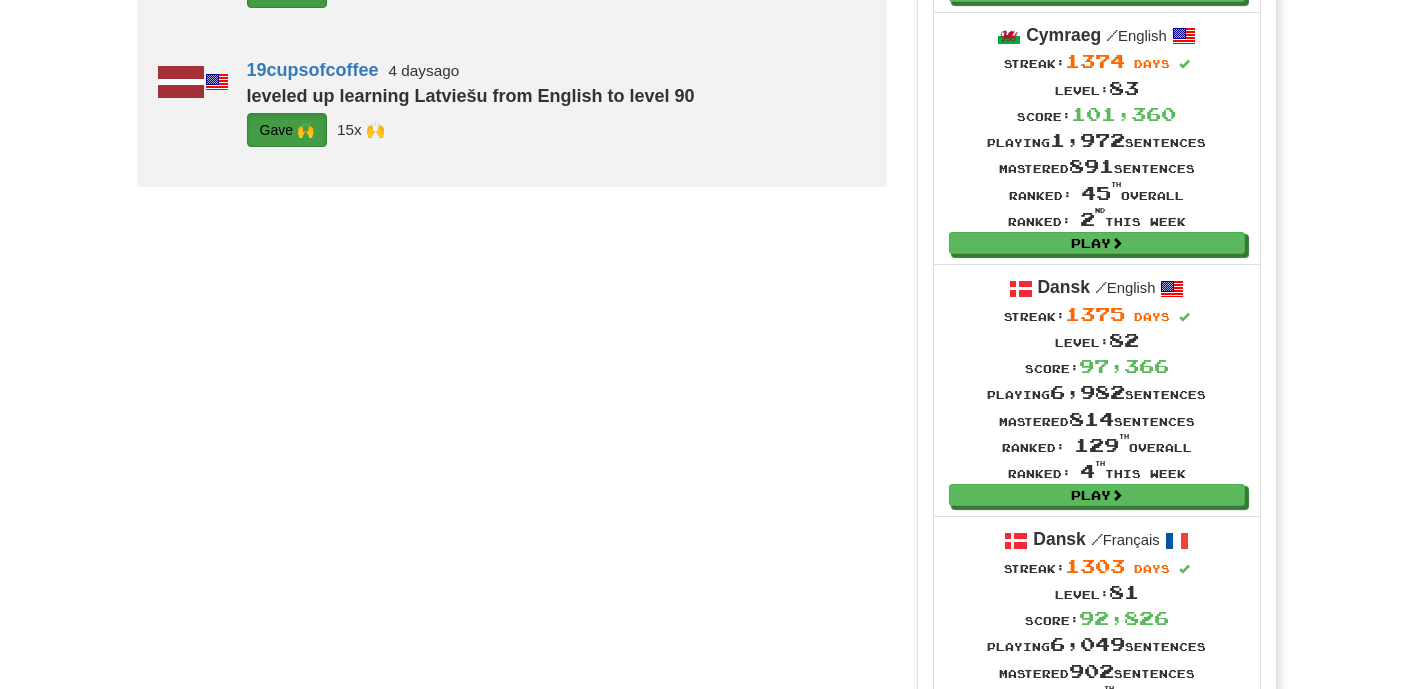 click on "G i ve 🙌" at bounding box center (285, -424) 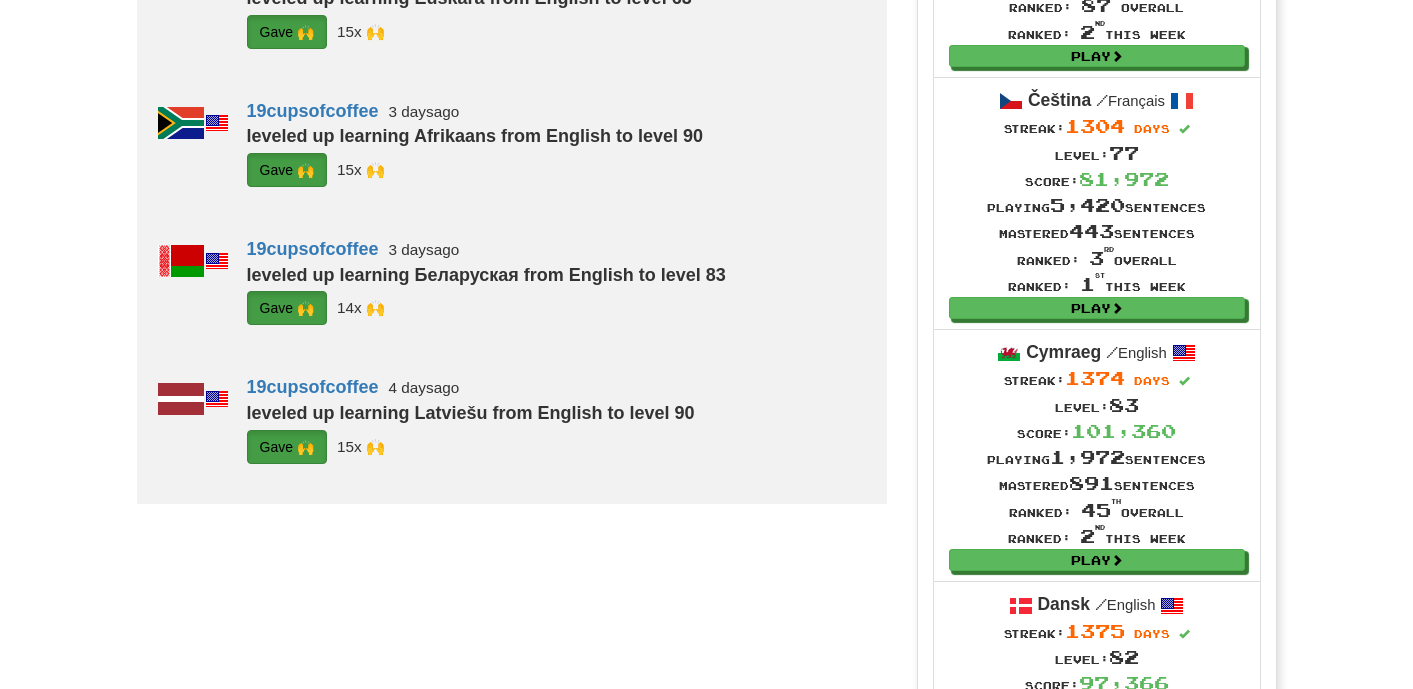 scroll, scrollTop: 1815, scrollLeft: 0, axis: vertical 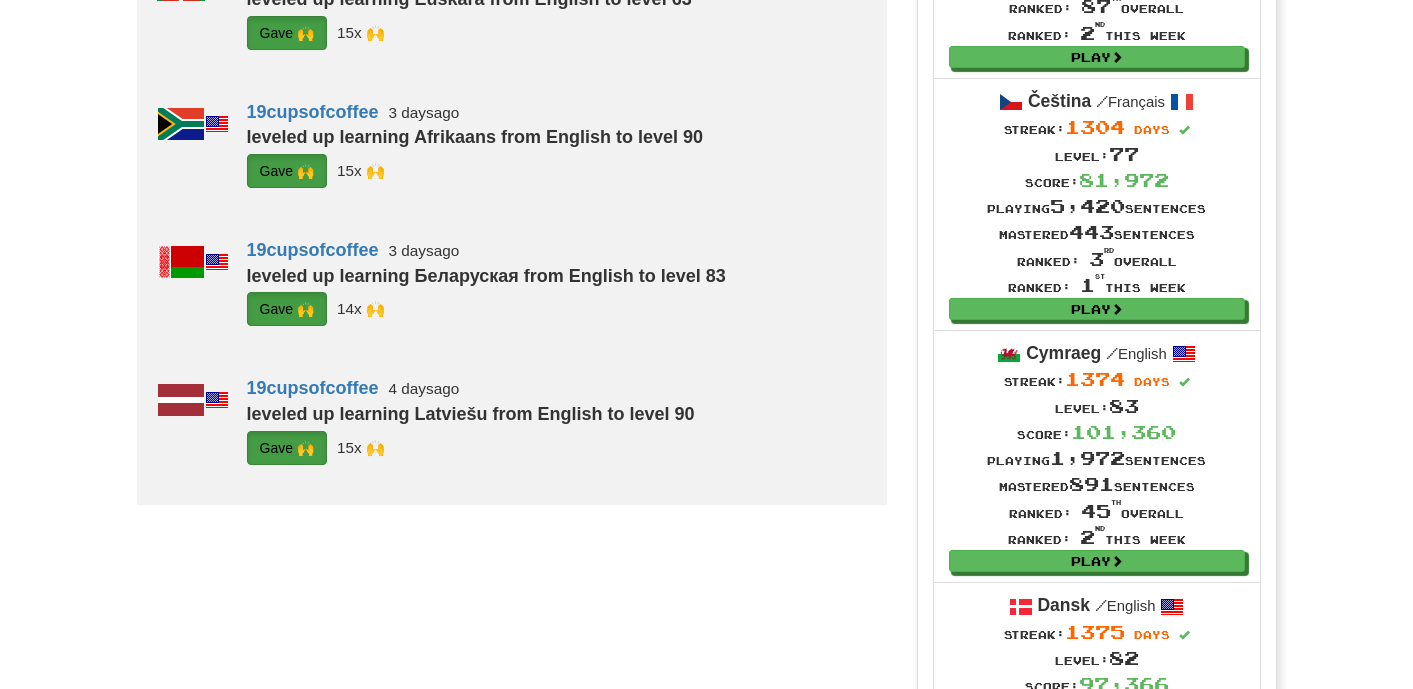 click on "G i ve 🙌" at bounding box center (285, -383) 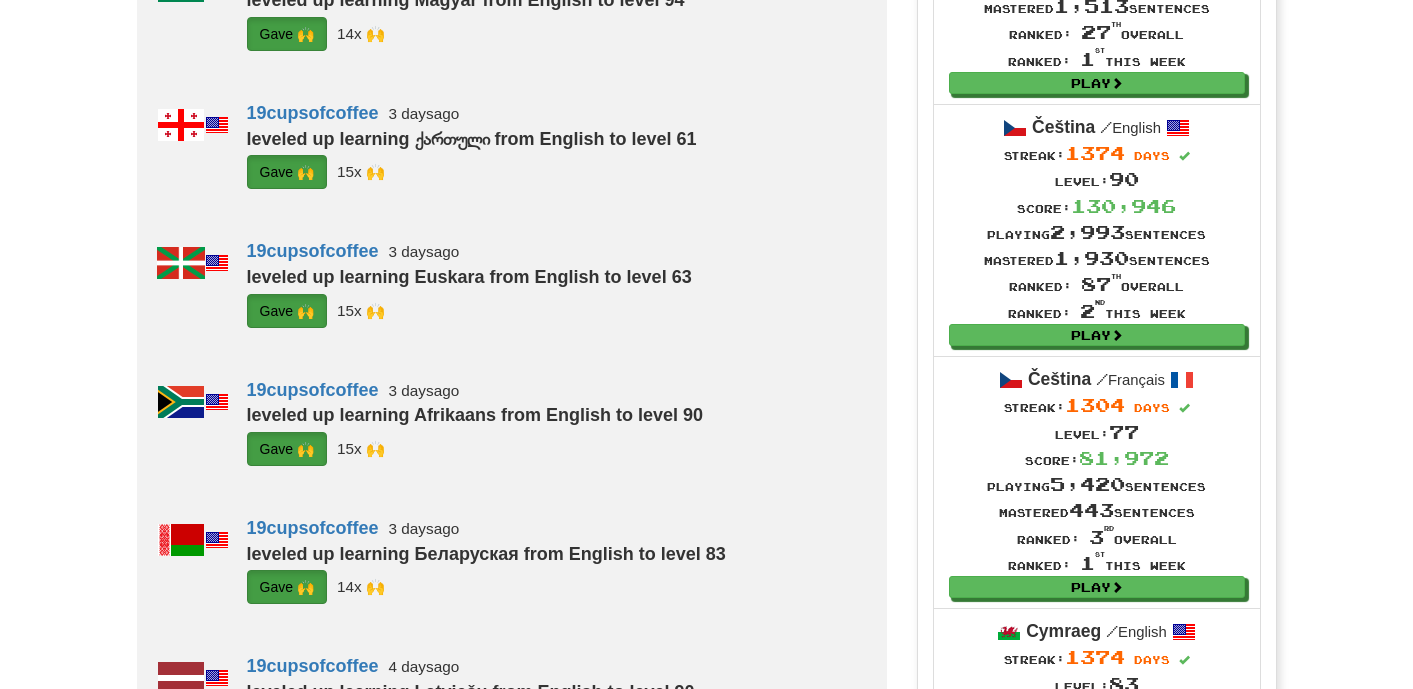 scroll, scrollTop: 1529, scrollLeft: 0, axis: vertical 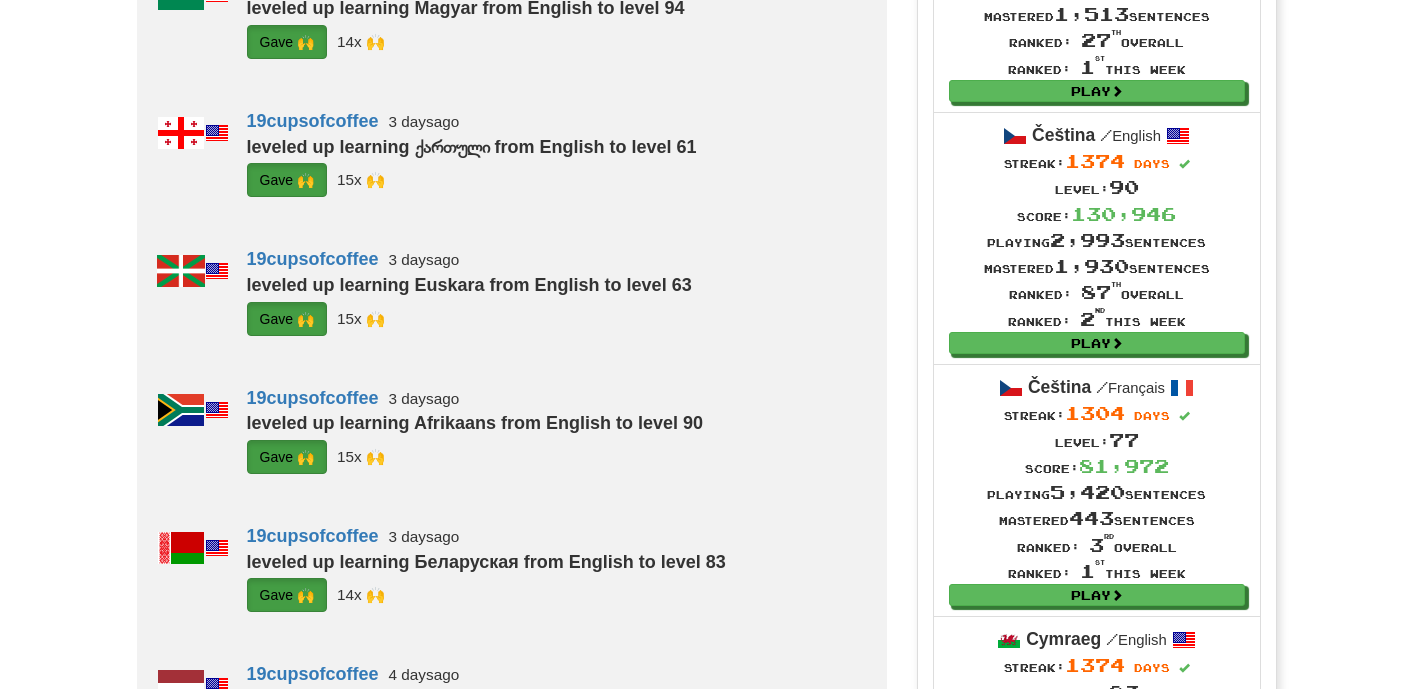 click on "G i ve 🙌" at bounding box center [285, -512] 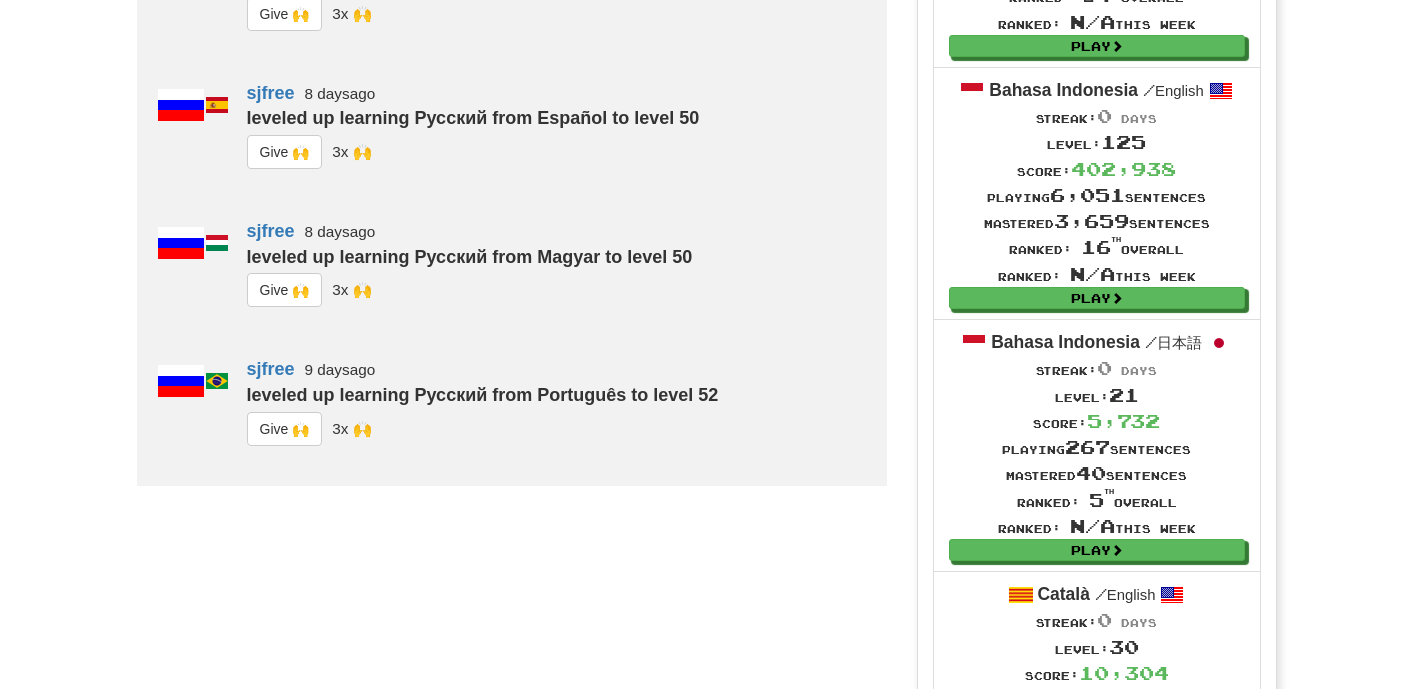 scroll, scrollTop: 1548, scrollLeft: 0, axis: vertical 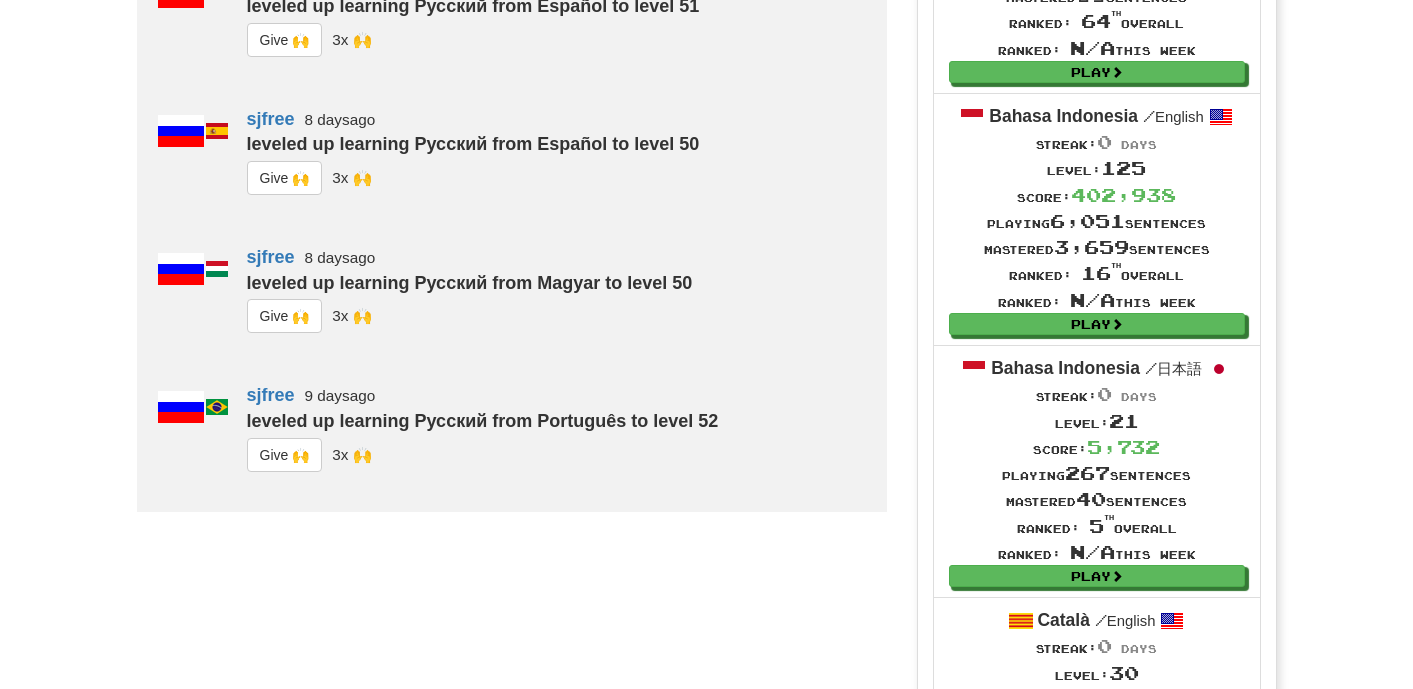 click on "leveled up learning Русский from Português to level 52" at bounding box center (483, 421) 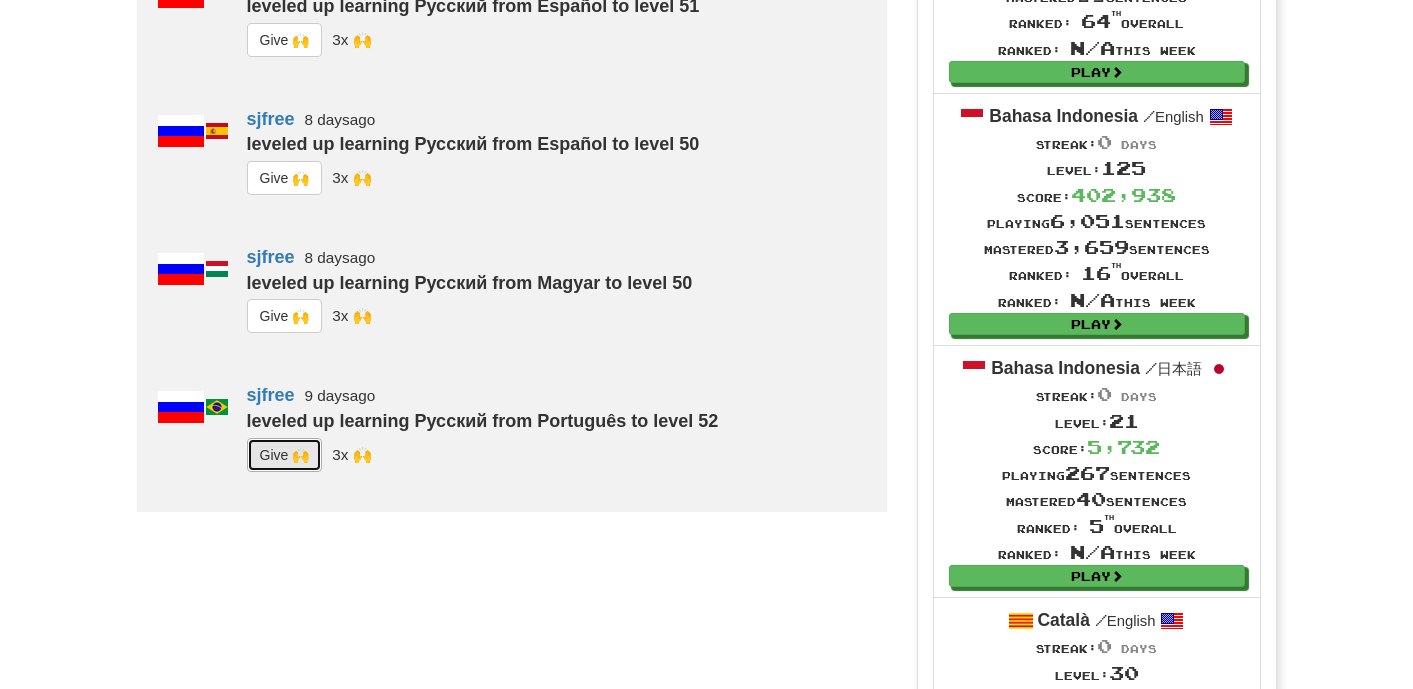 click on "G i ve 🙌" at bounding box center [285, 455] 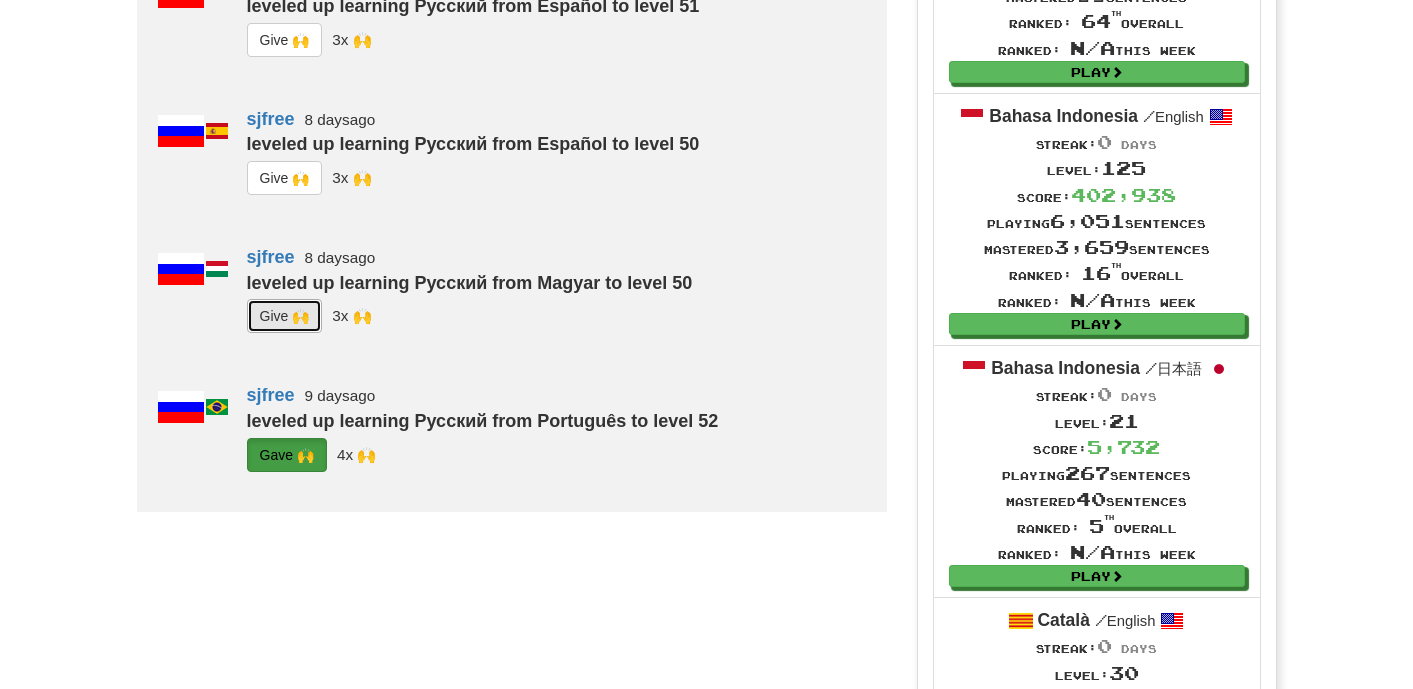 click on "G i ve 🙌" at bounding box center [285, 316] 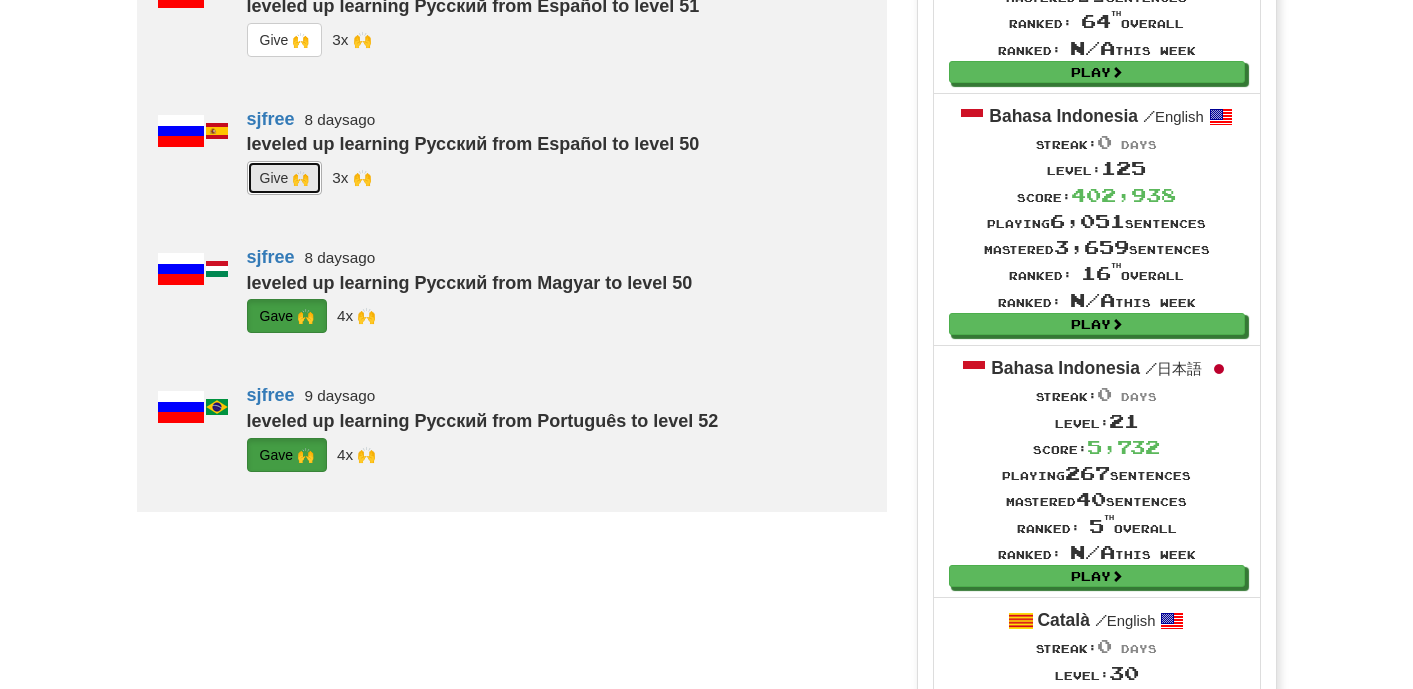 click on "G i ve 🙌" at bounding box center (285, 178) 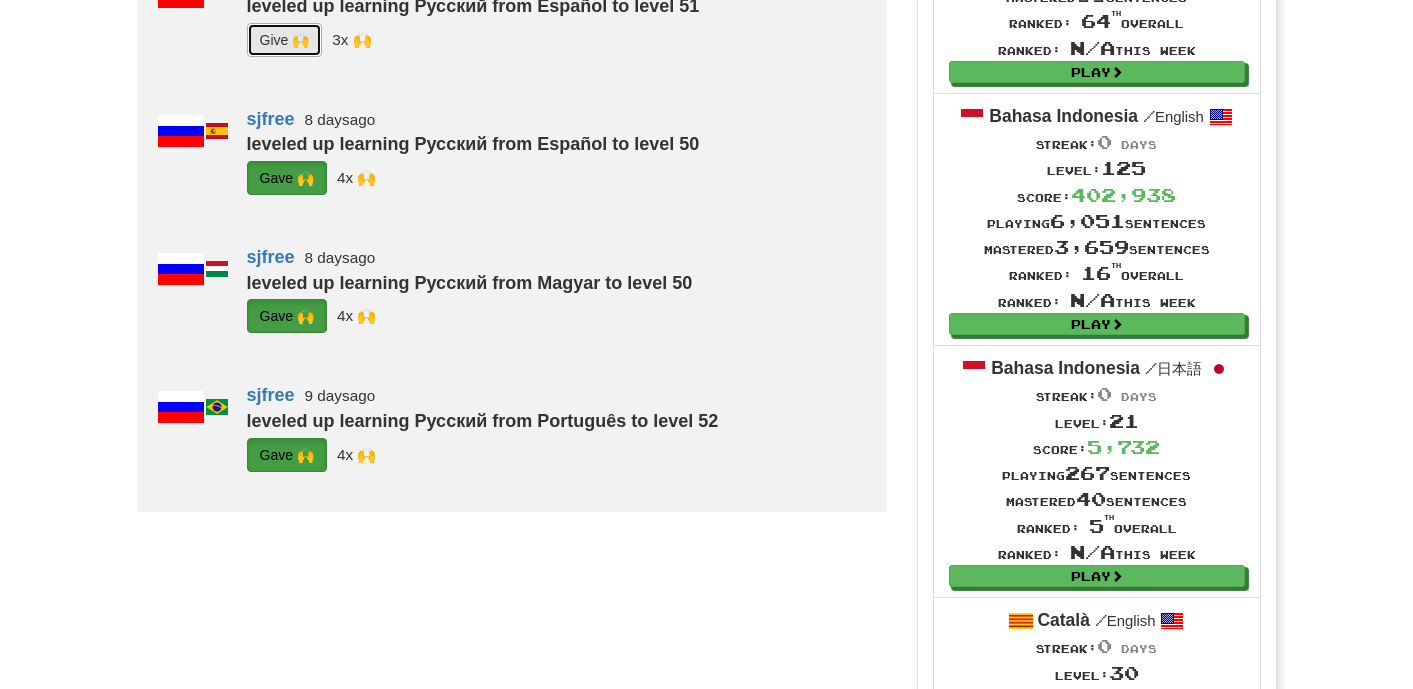 click on "G i ve 🙌" at bounding box center (285, 40) 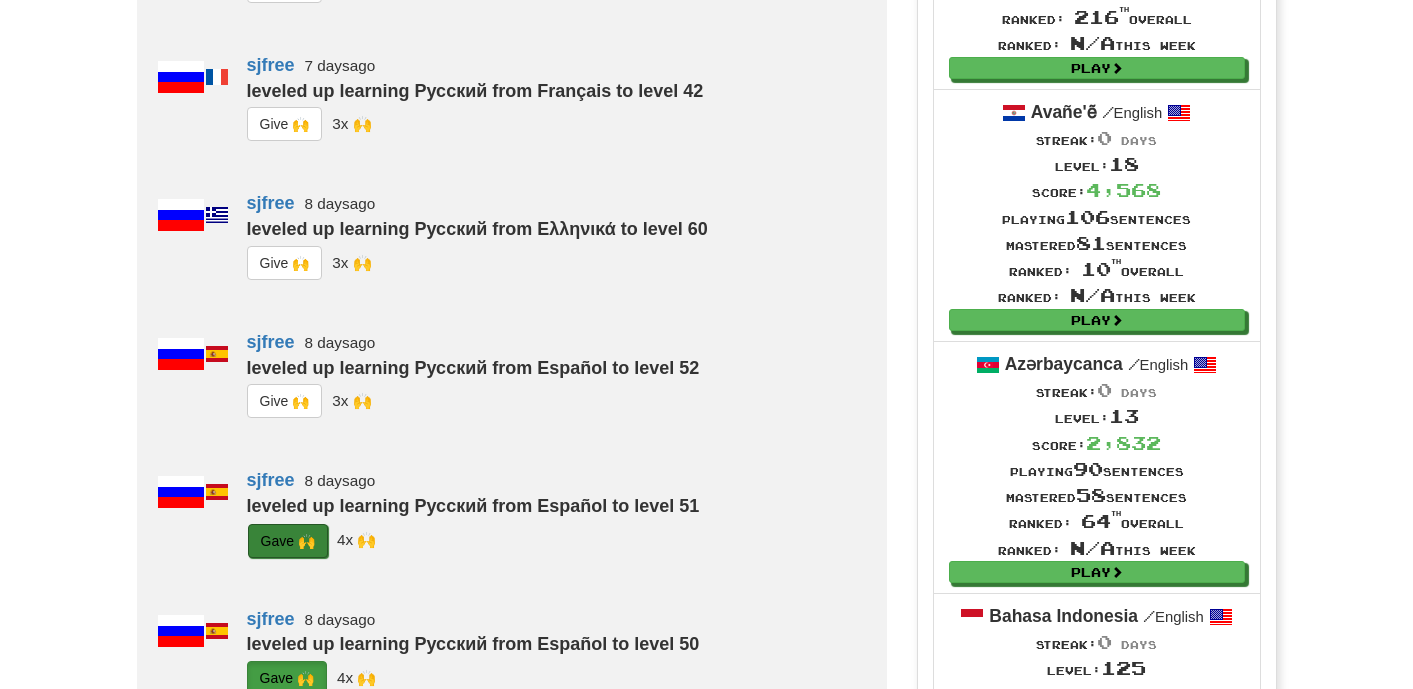 scroll, scrollTop: 1042, scrollLeft: 0, axis: vertical 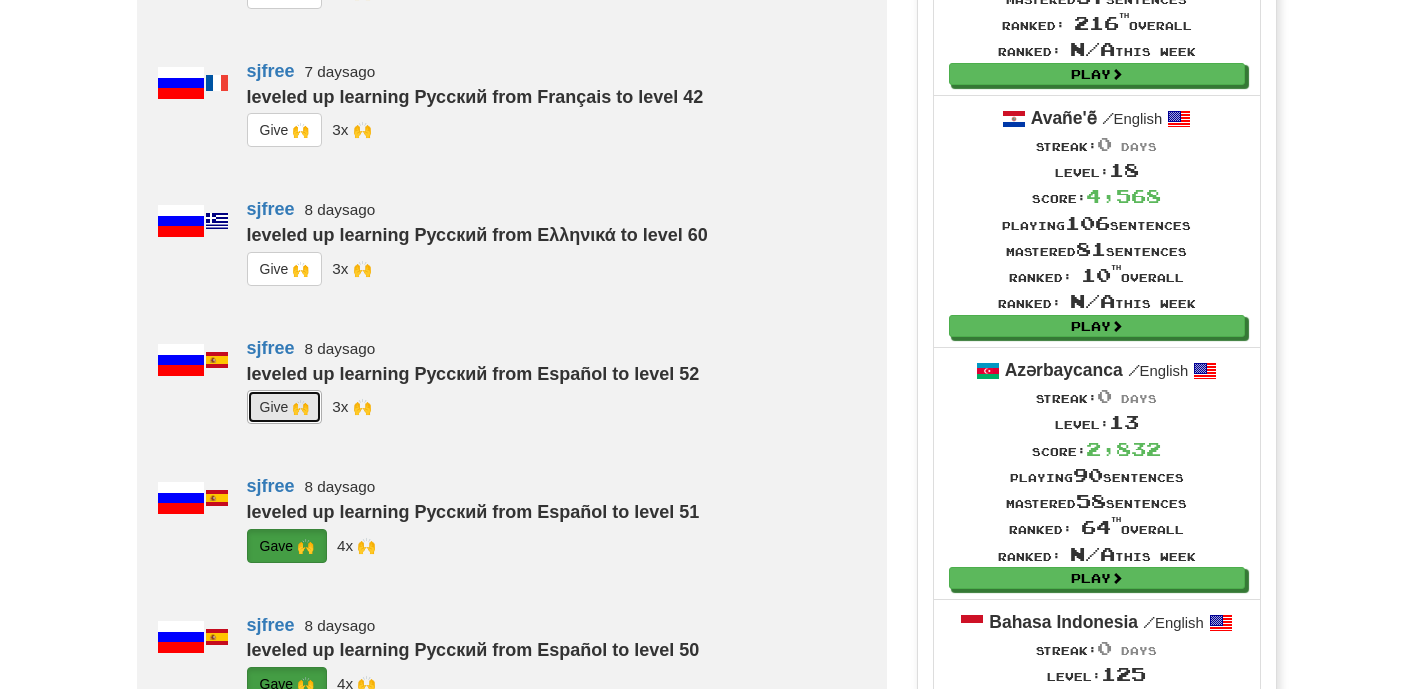 click on "G i ve 🙌" at bounding box center [285, 407] 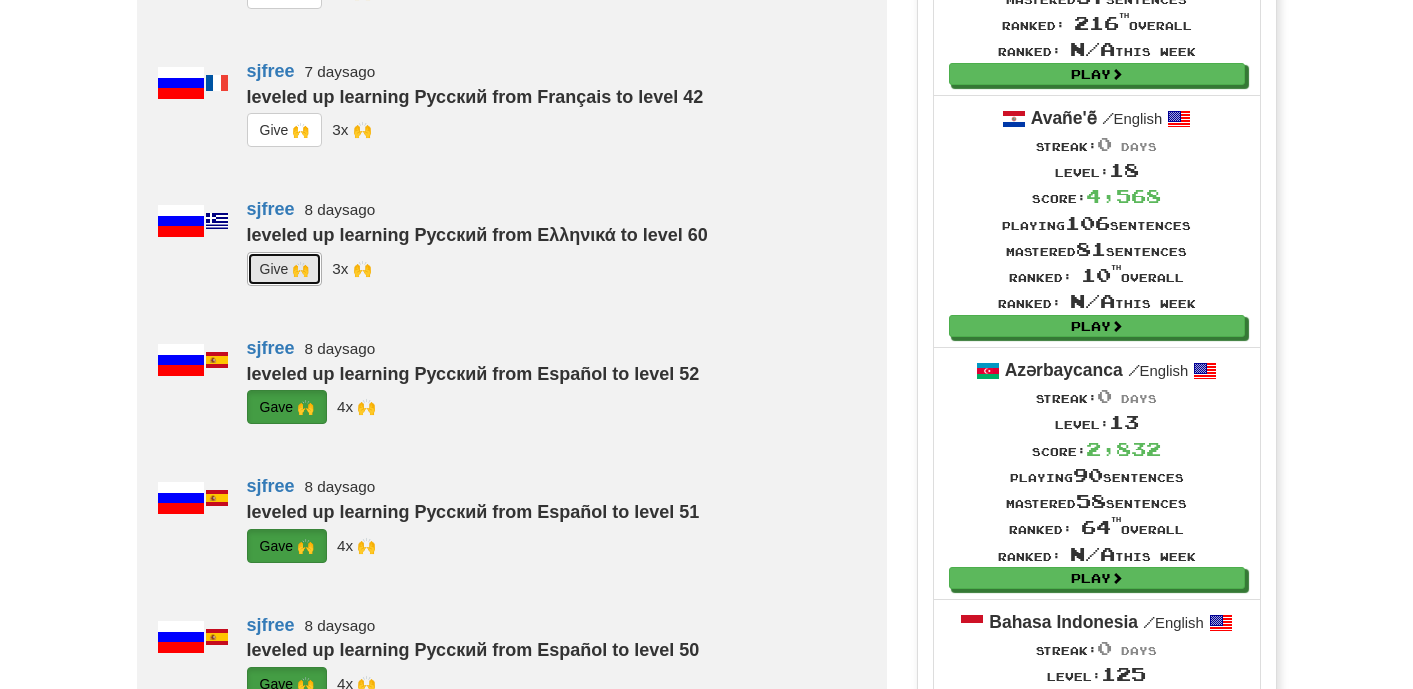 click on "G i ve 🙌" at bounding box center (285, 269) 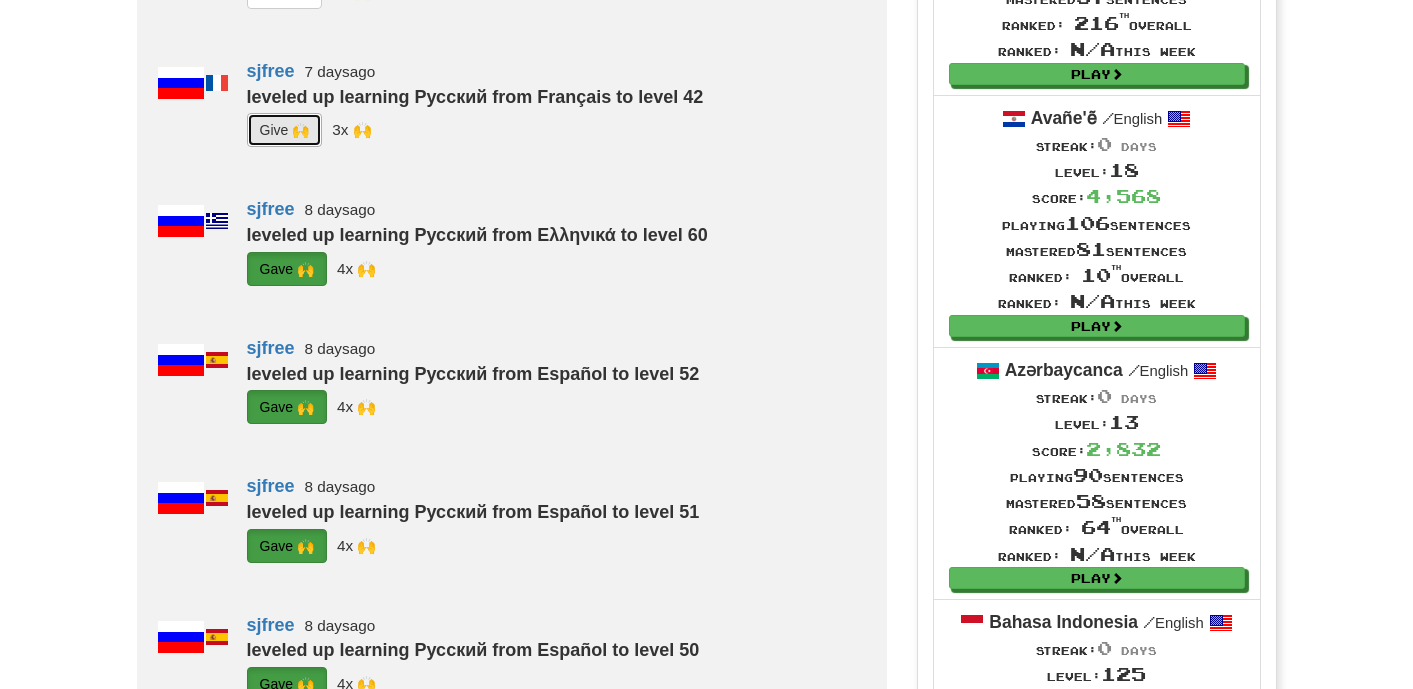 click on "G i ve 🙌" at bounding box center (285, 130) 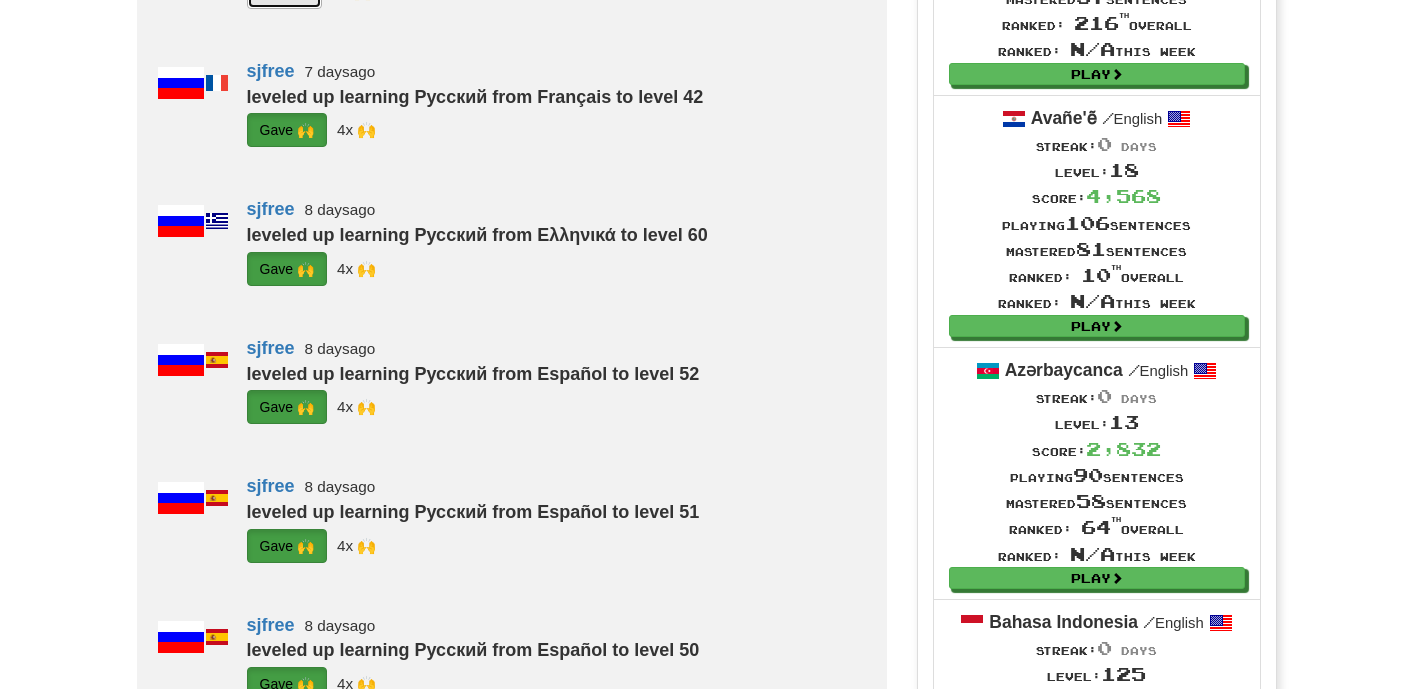 click on "G i ve 🙌" at bounding box center [285, -8] 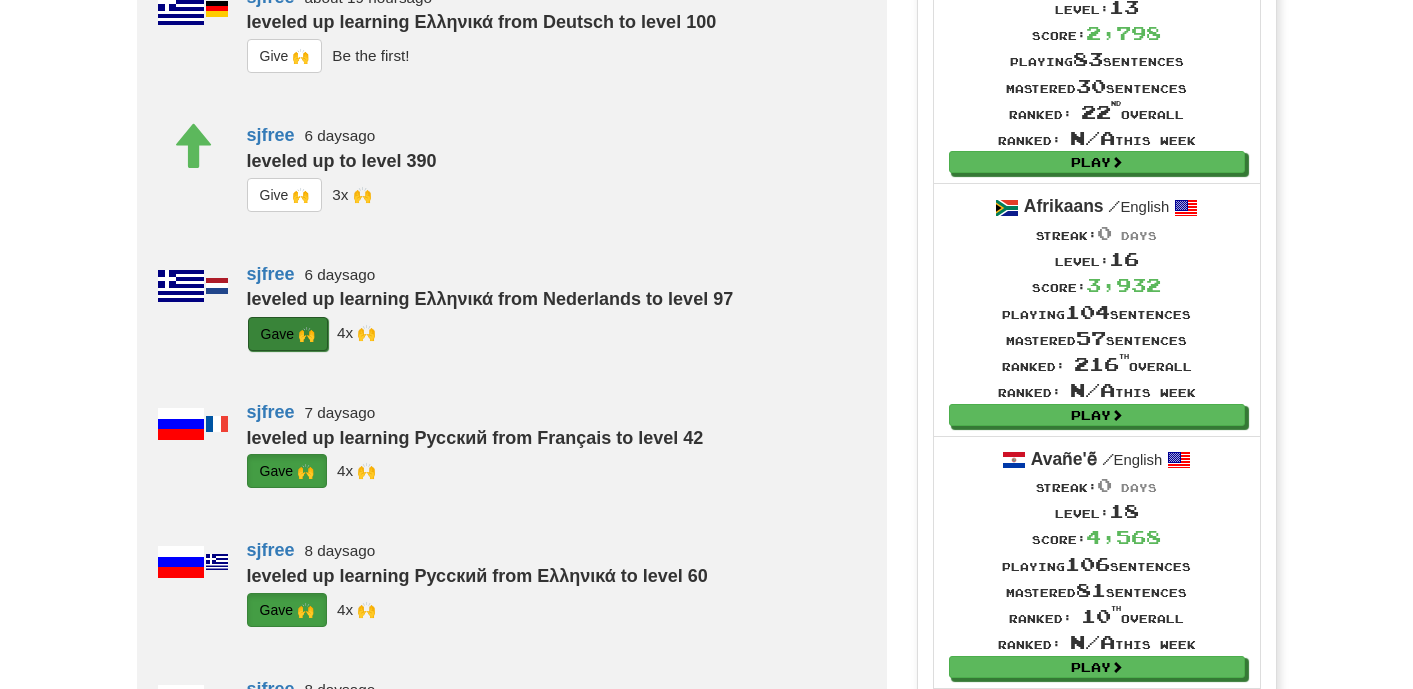 scroll, scrollTop: 695, scrollLeft: 0, axis: vertical 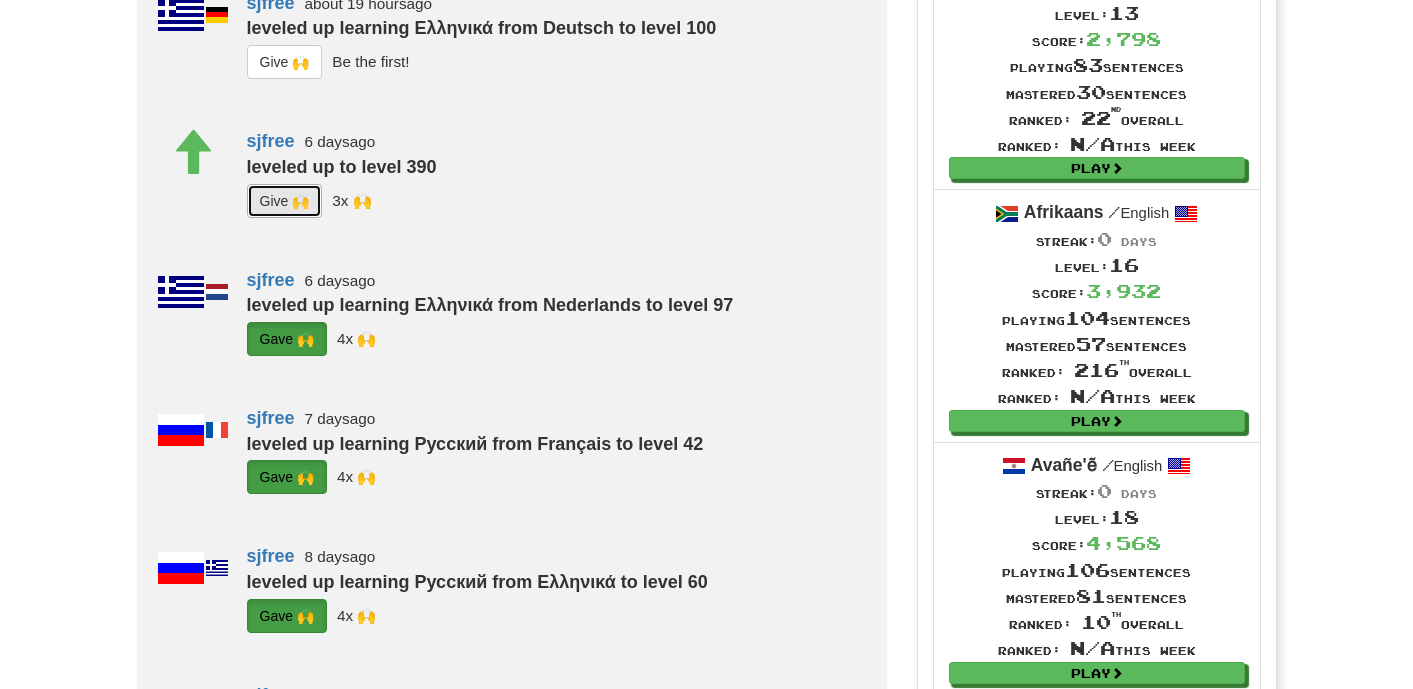 click on "G i ve 🙌" at bounding box center (285, 201) 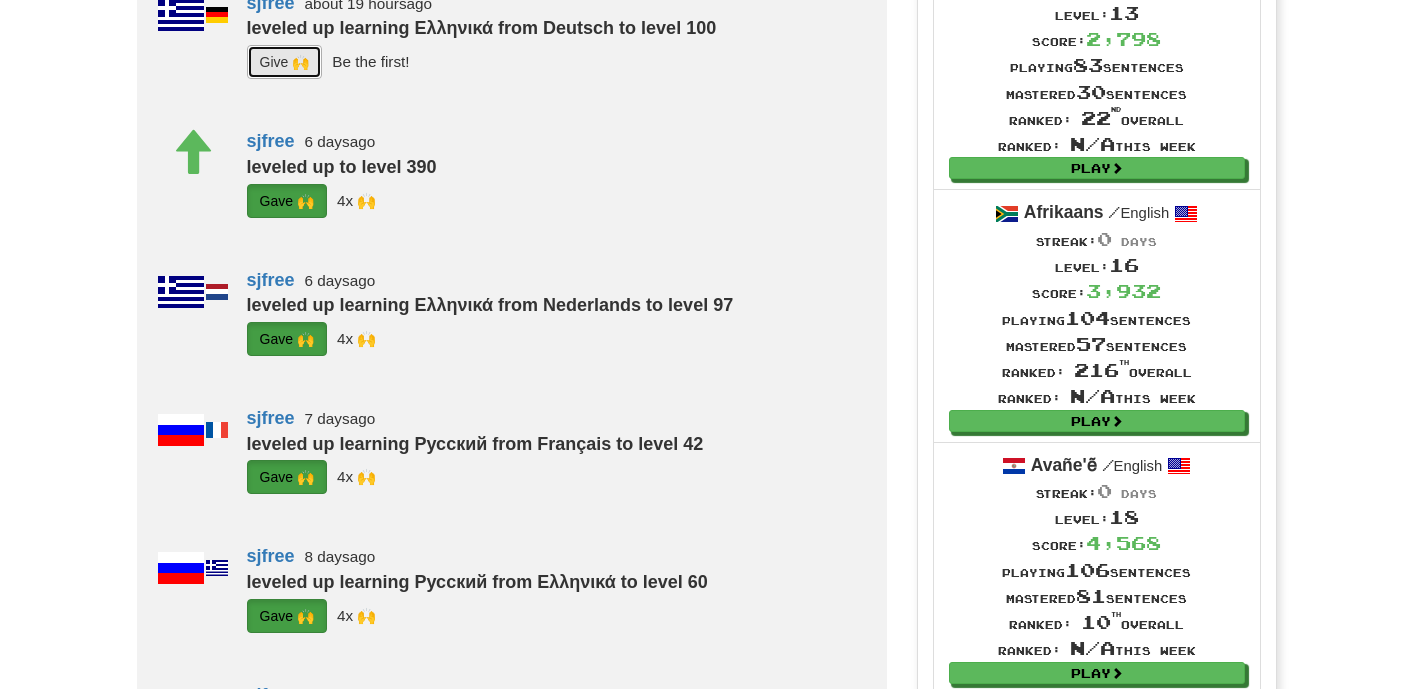 click on "G i ve 🙌" at bounding box center (285, 62) 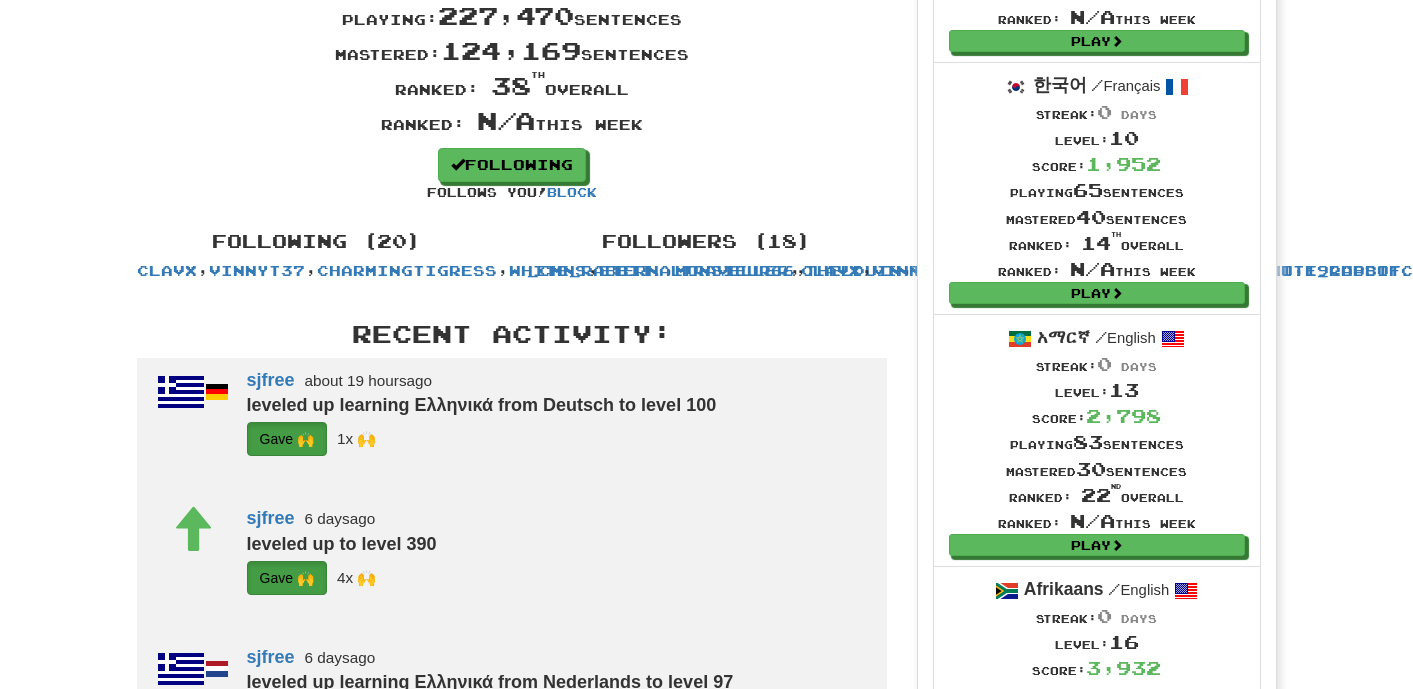 scroll, scrollTop: 0, scrollLeft: 0, axis: both 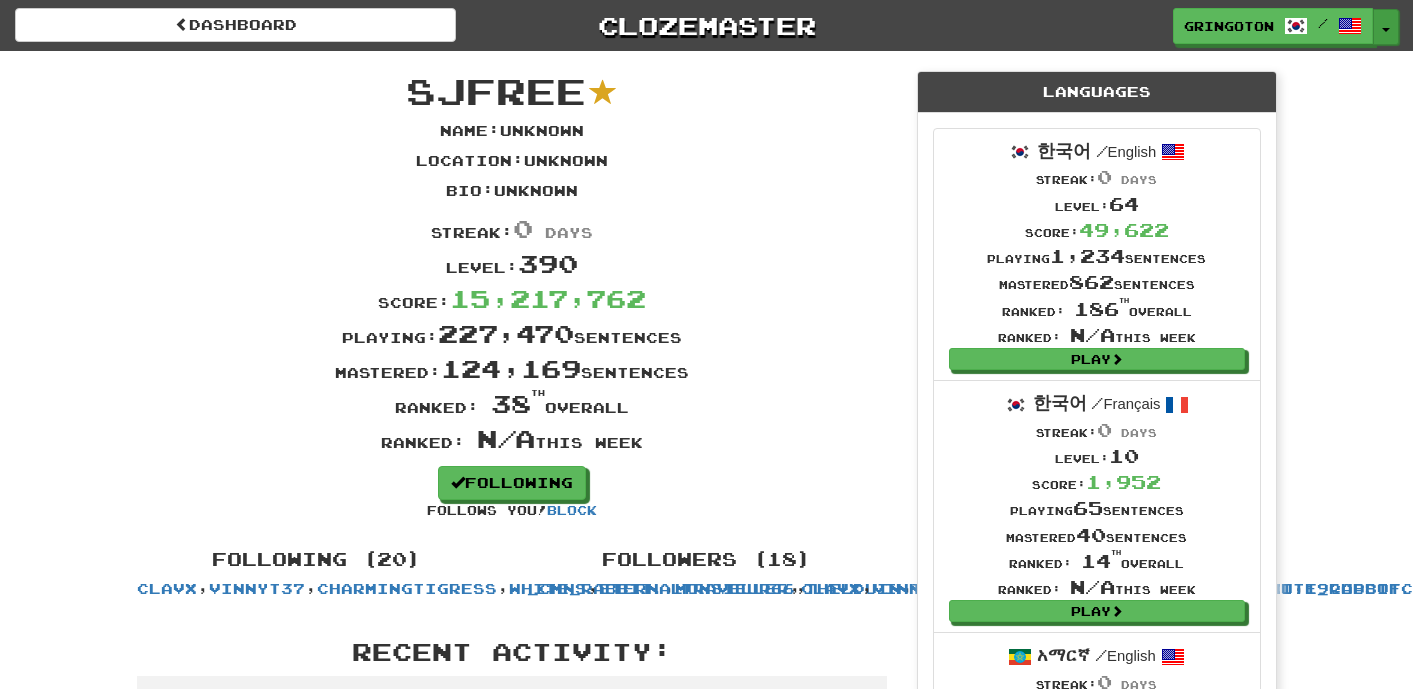 click on "Toggle Dropdown" at bounding box center (1386, 27) 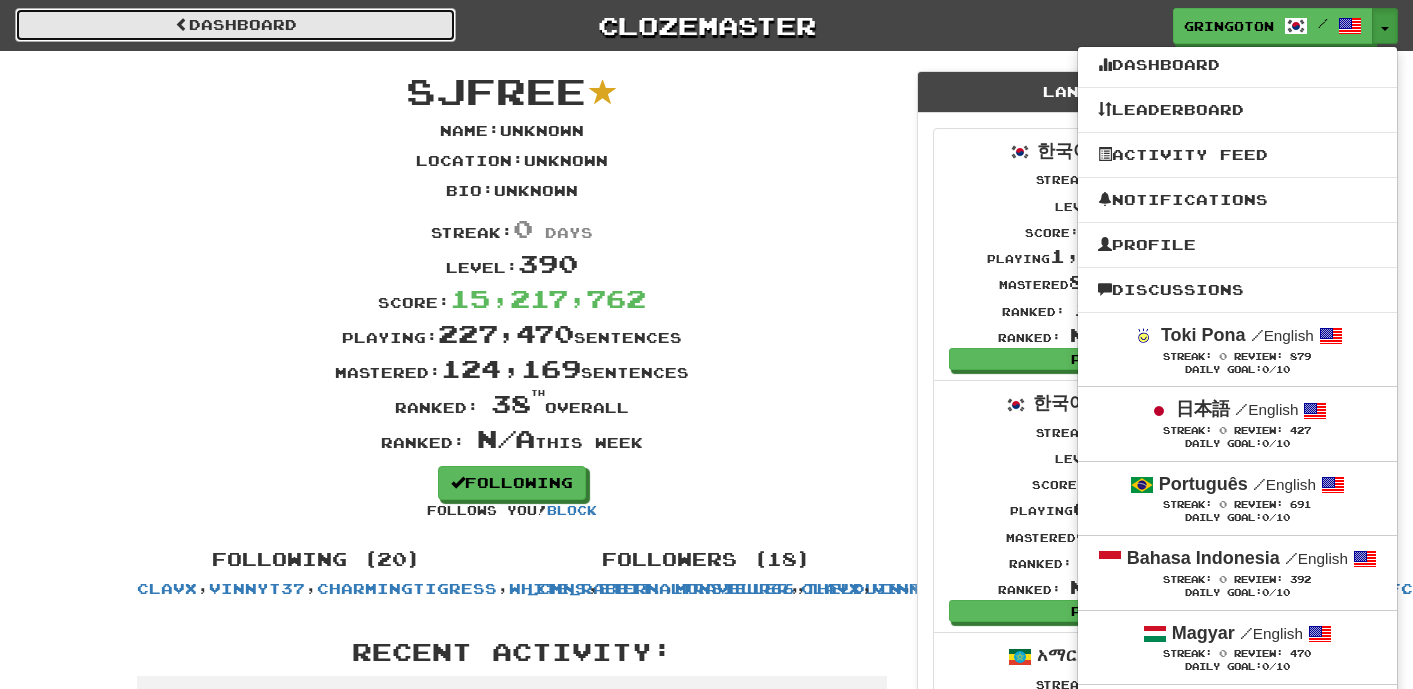 click on "Dashboard" at bounding box center [235, 25] 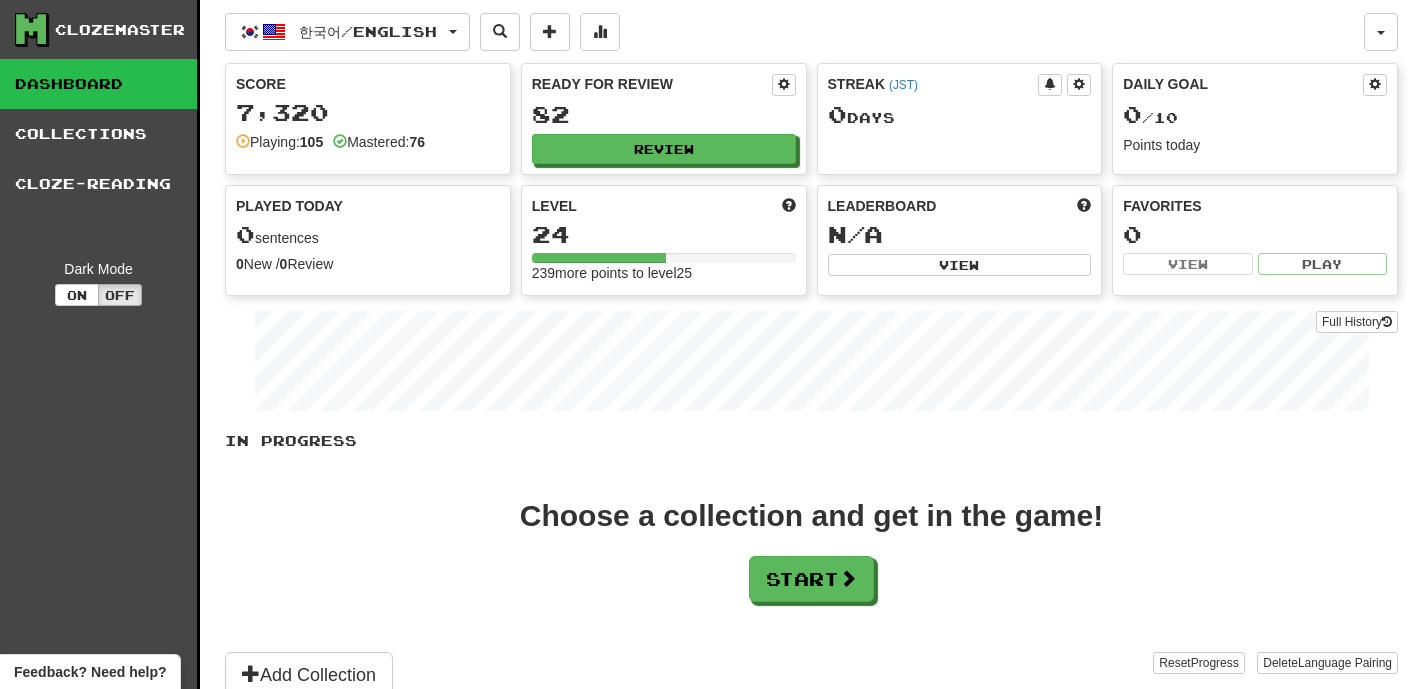 scroll, scrollTop: 0, scrollLeft: 0, axis: both 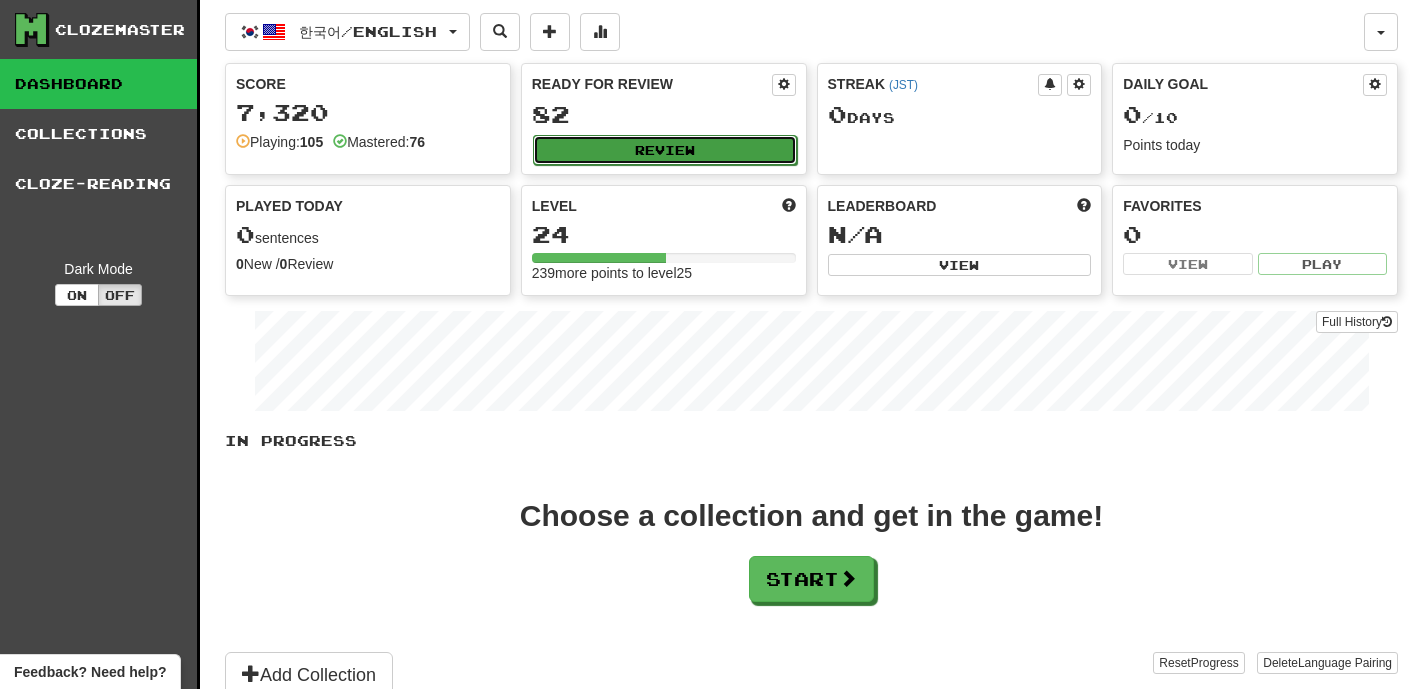 click on "Review" at bounding box center (665, 150) 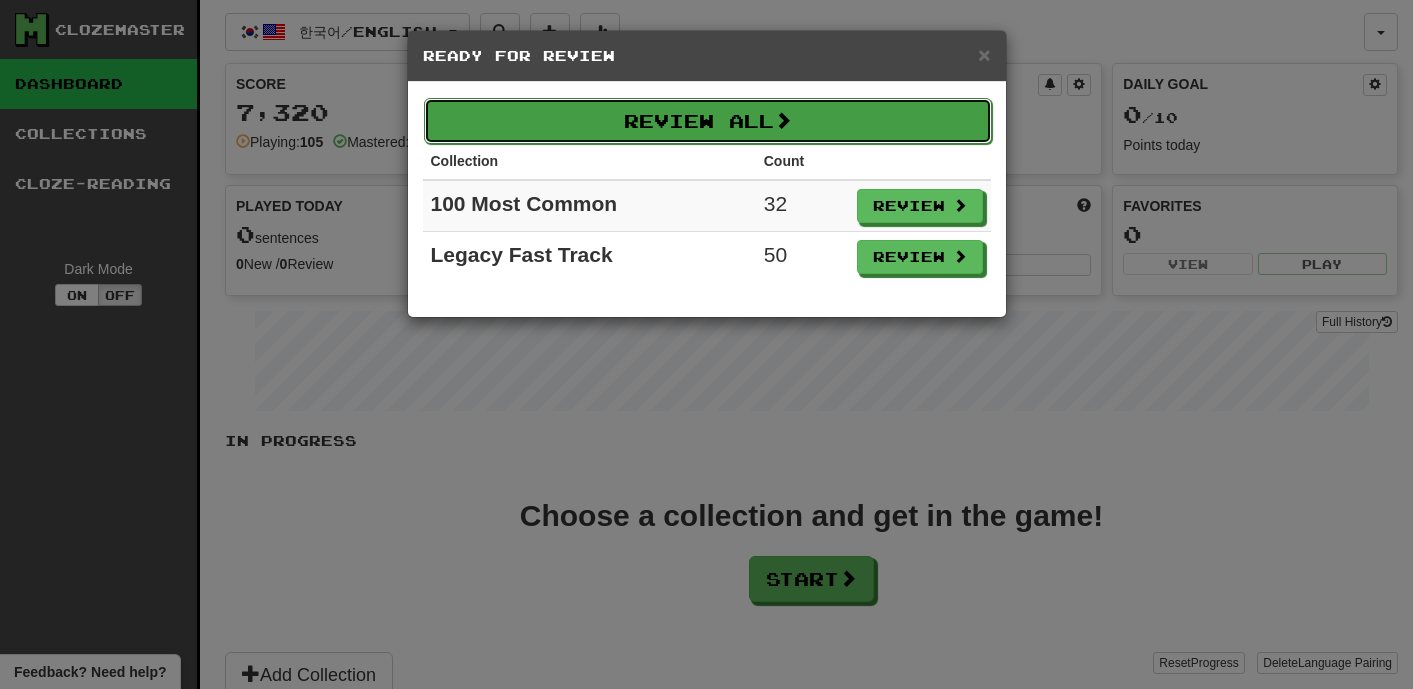 click on "Review All" at bounding box center (708, 121) 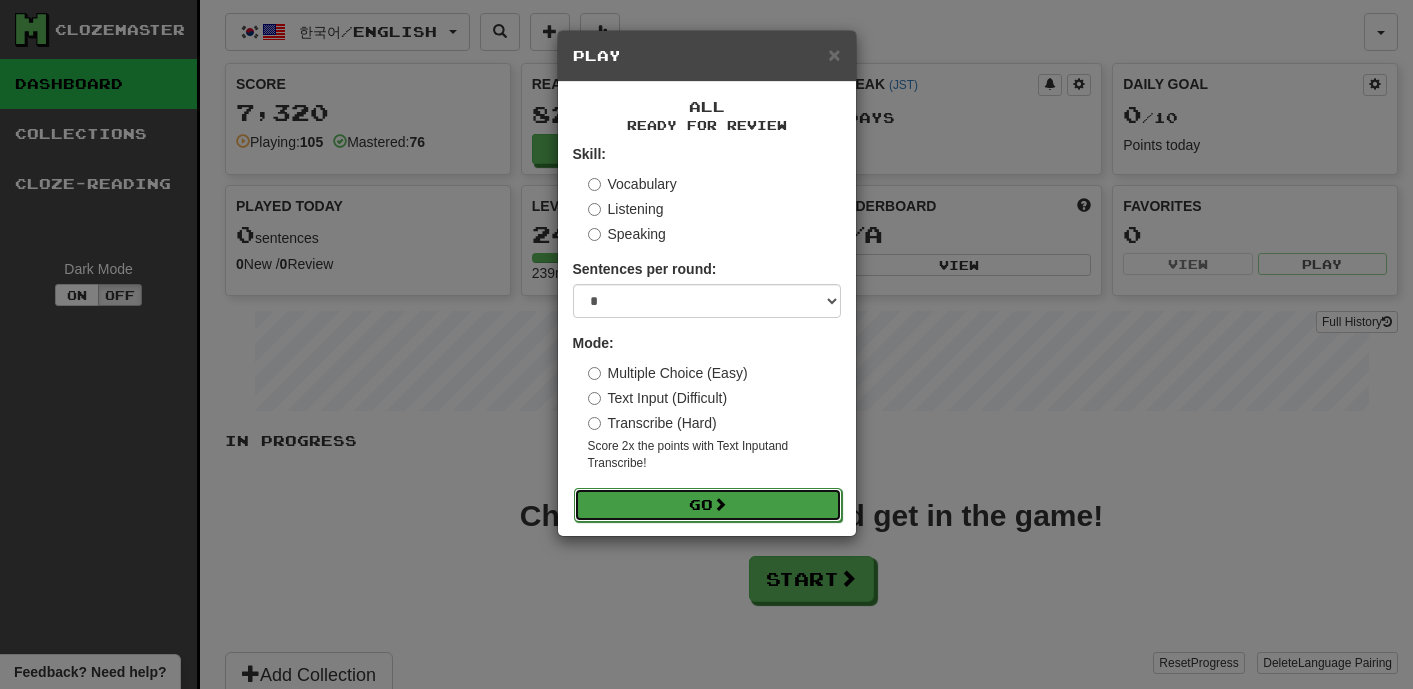 click on "Go" at bounding box center [708, 505] 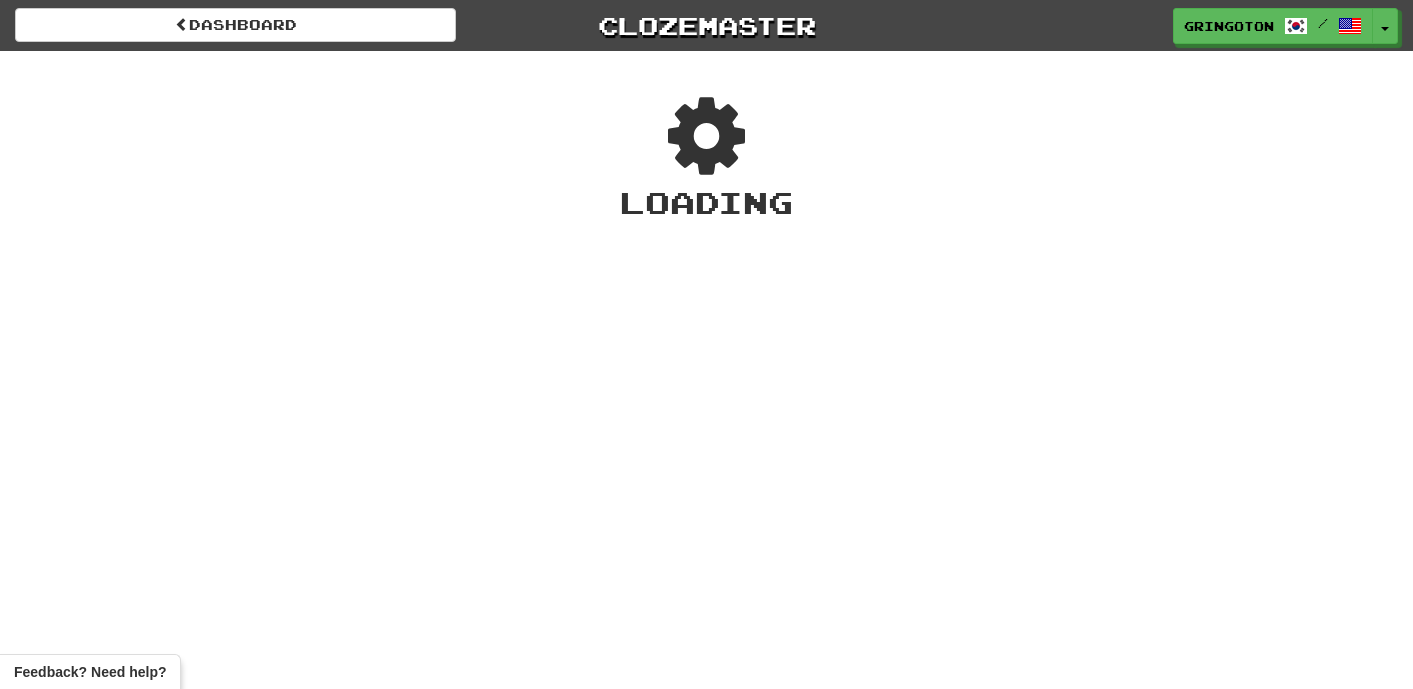 scroll, scrollTop: 0, scrollLeft: 0, axis: both 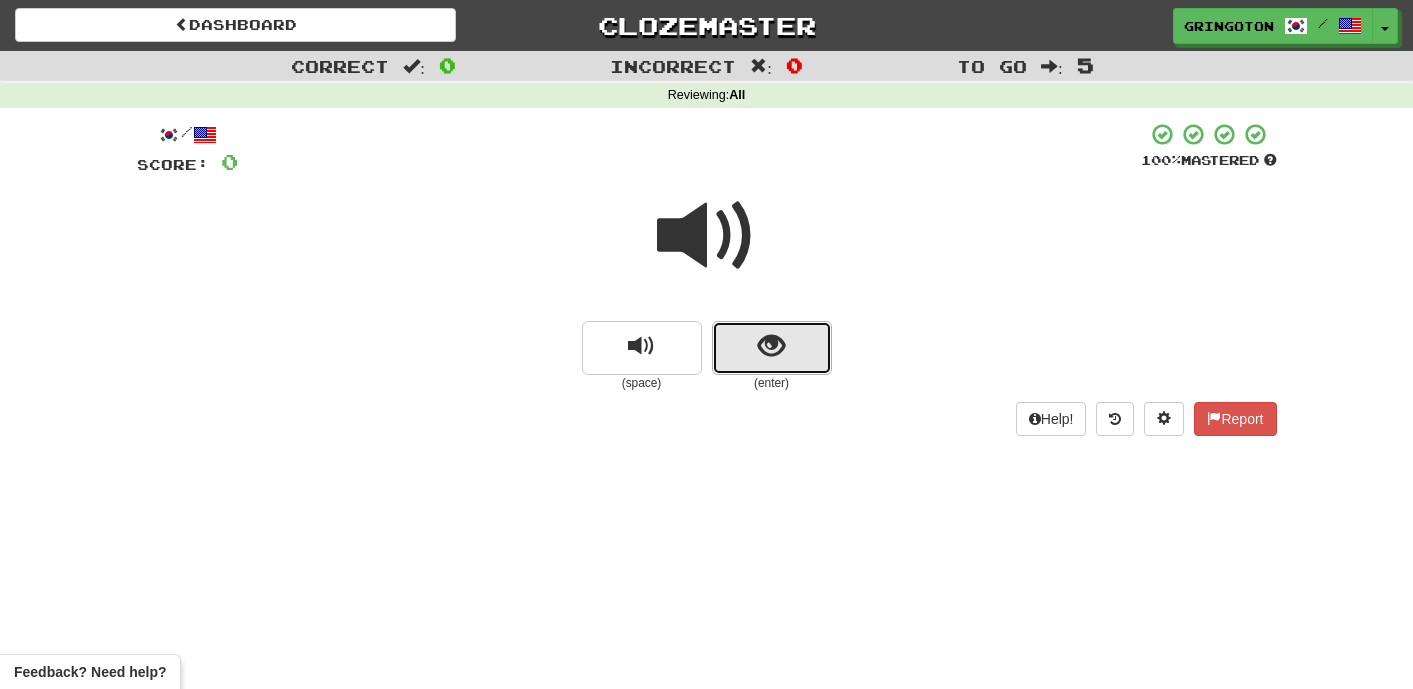 click at bounding box center (772, 348) 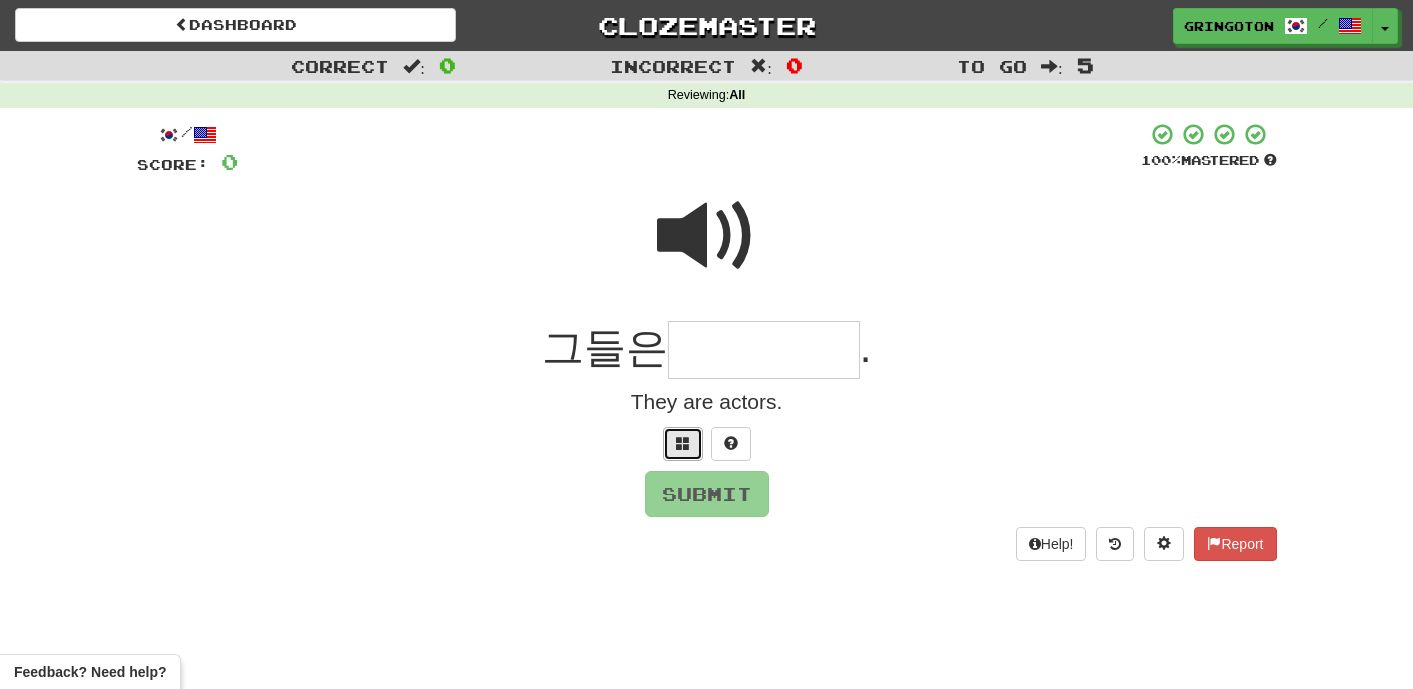 click at bounding box center [683, 444] 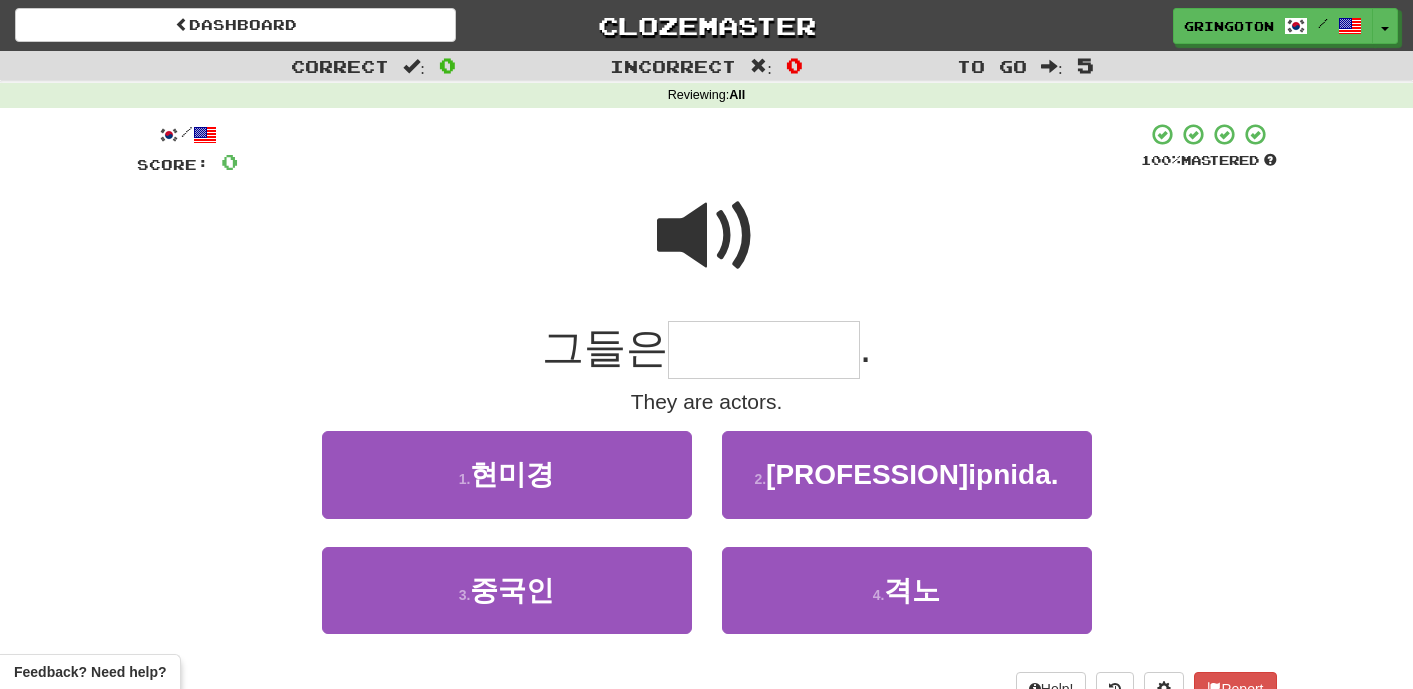 click at bounding box center [707, 236] 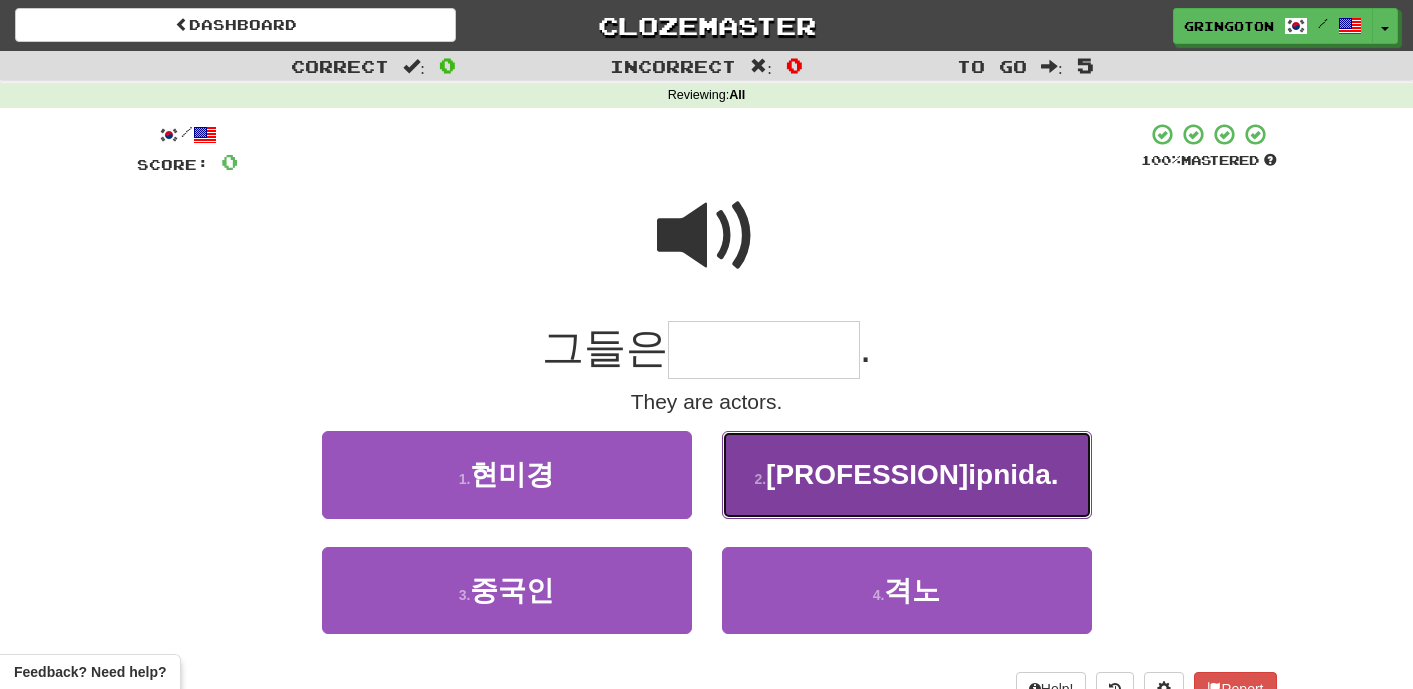 click on "2 .  배우입니다" at bounding box center [907, 474] 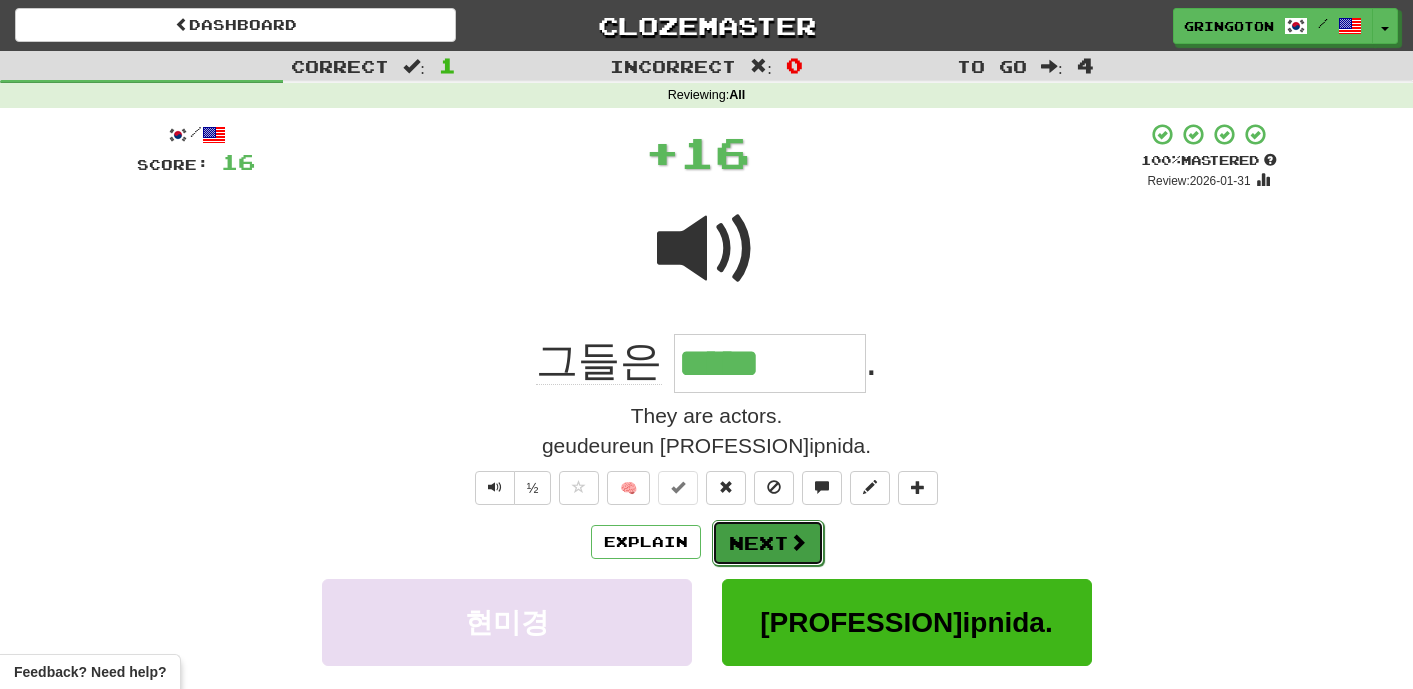 click on "Next" at bounding box center [768, 543] 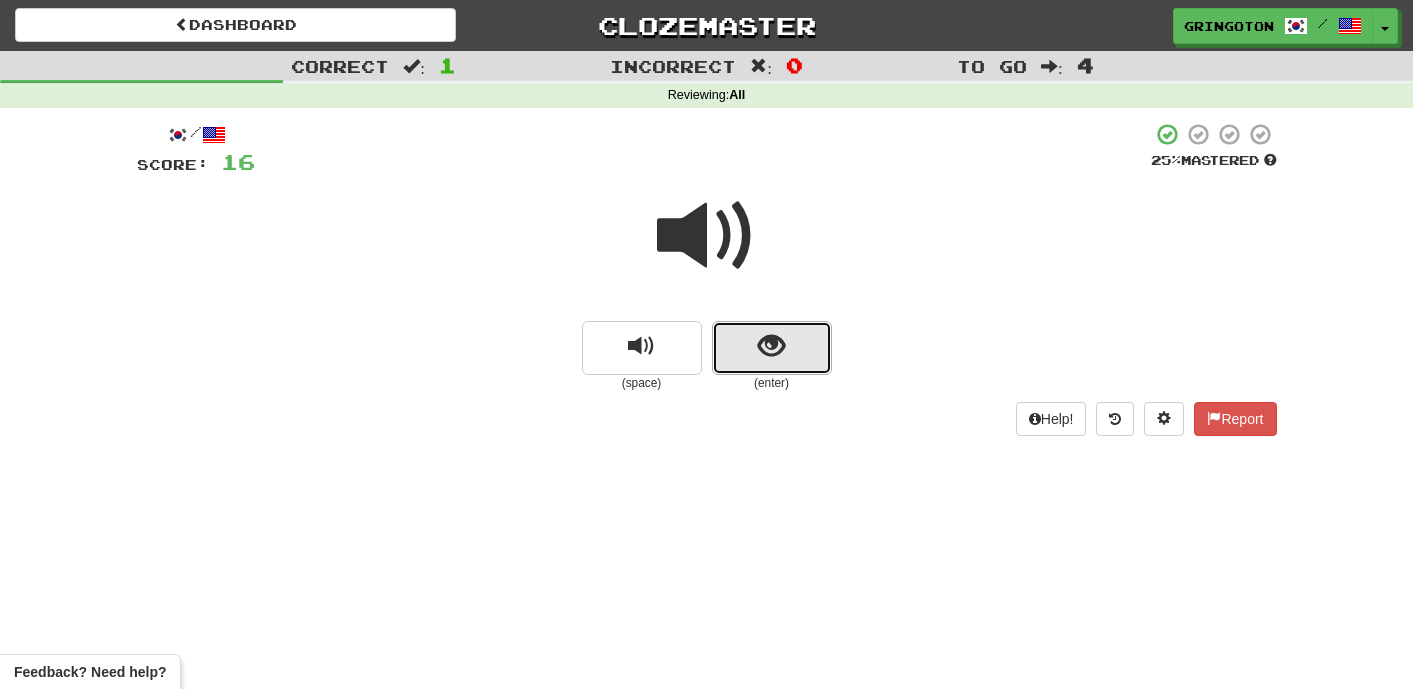 click at bounding box center [771, 346] 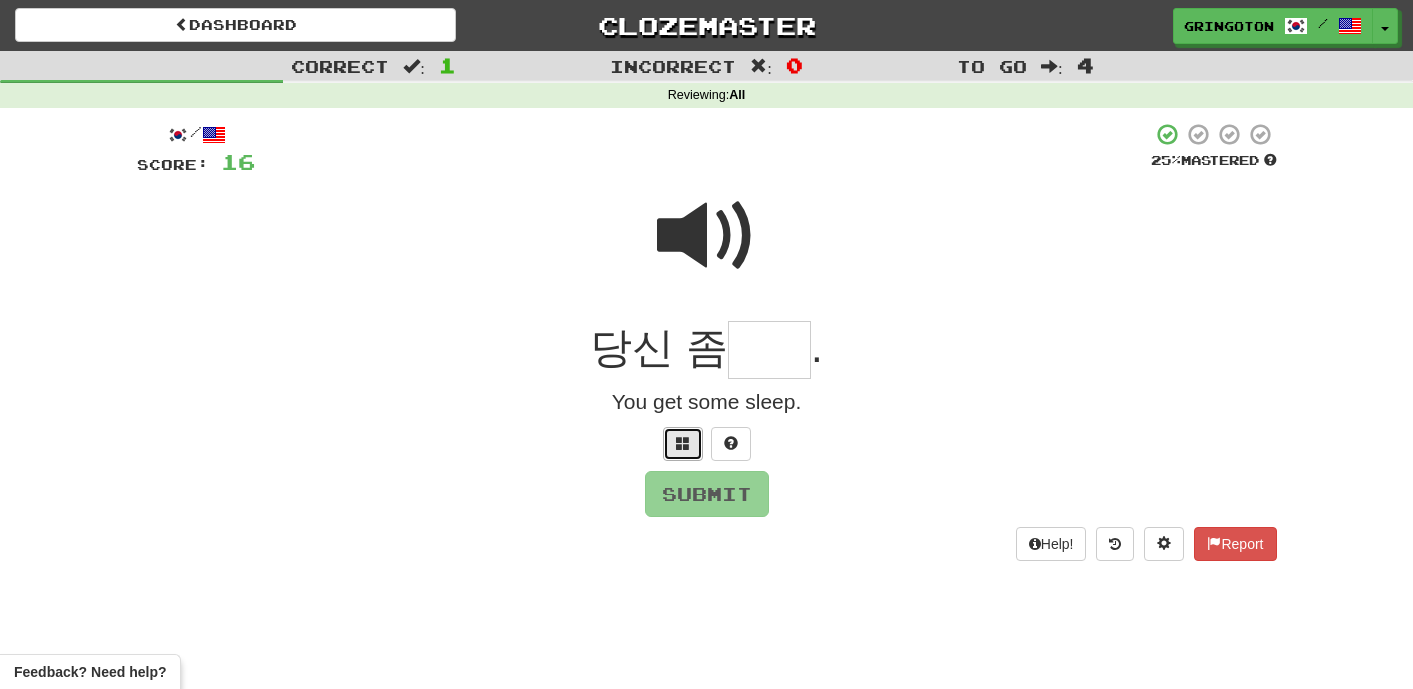 click at bounding box center [683, 443] 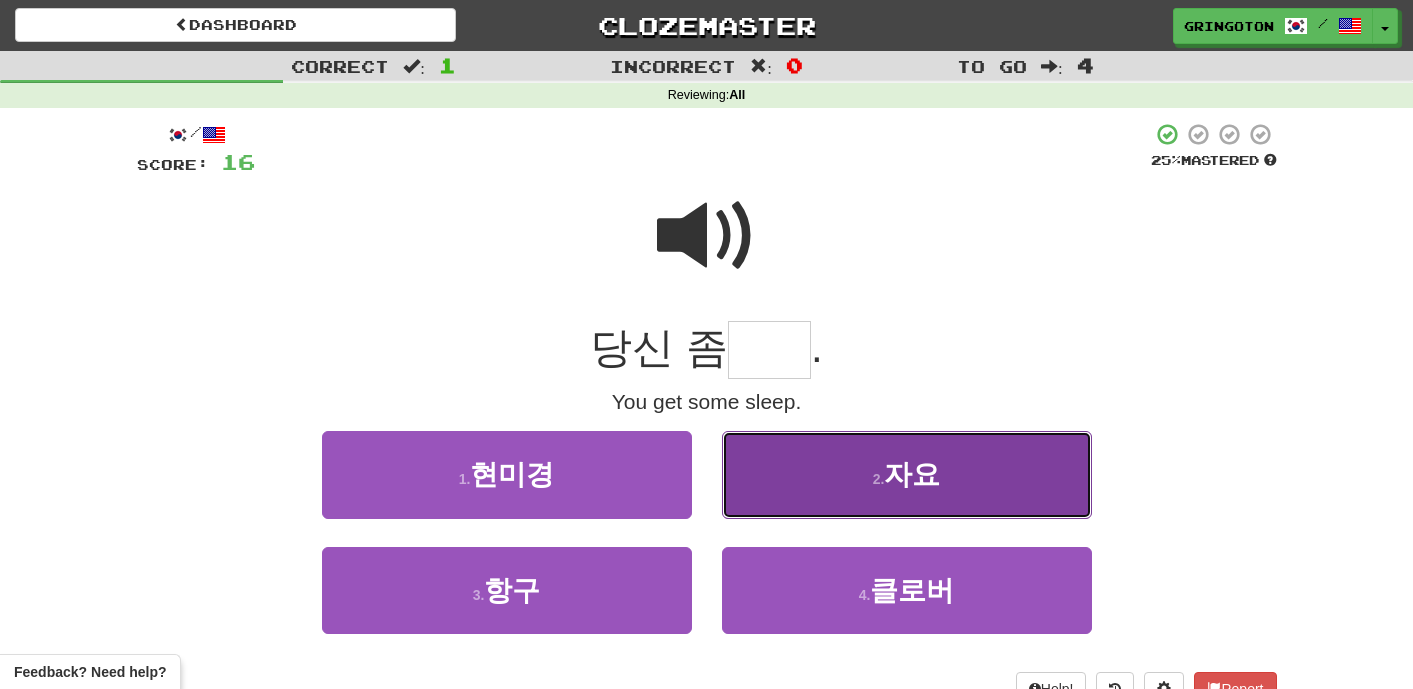 click on "2 .  자요" at bounding box center [907, 474] 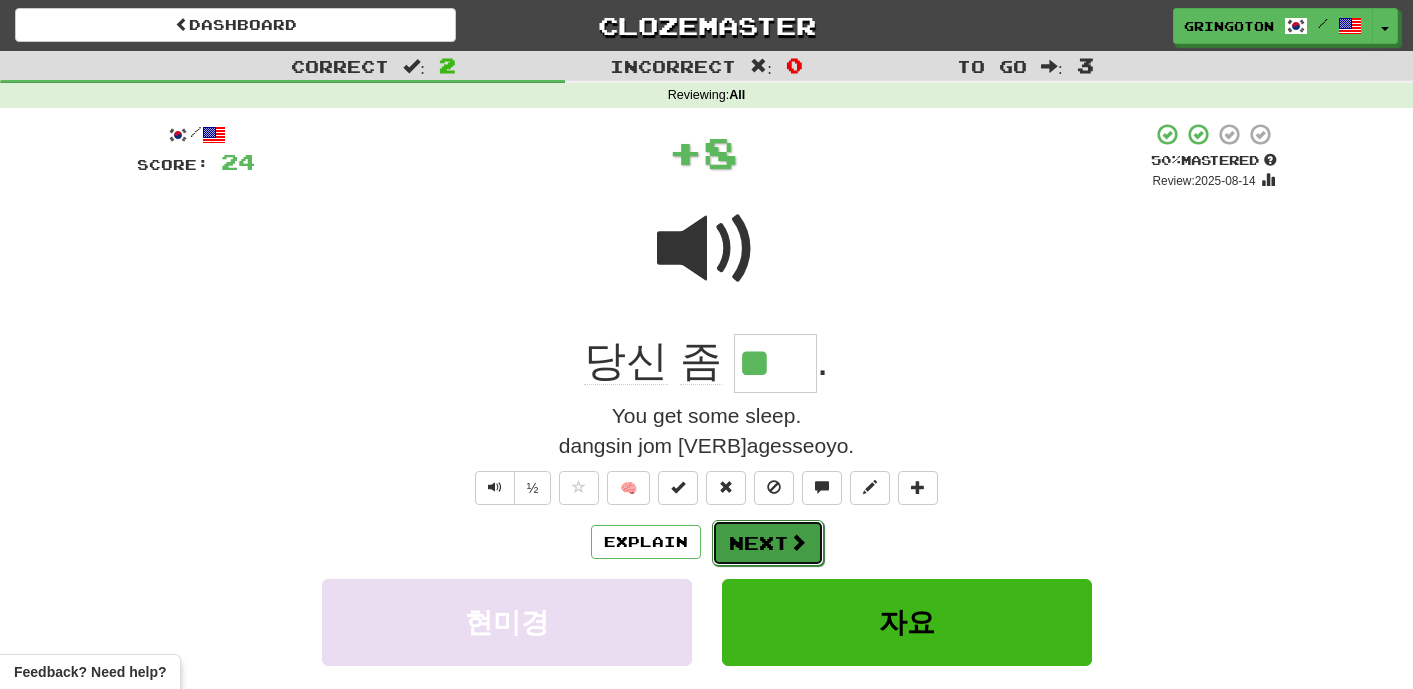 click on "Next" at bounding box center [768, 543] 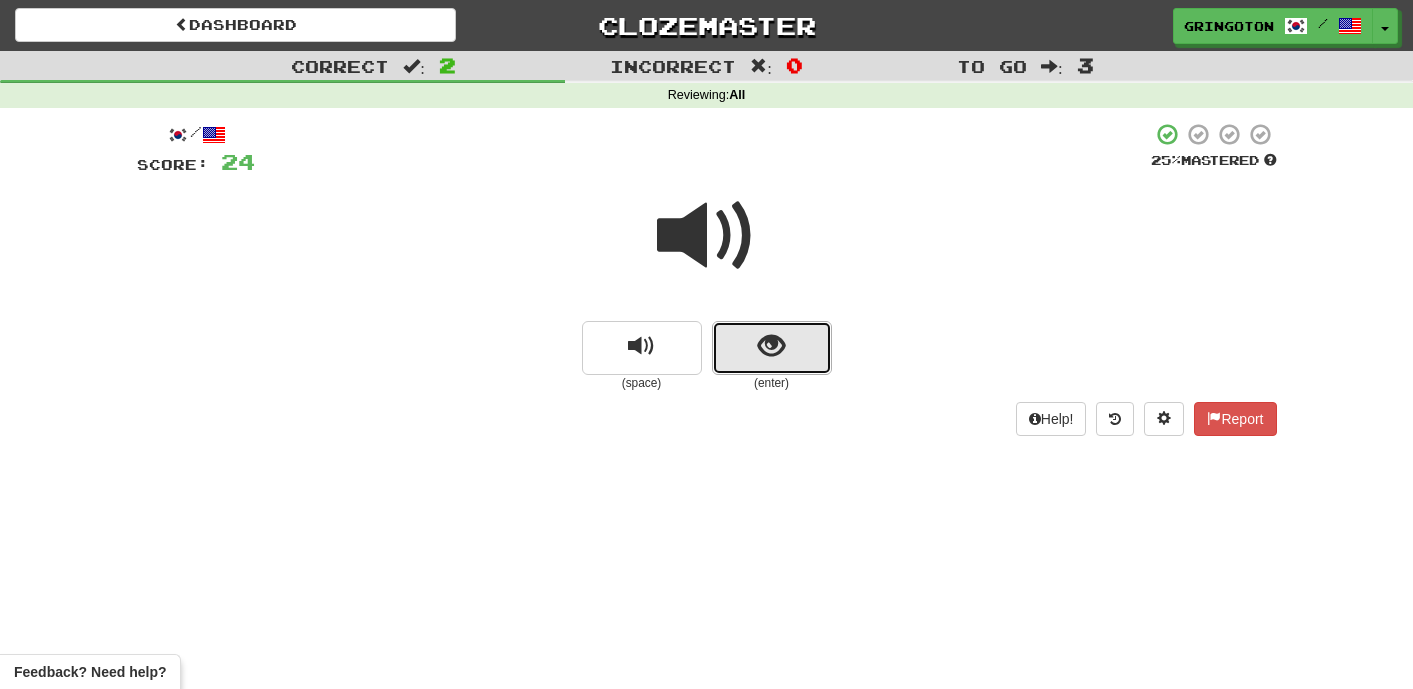click at bounding box center (771, 346) 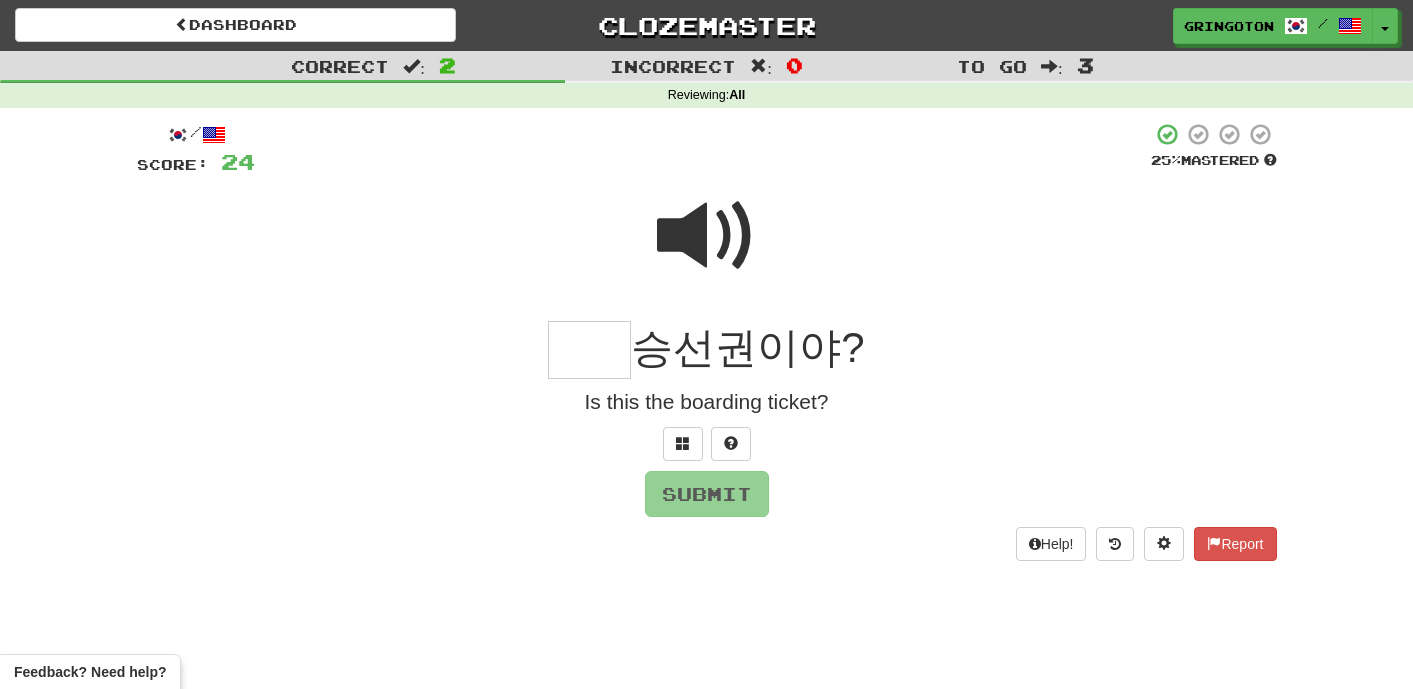 click at bounding box center (707, 236) 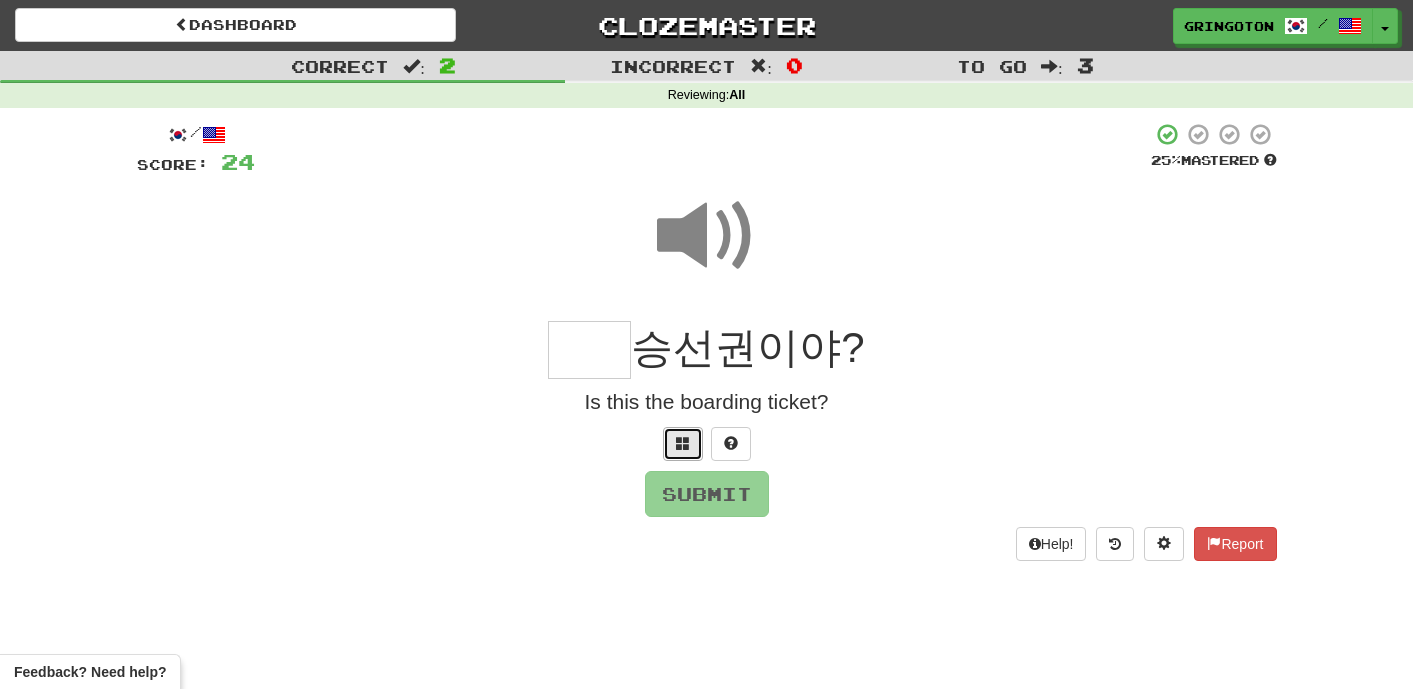 click at bounding box center (683, 444) 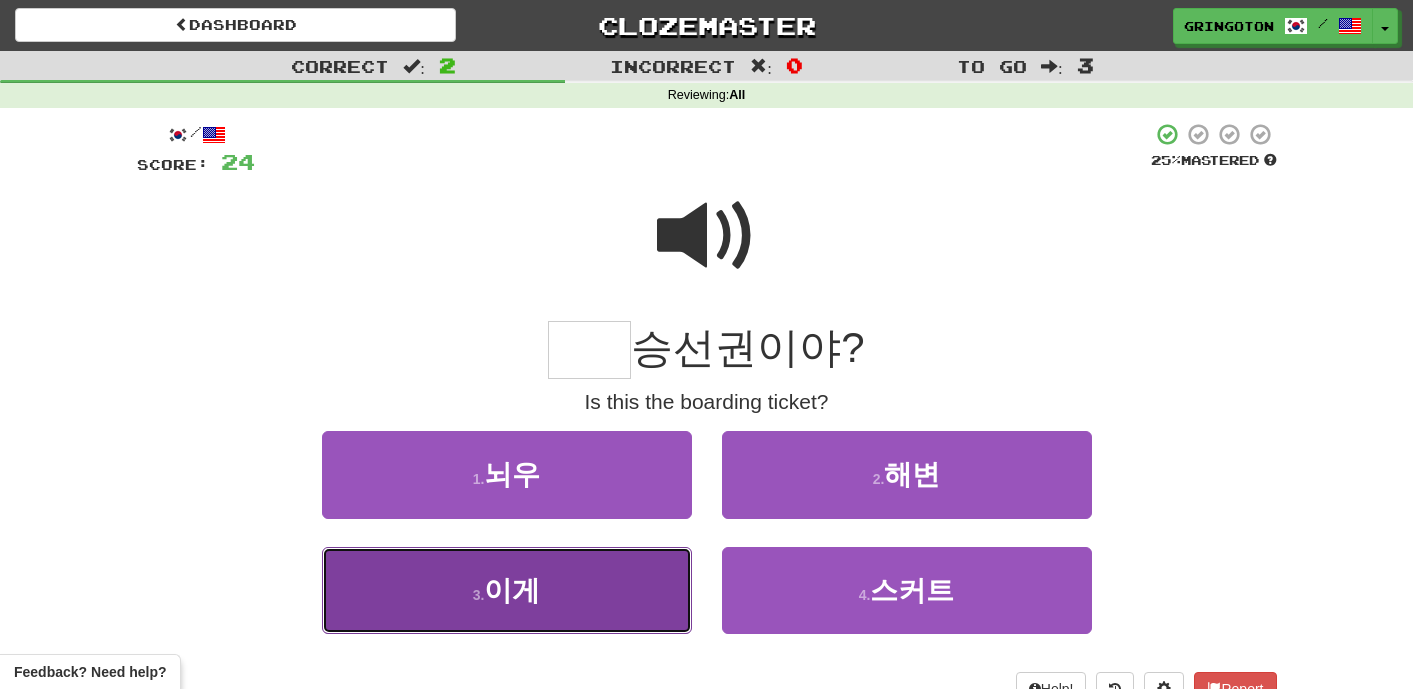 click on "3 .  이게" at bounding box center (507, 590) 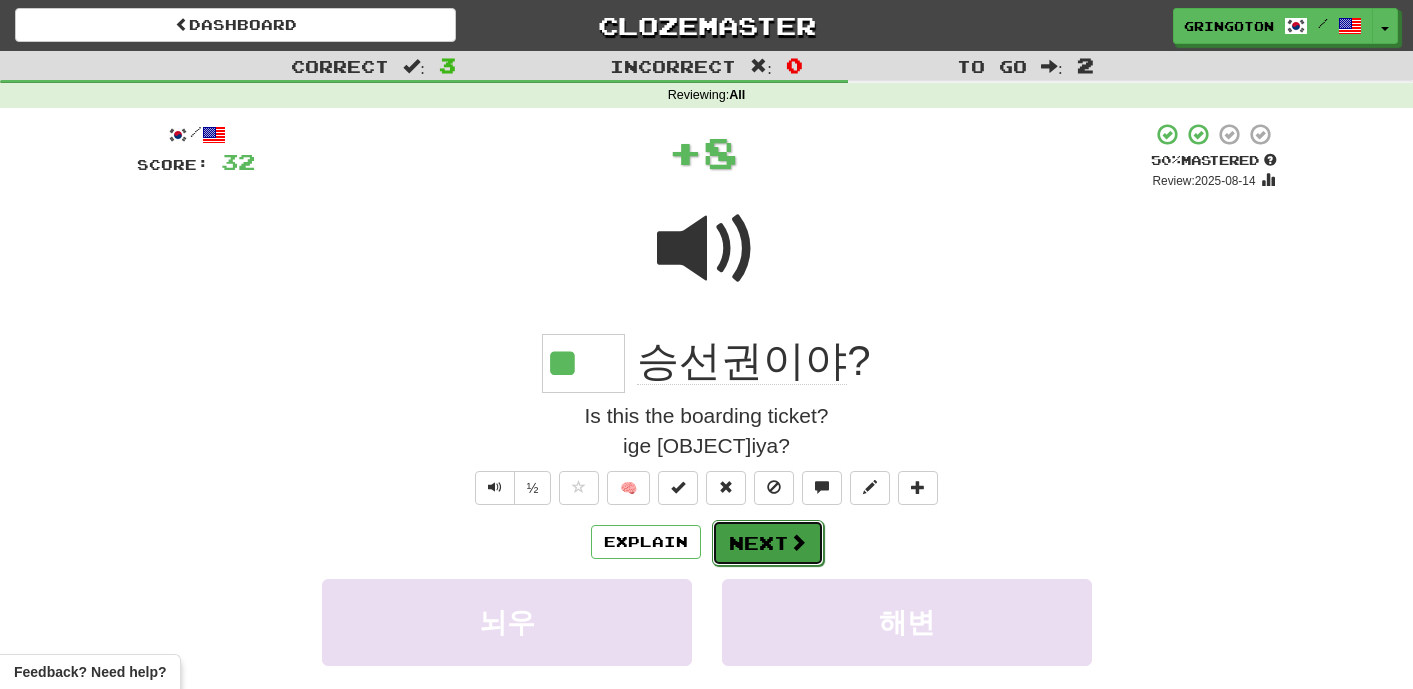 click on "Next" at bounding box center (768, 543) 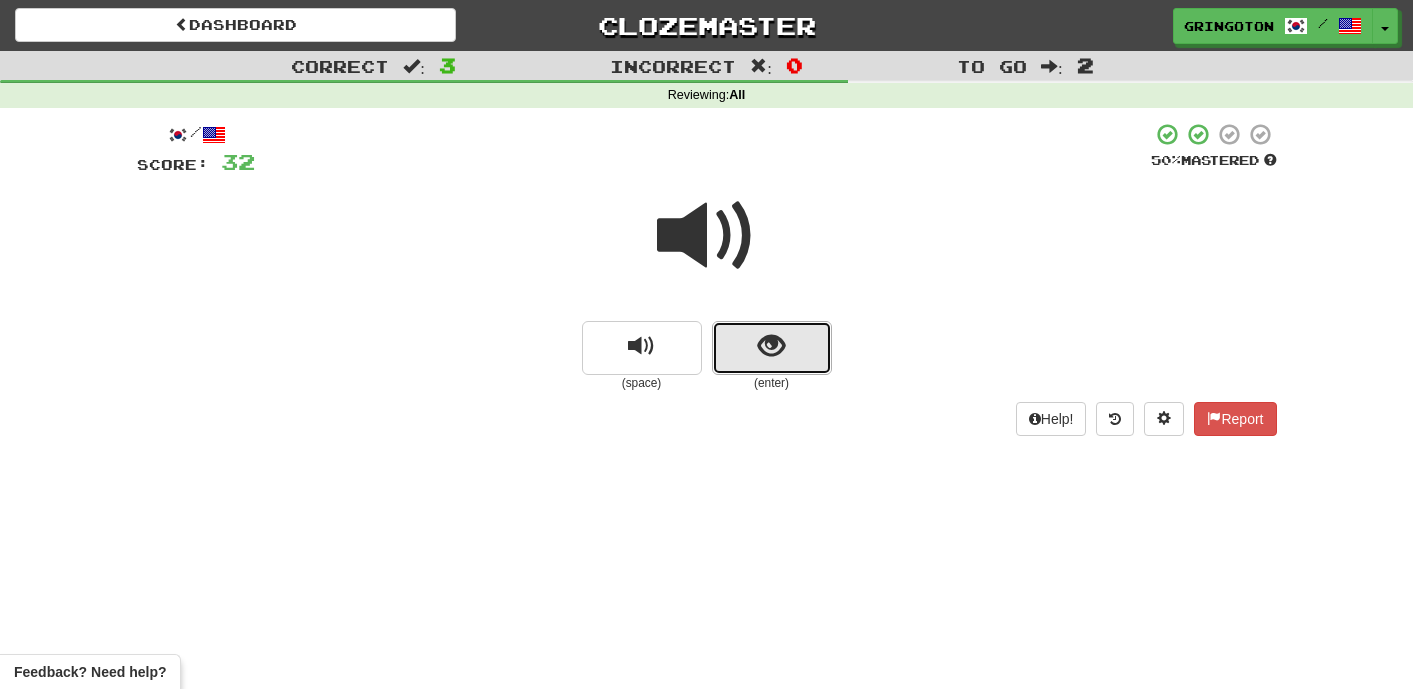 click at bounding box center (771, 346) 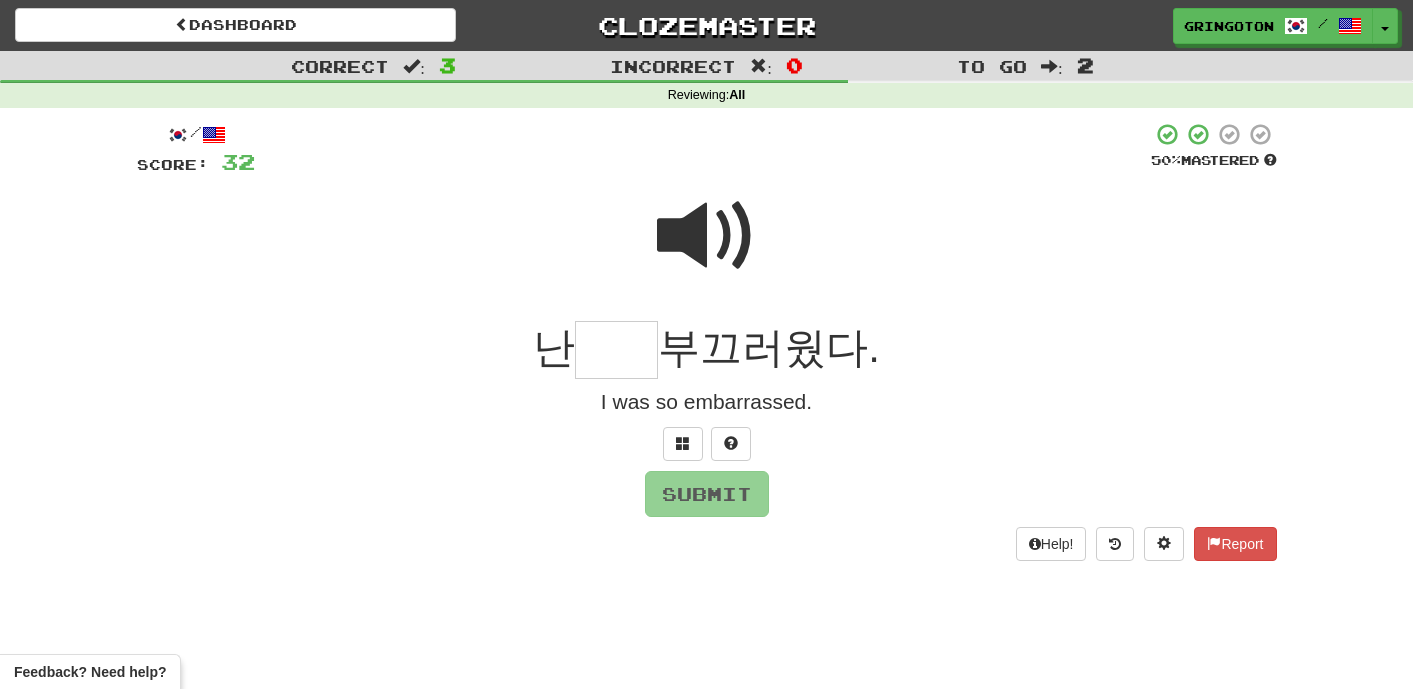click at bounding box center [707, 236] 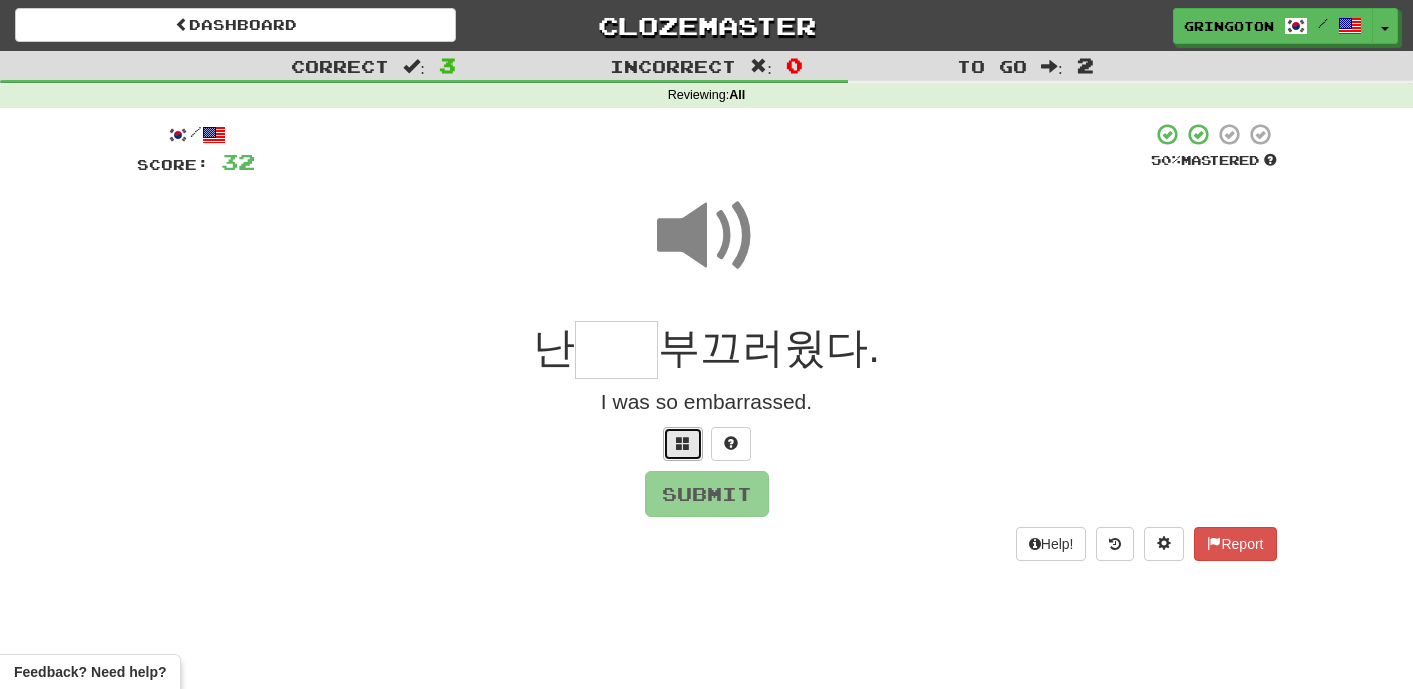 click at bounding box center (683, 443) 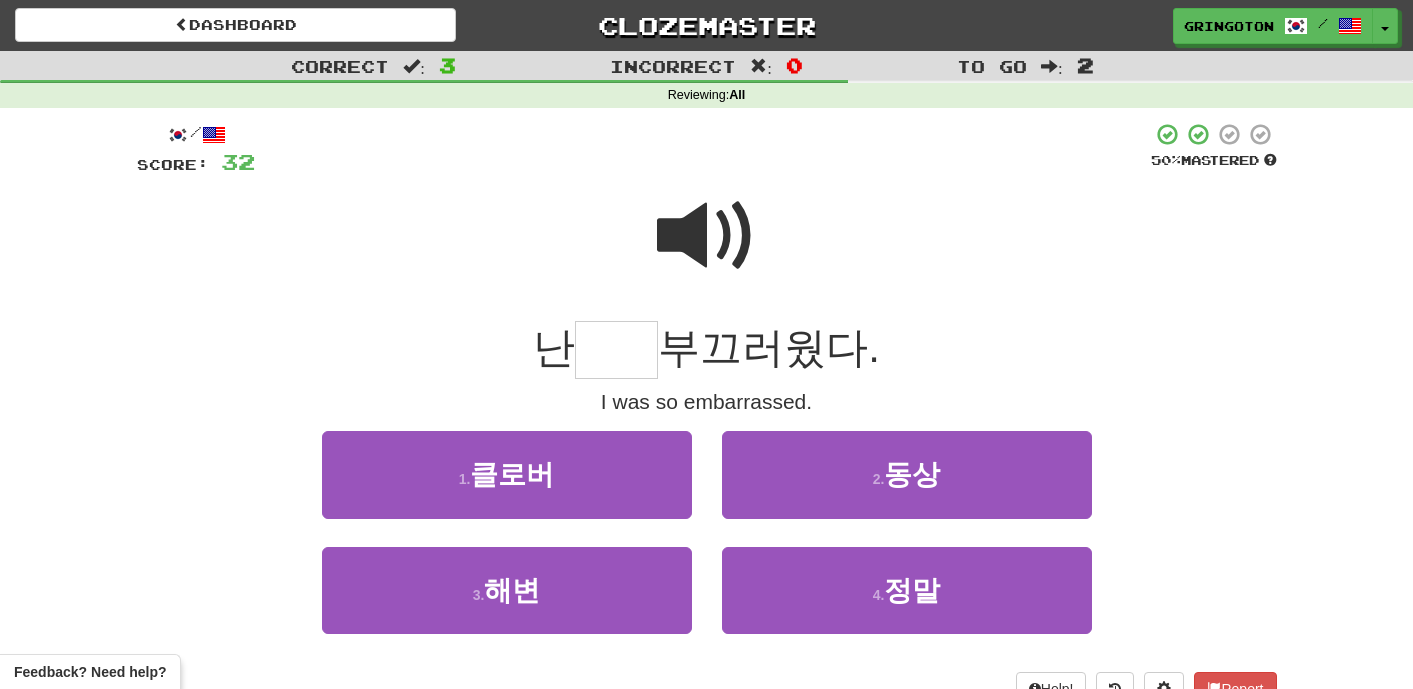 click at bounding box center (707, 236) 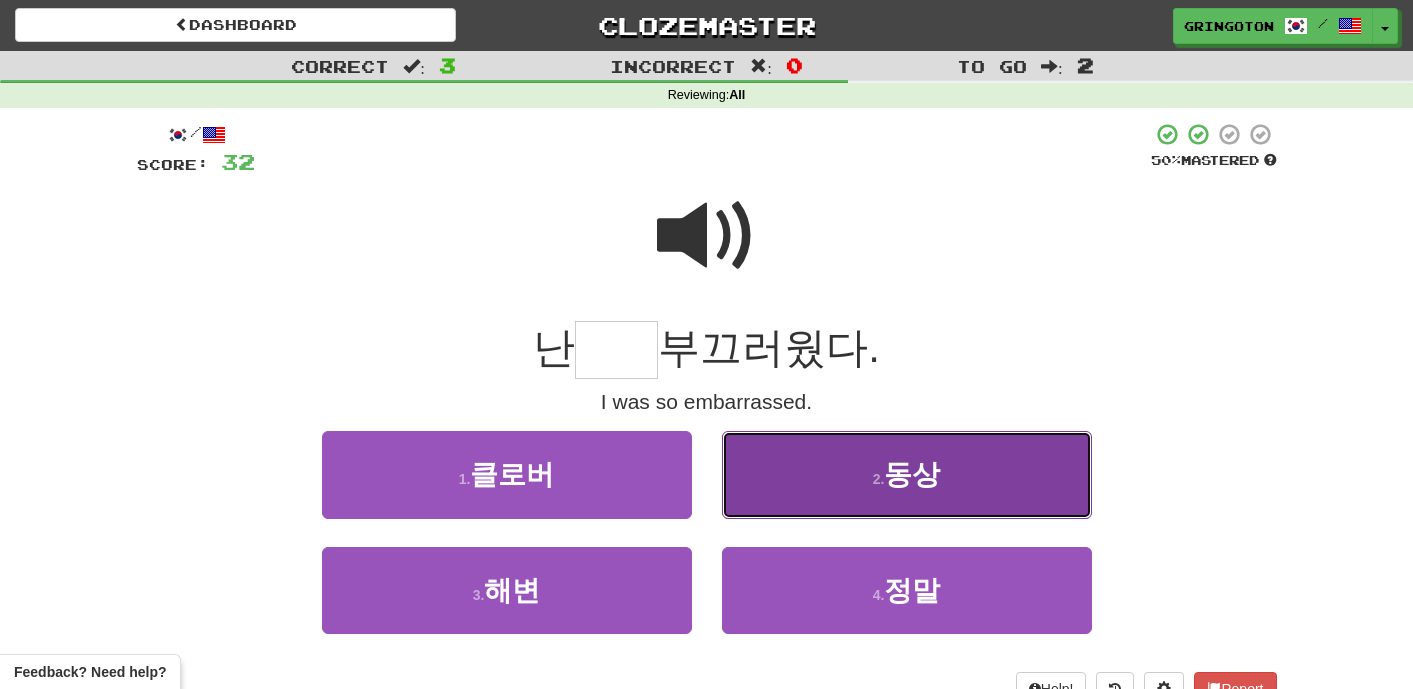 click on "2 .  동상" at bounding box center [907, 474] 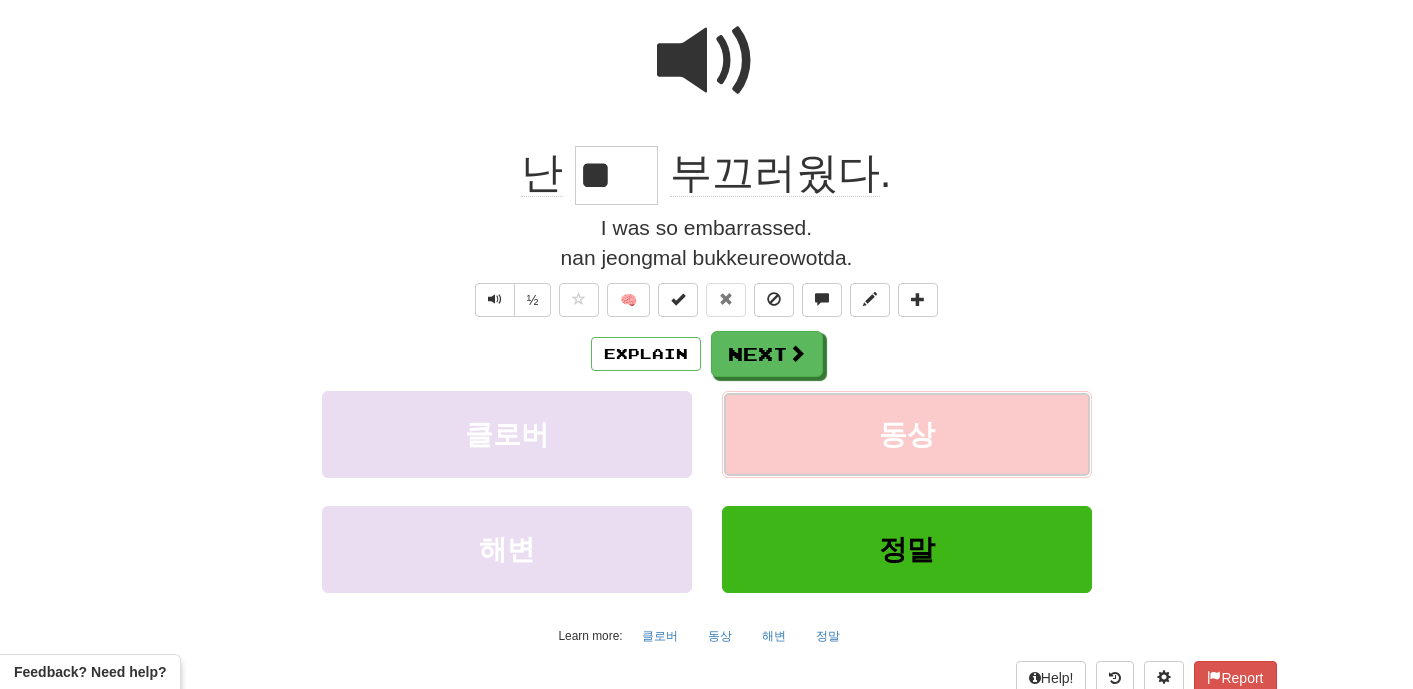 scroll, scrollTop: 197, scrollLeft: 0, axis: vertical 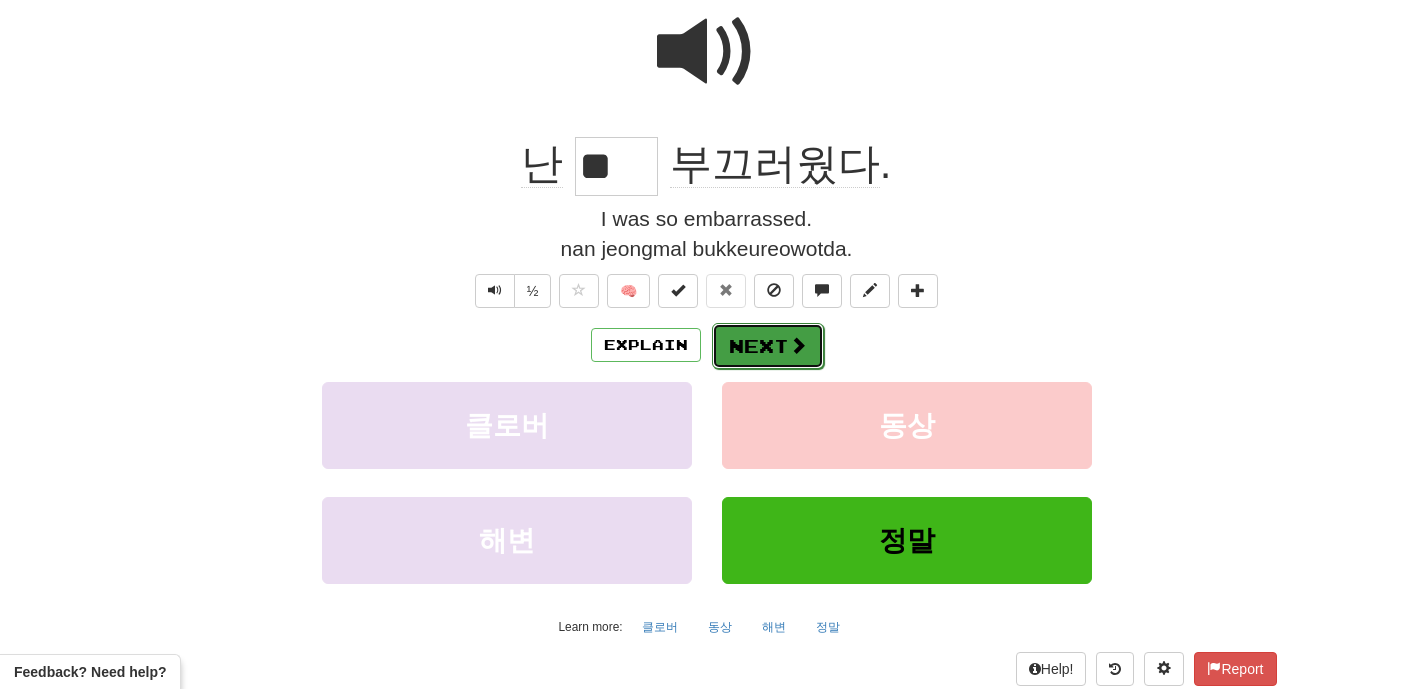 click at bounding box center (798, 345) 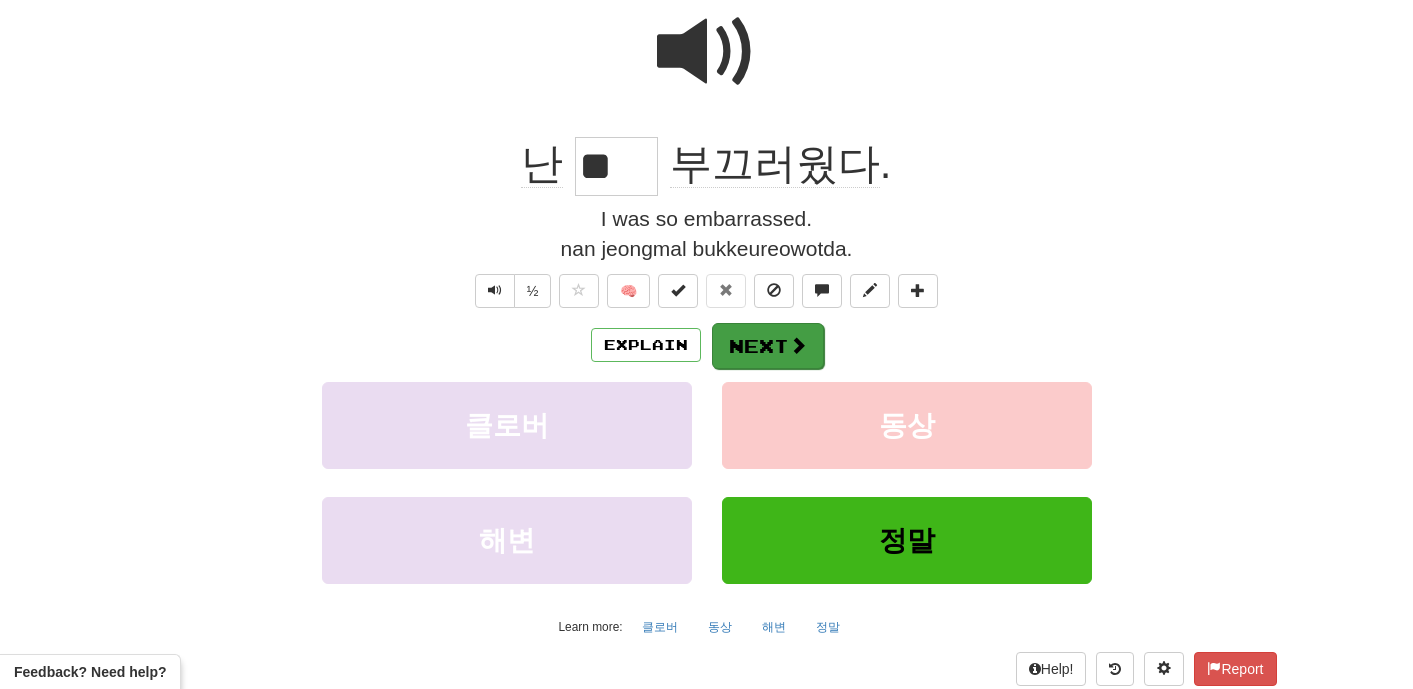 scroll, scrollTop: 0, scrollLeft: 0, axis: both 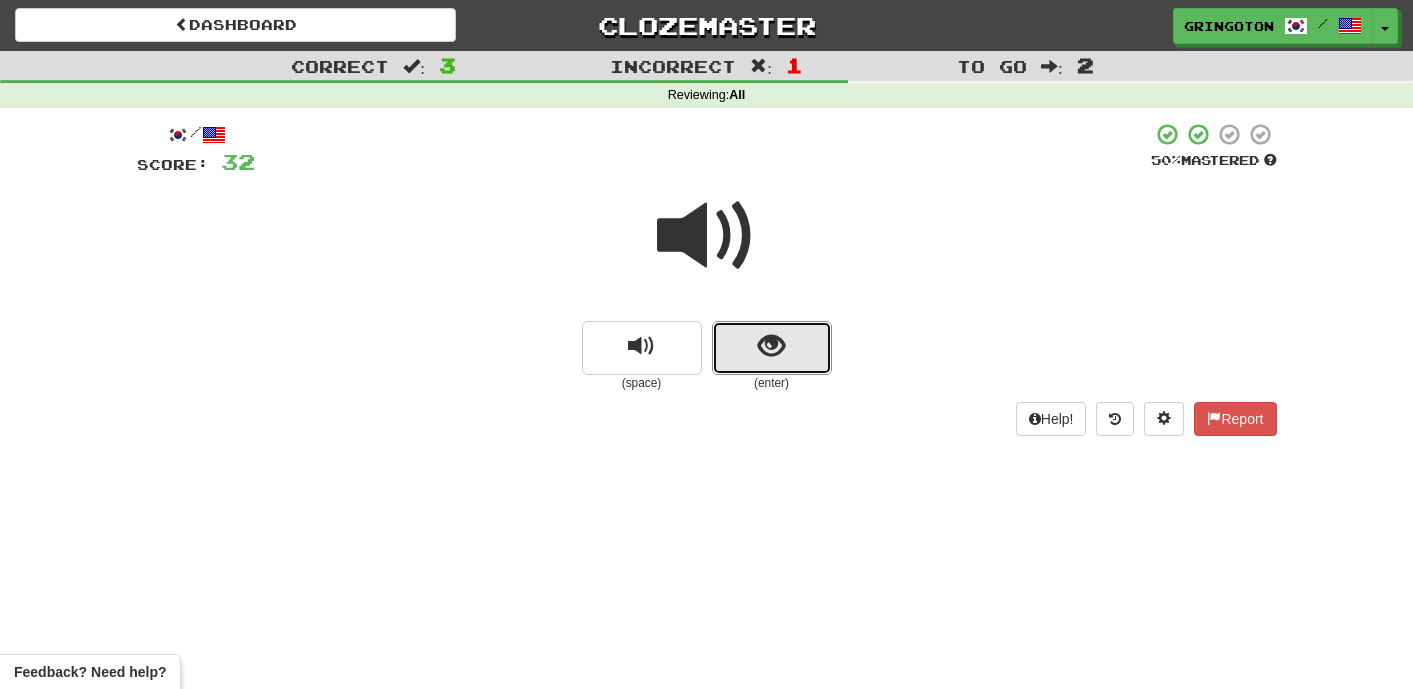click at bounding box center [772, 348] 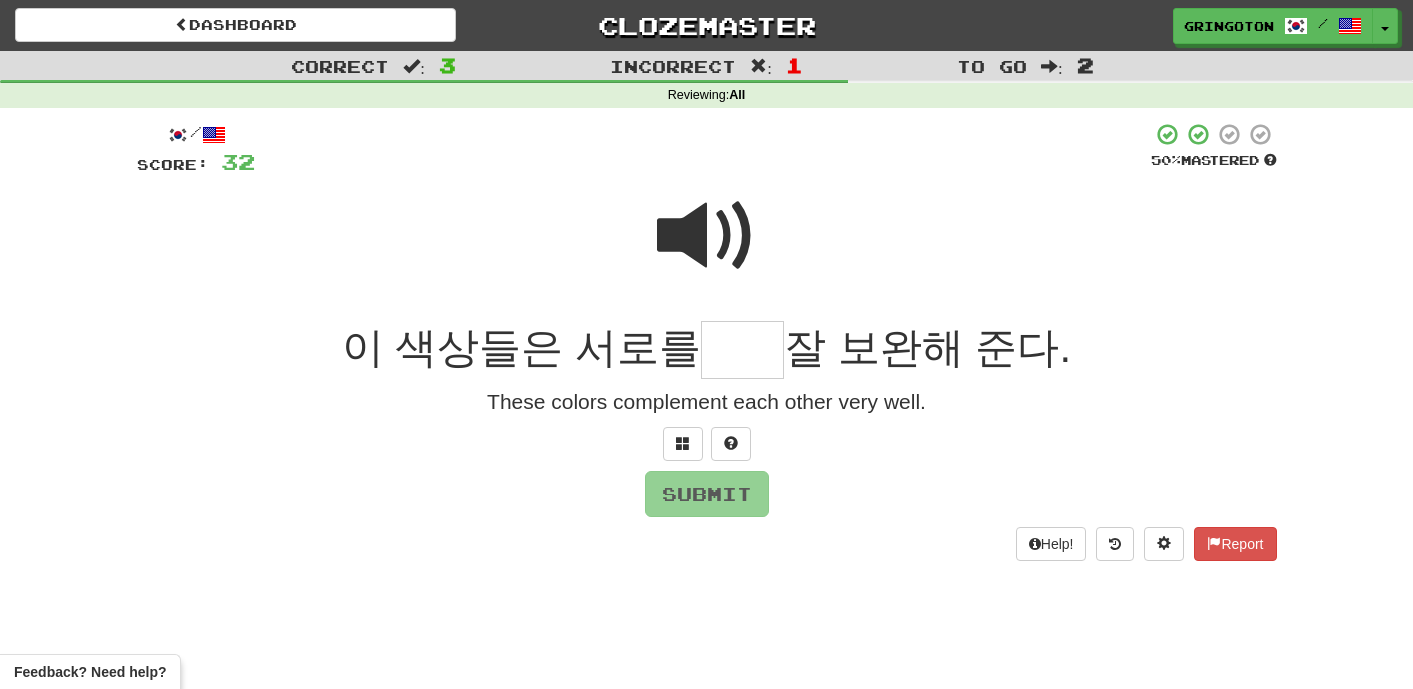 click at bounding box center (707, 236) 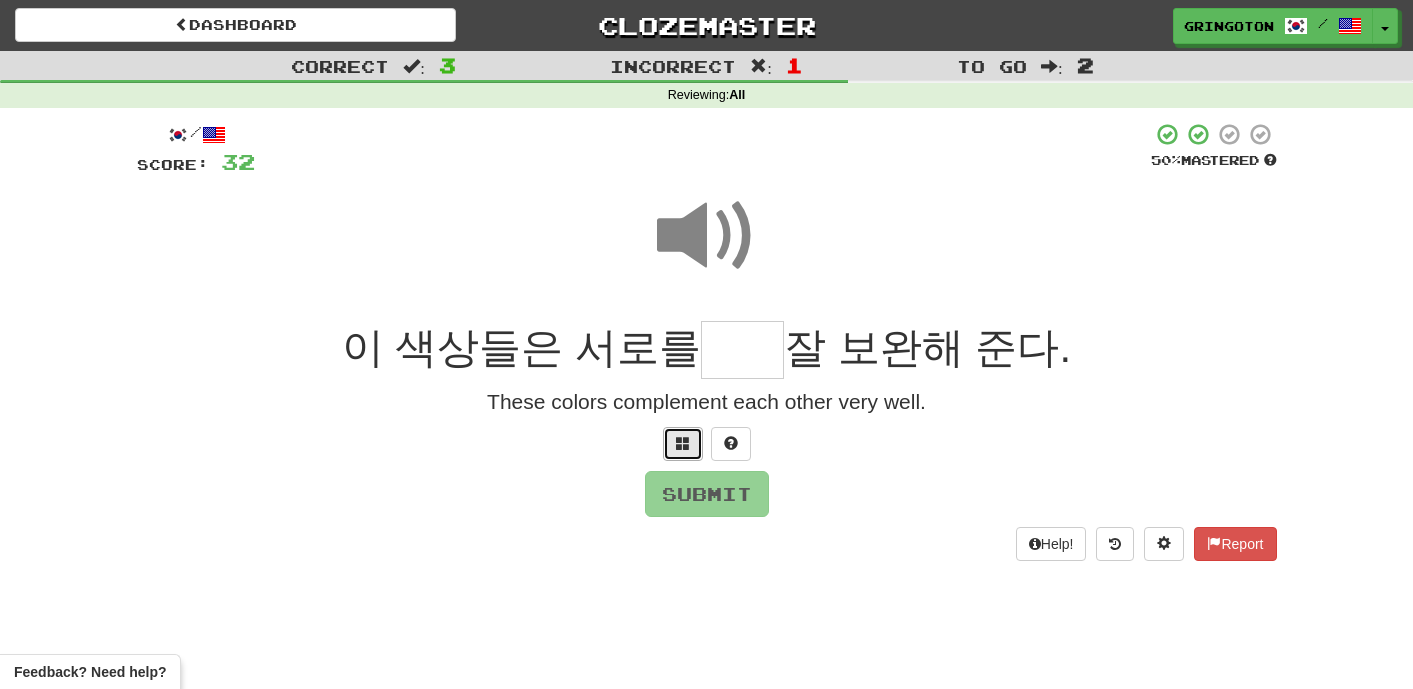 click at bounding box center (683, 443) 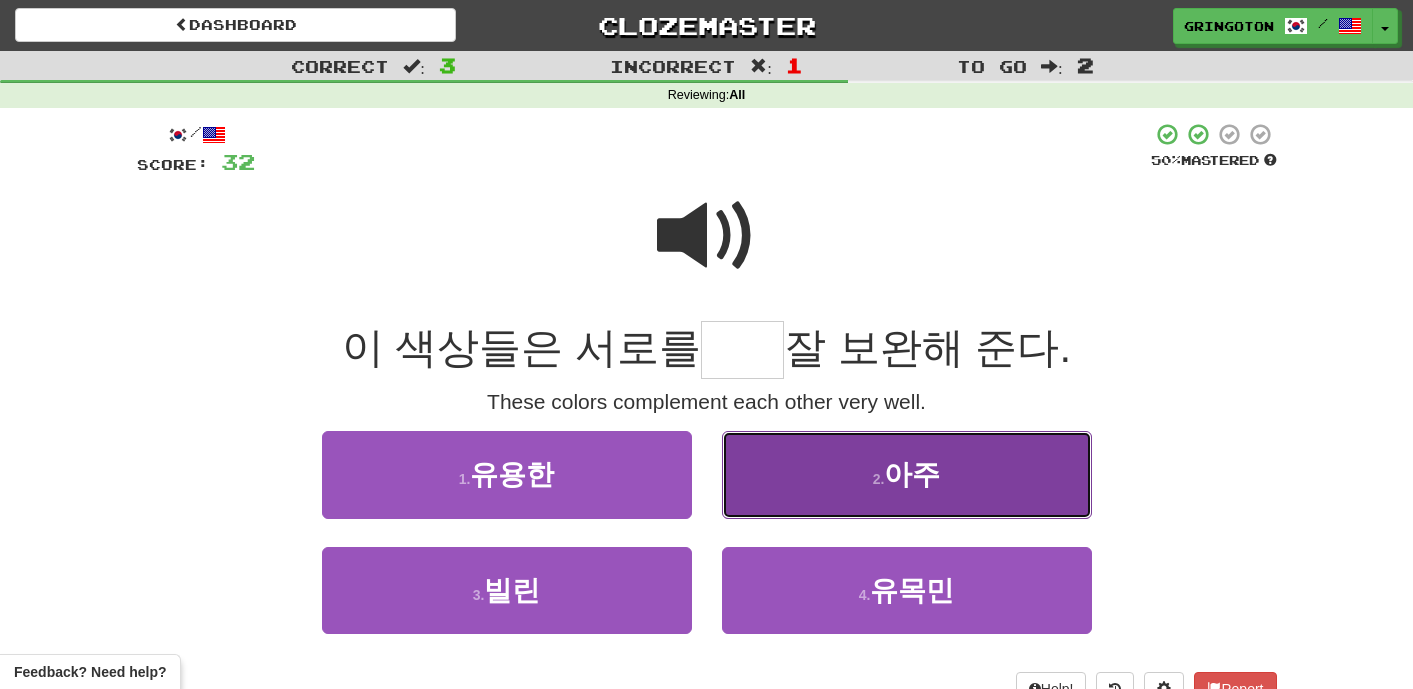 click on "2 .  아주" at bounding box center (907, 474) 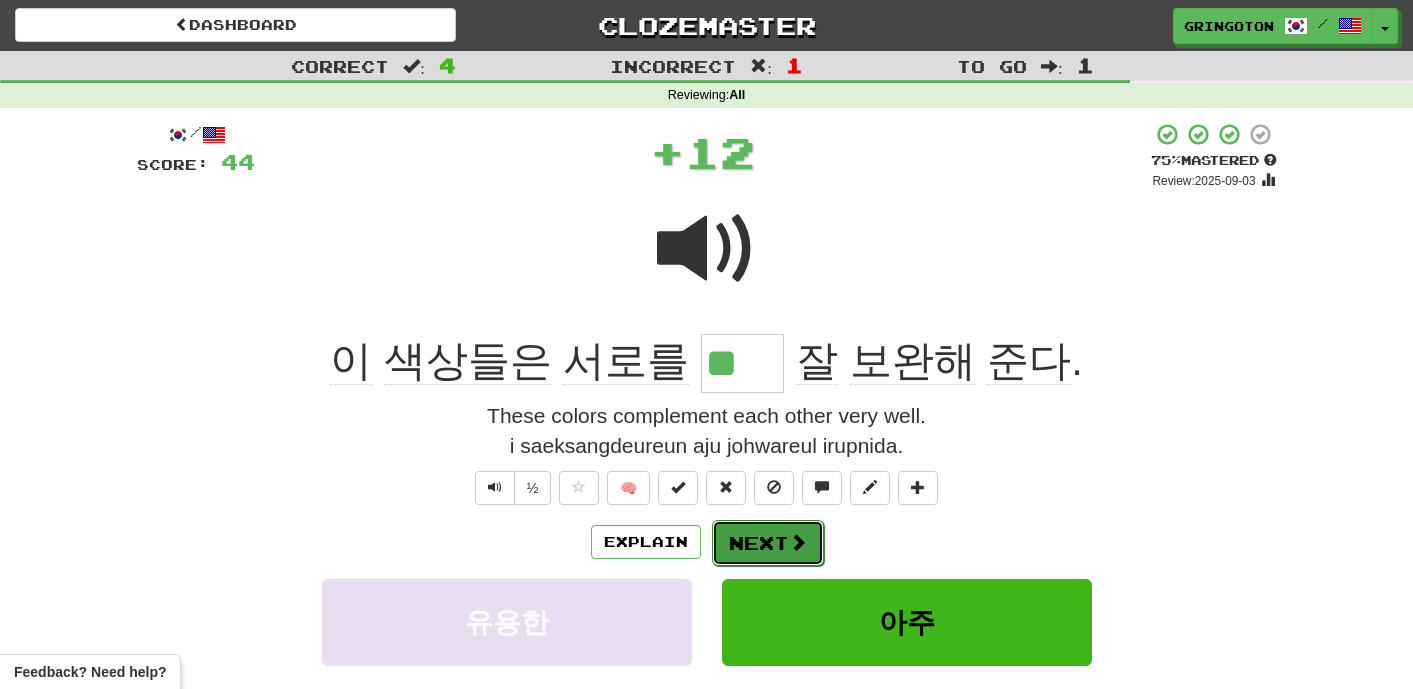 click on "Next" at bounding box center (768, 543) 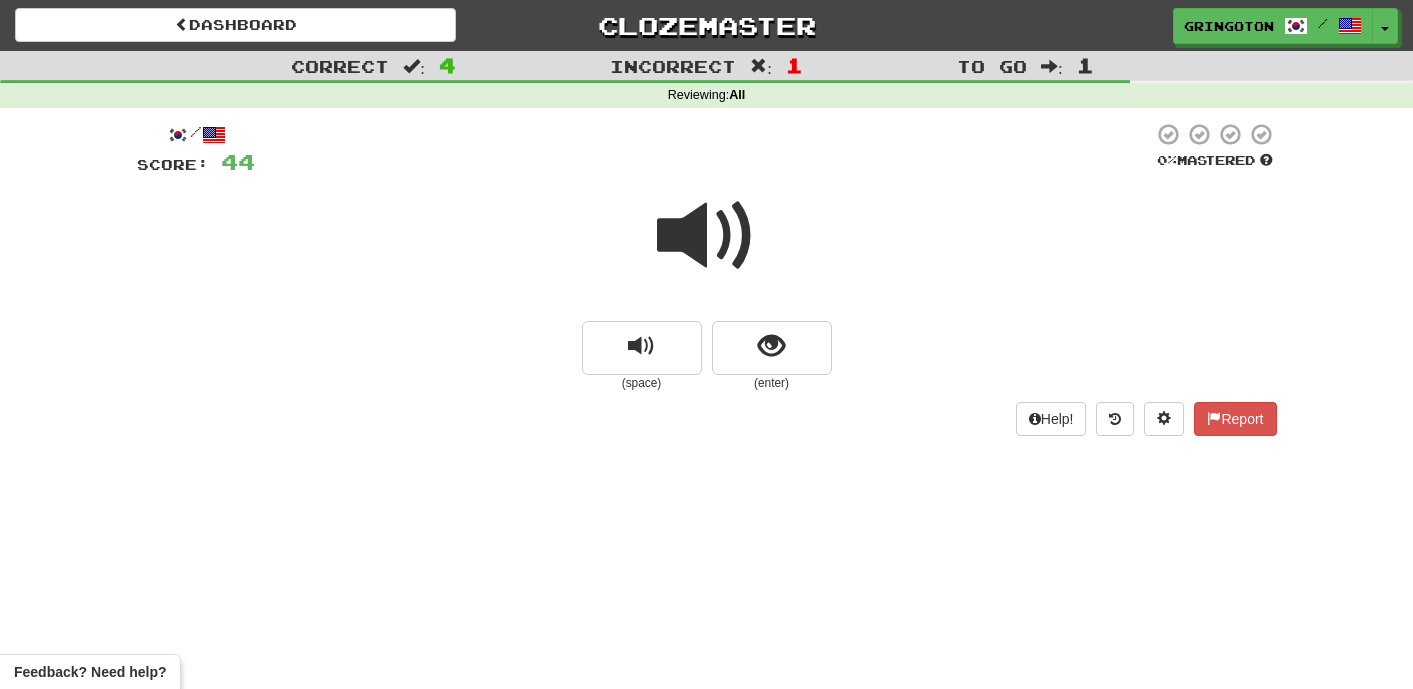 click at bounding box center [707, 236] 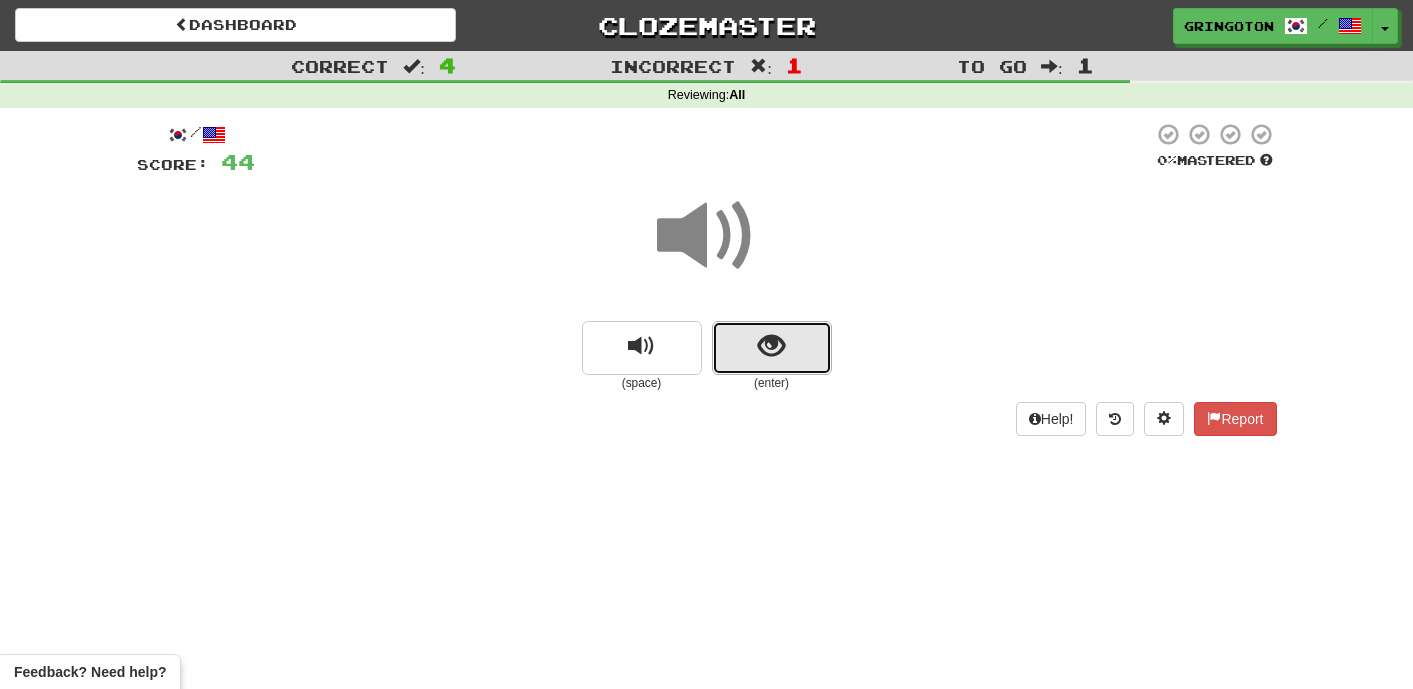 click at bounding box center (771, 346) 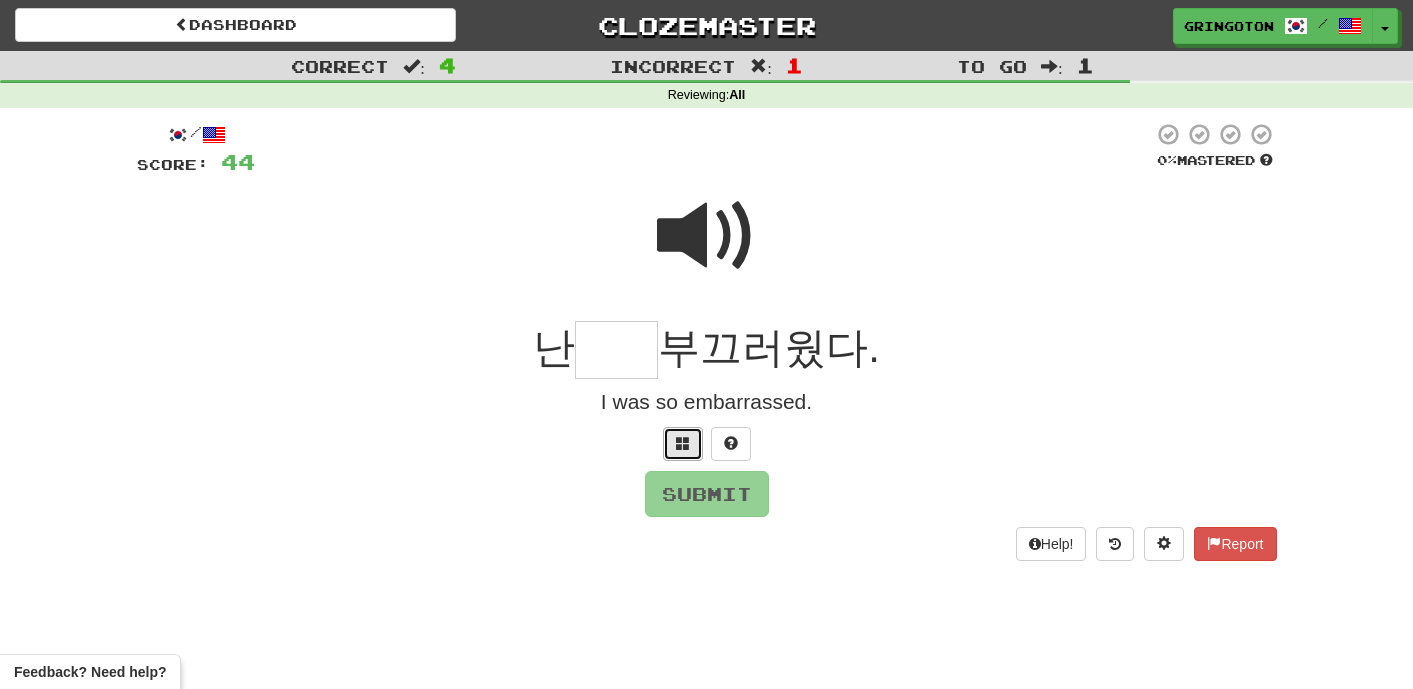 click at bounding box center [683, 443] 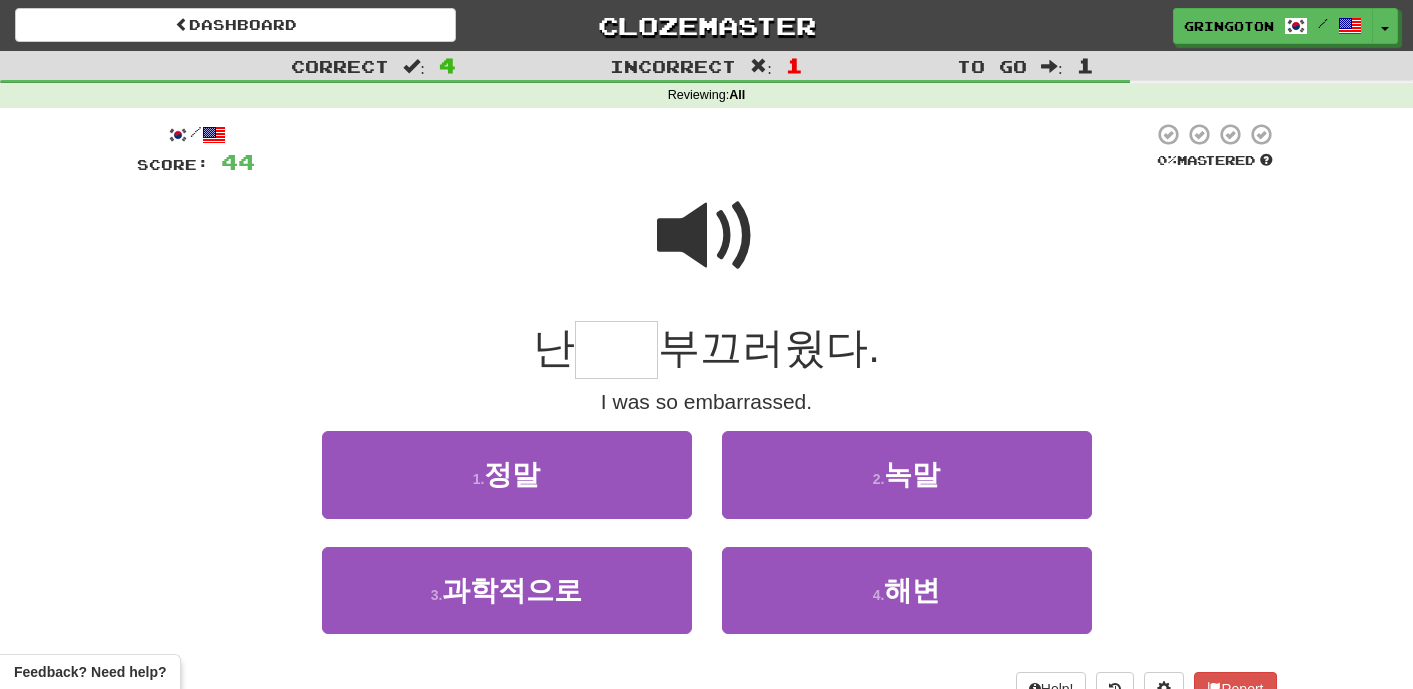 click at bounding box center (707, 236) 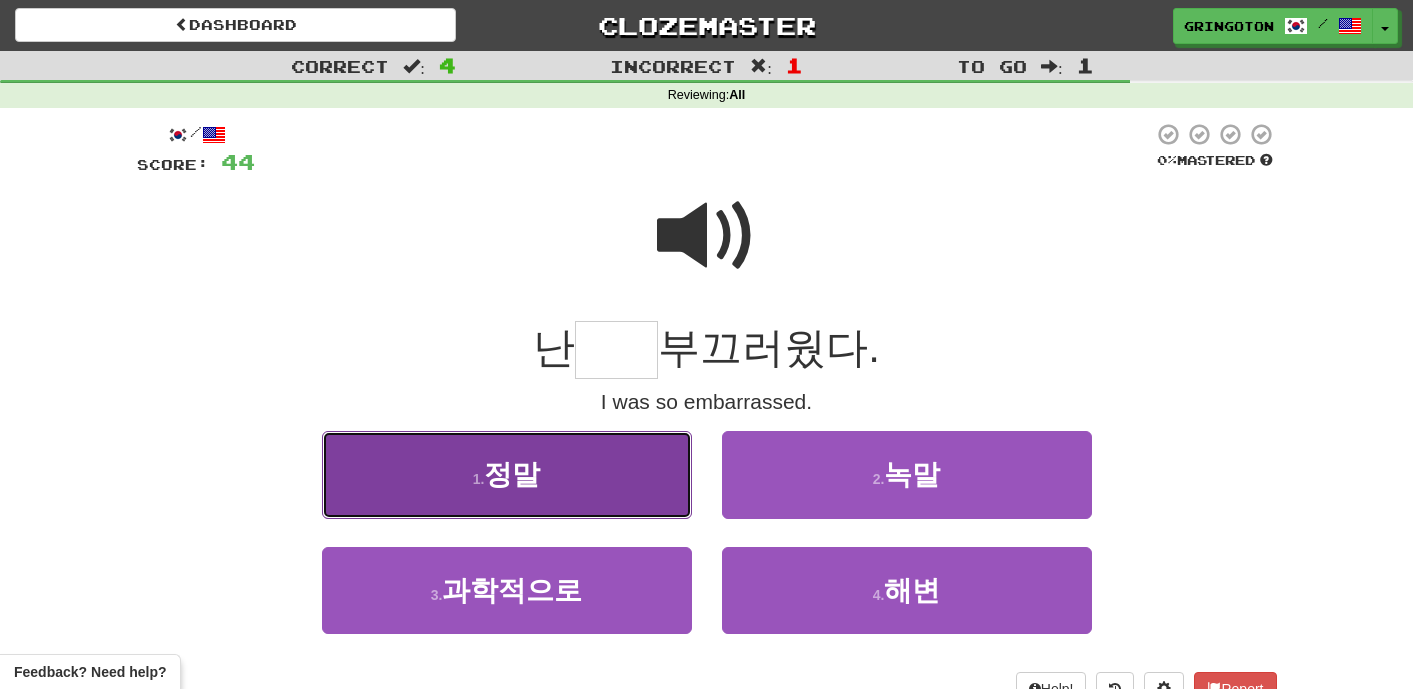 click on "1 .  정말" at bounding box center [507, 474] 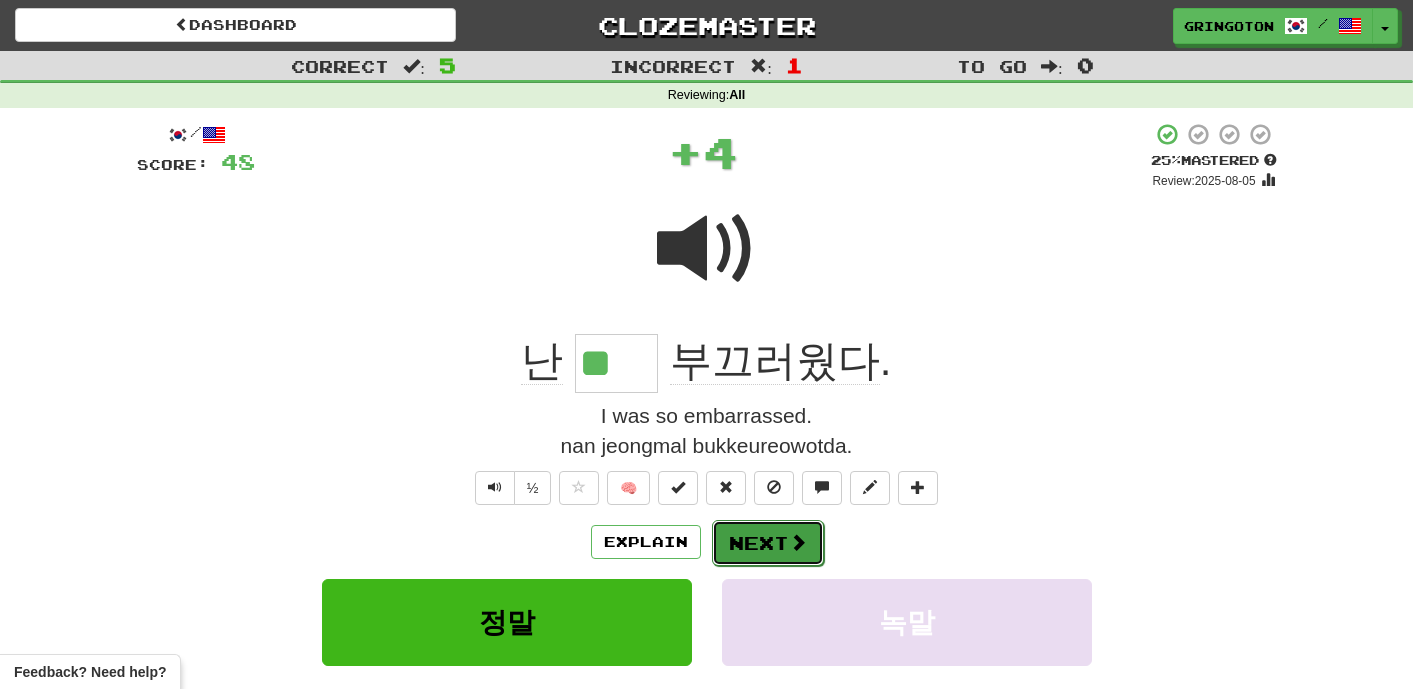click on "Next" at bounding box center [768, 543] 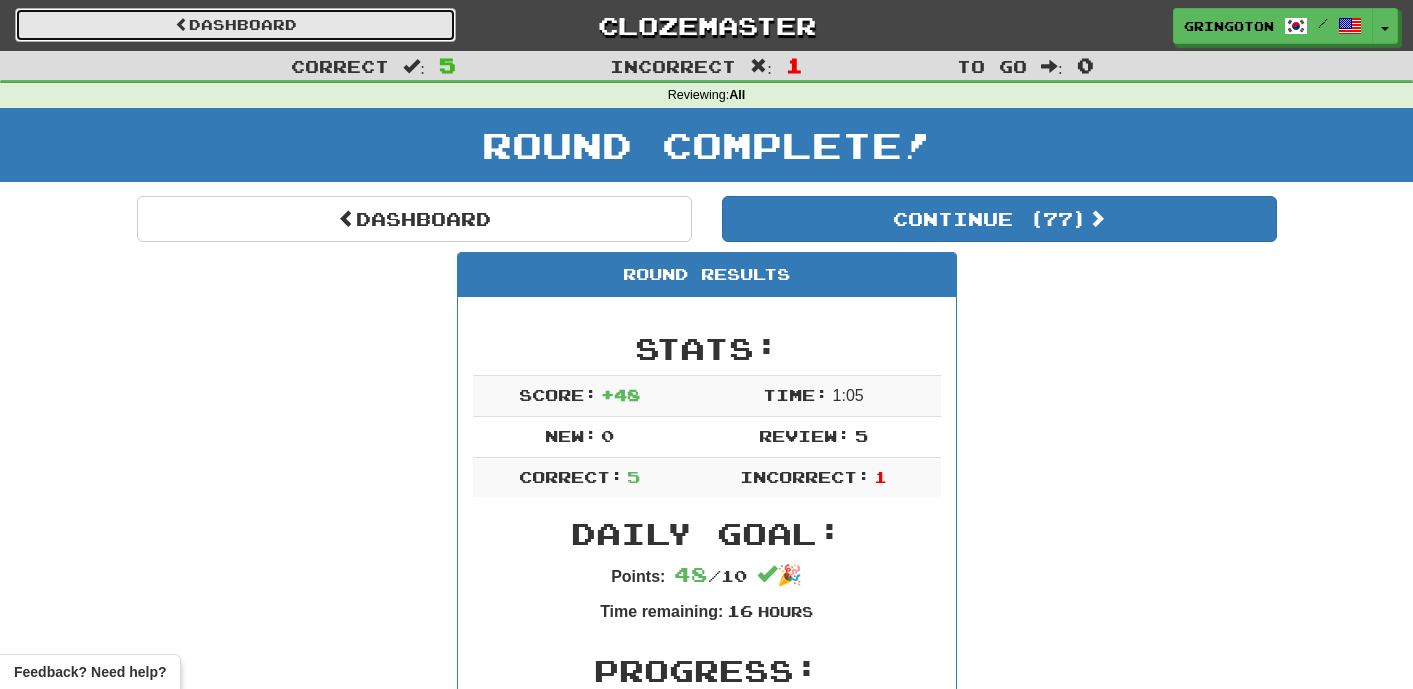 click on "Dashboard" at bounding box center [235, 25] 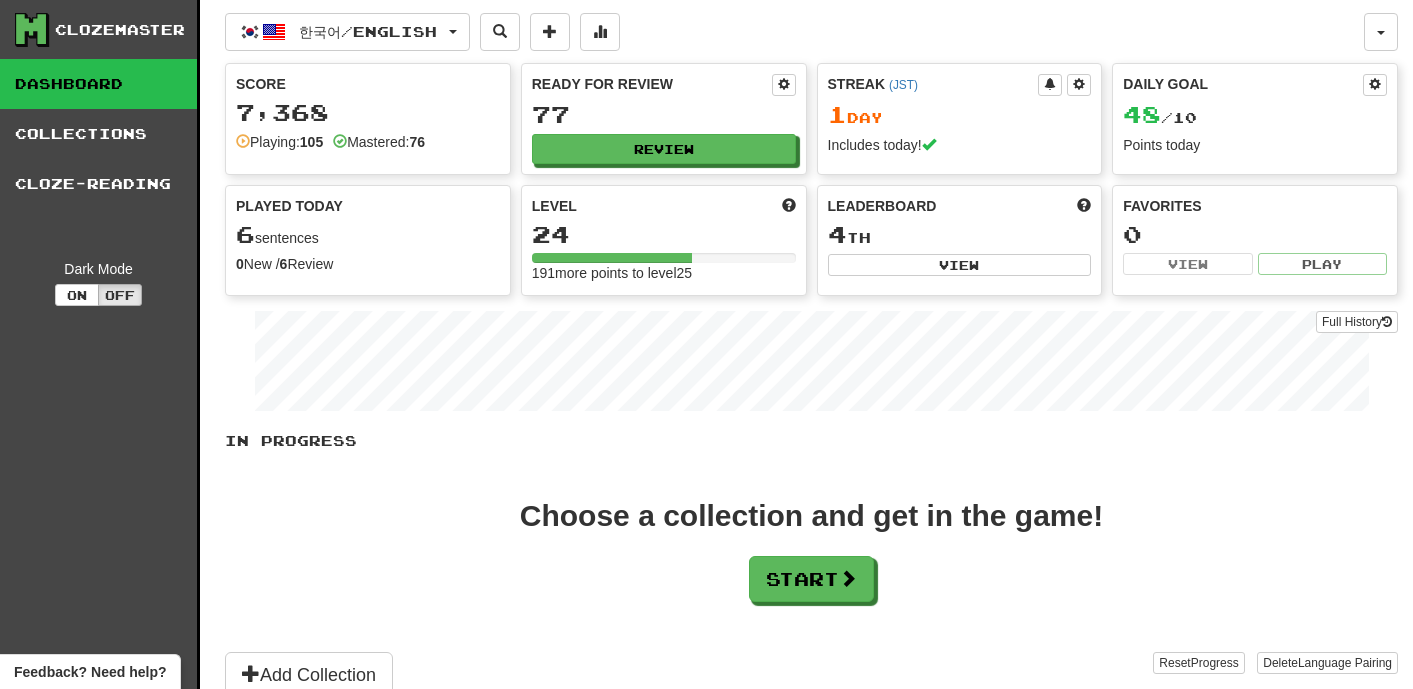 scroll, scrollTop: 719, scrollLeft: 0, axis: vertical 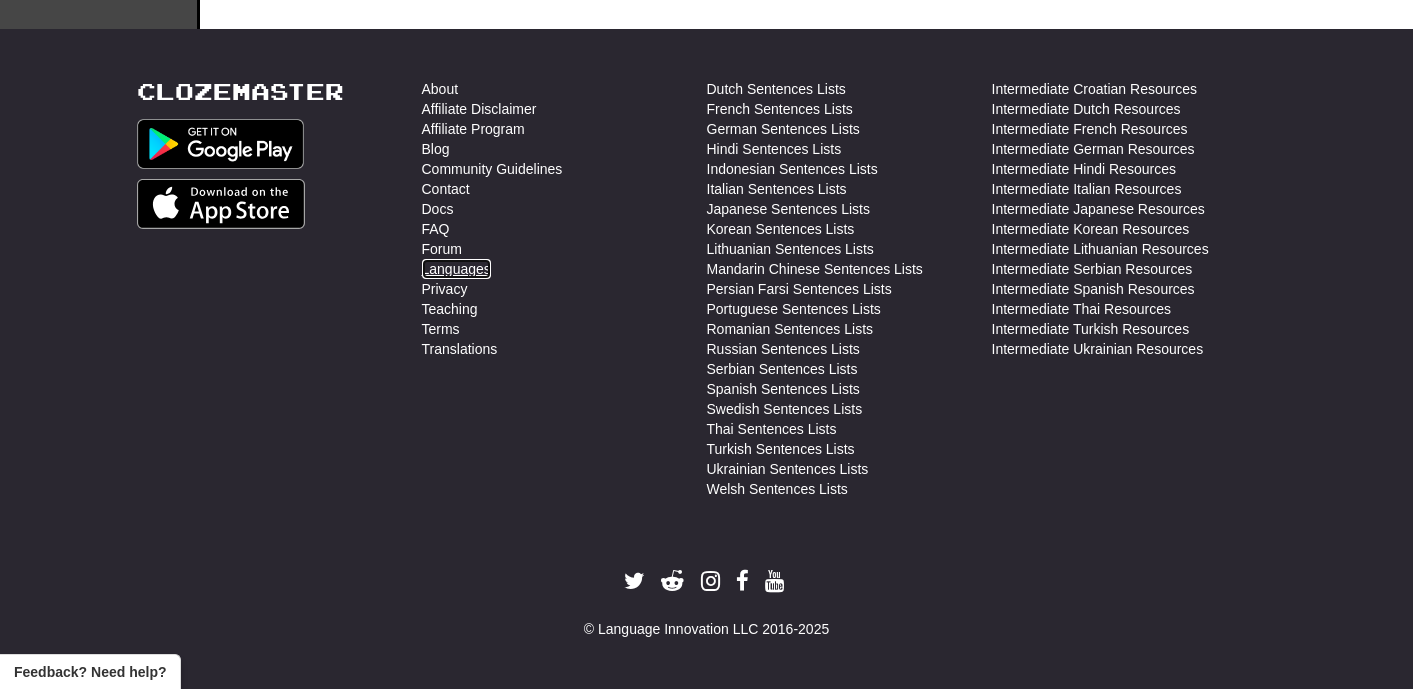 click on "Languages" at bounding box center [456, 269] 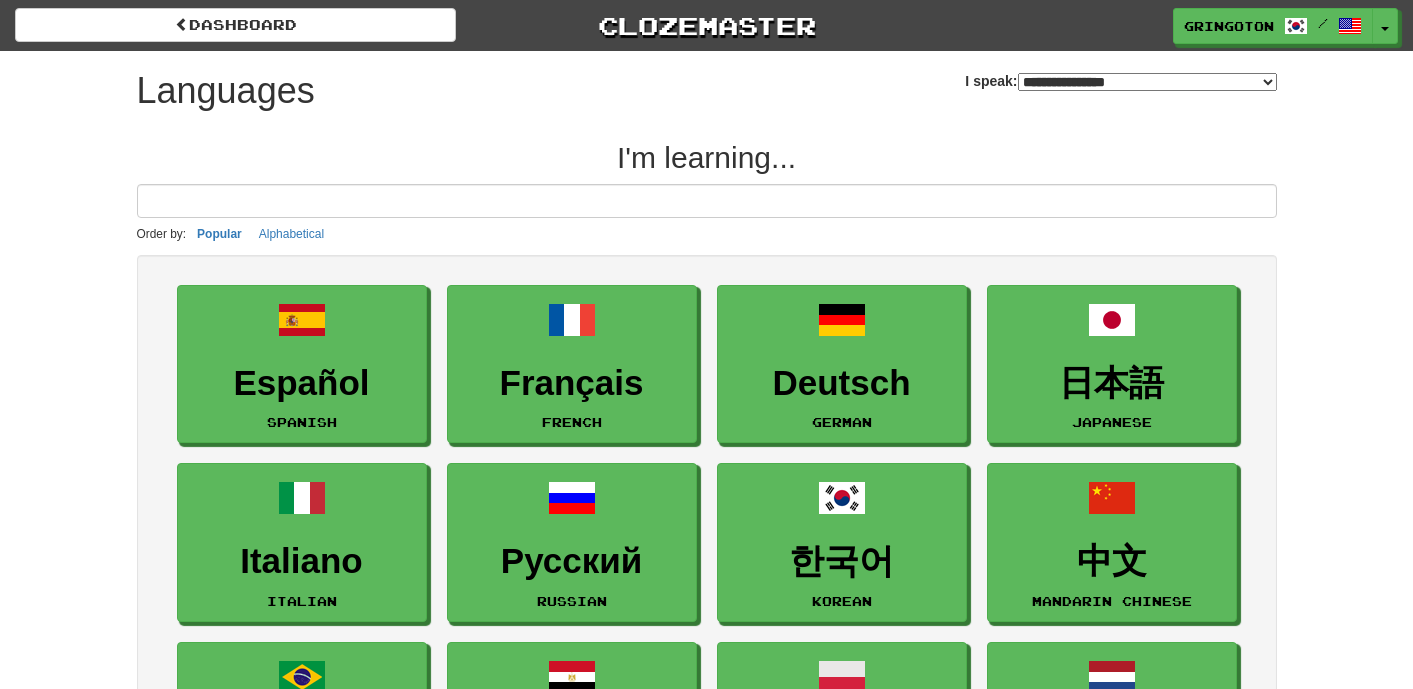select on "*******" 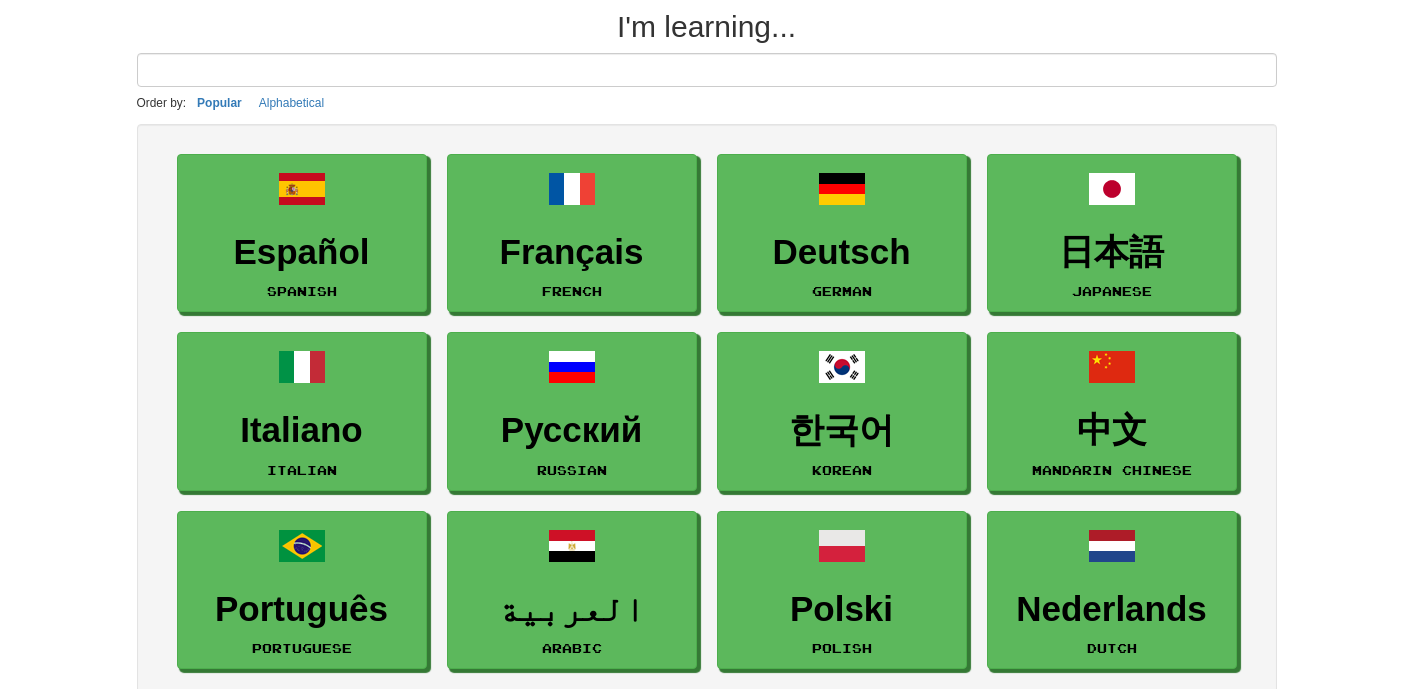 scroll, scrollTop: 143, scrollLeft: 0, axis: vertical 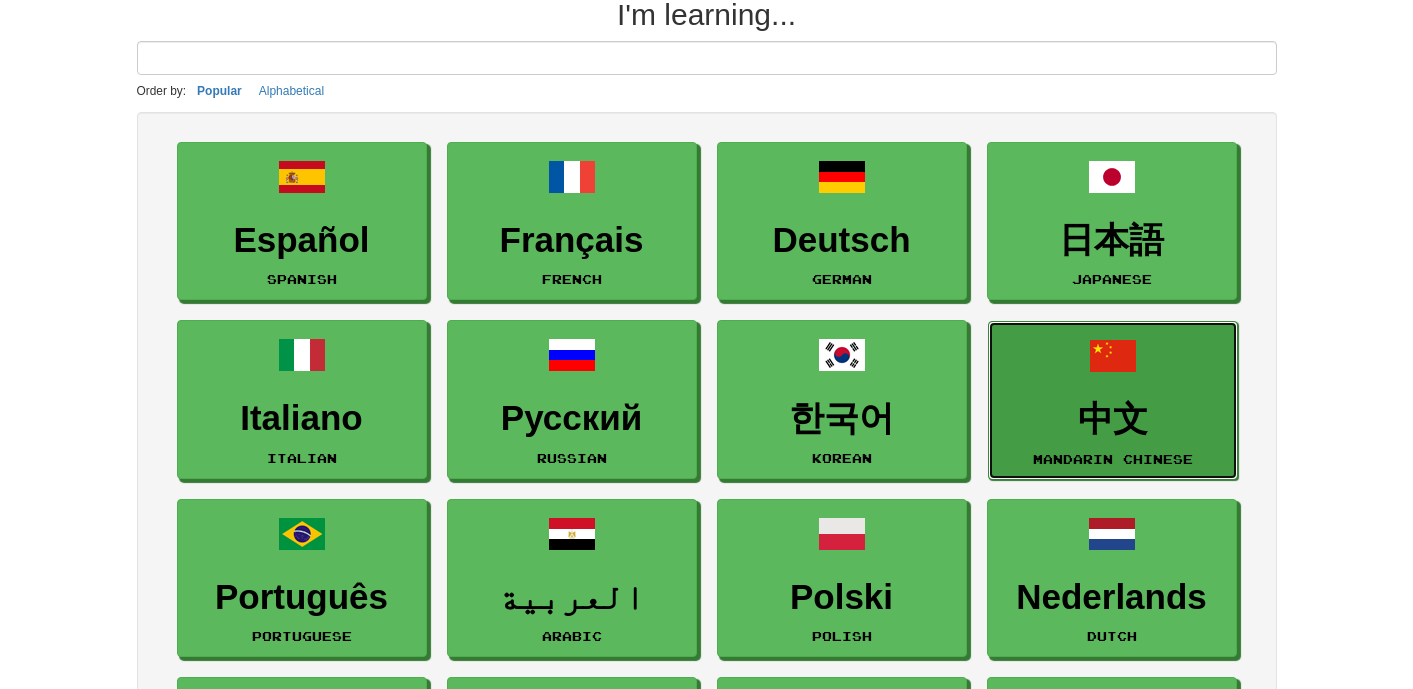 click on "中文" at bounding box center (1113, 419) 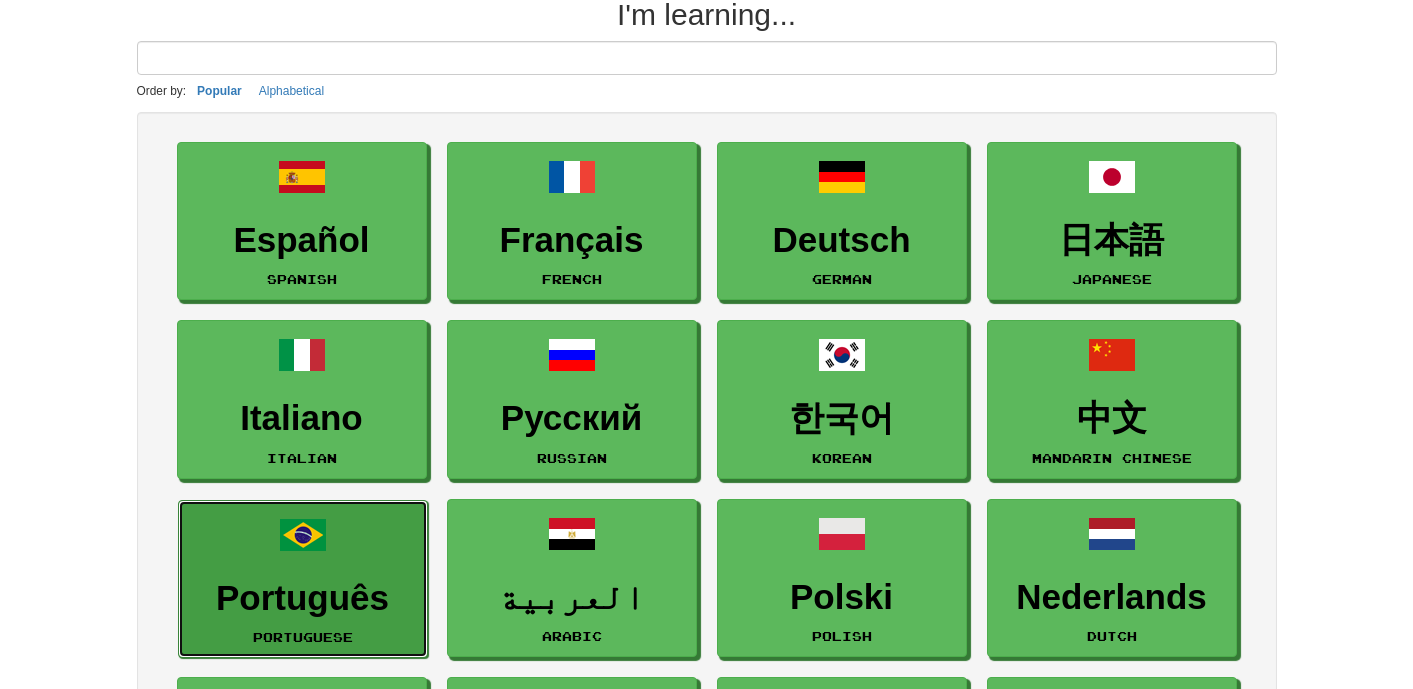click on "Português" at bounding box center (303, 598) 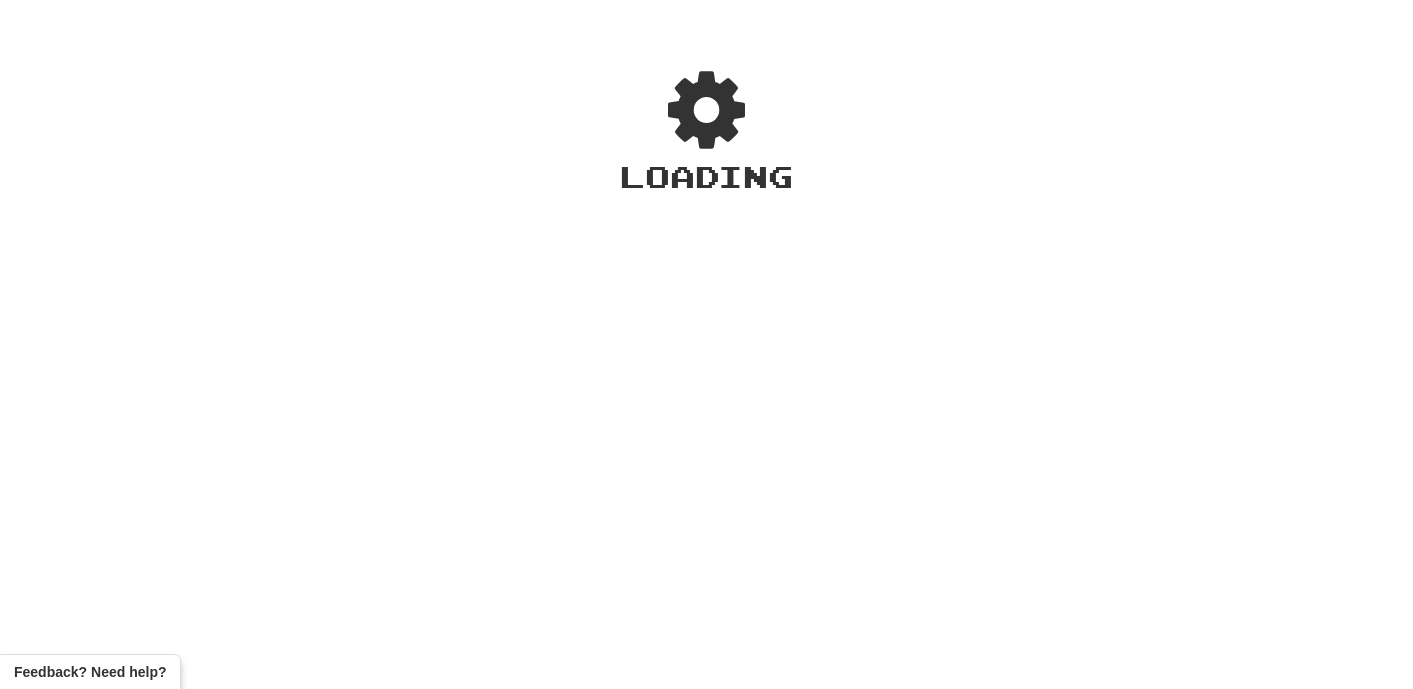scroll, scrollTop: 0, scrollLeft: 0, axis: both 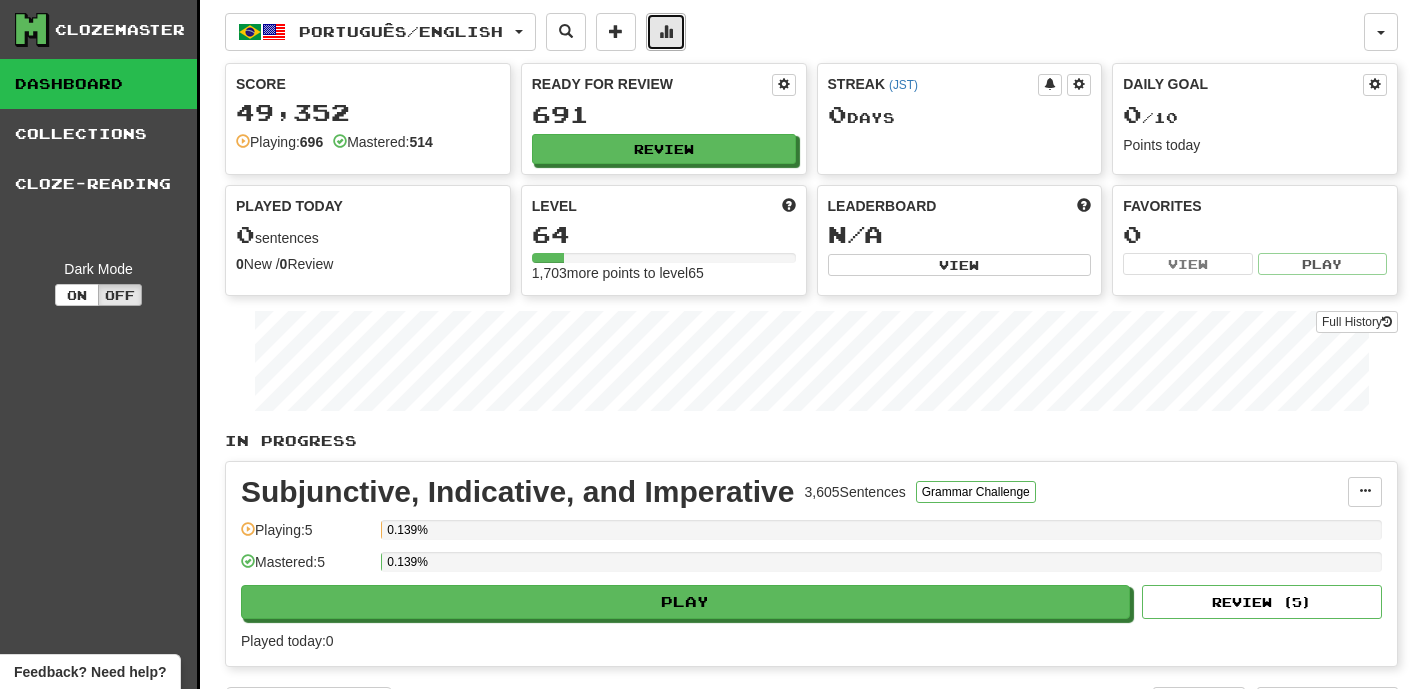 click at bounding box center (666, 31) 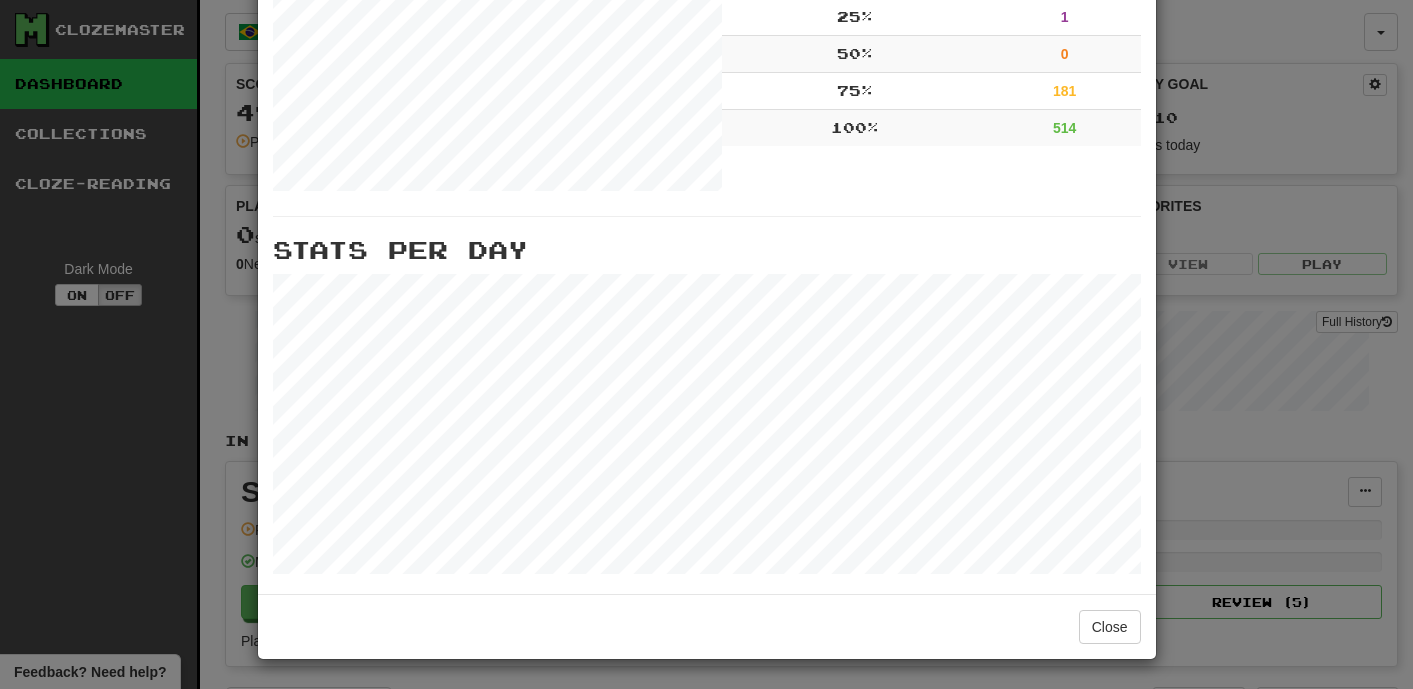 scroll, scrollTop: 775, scrollLeft: 0, axis: vertical 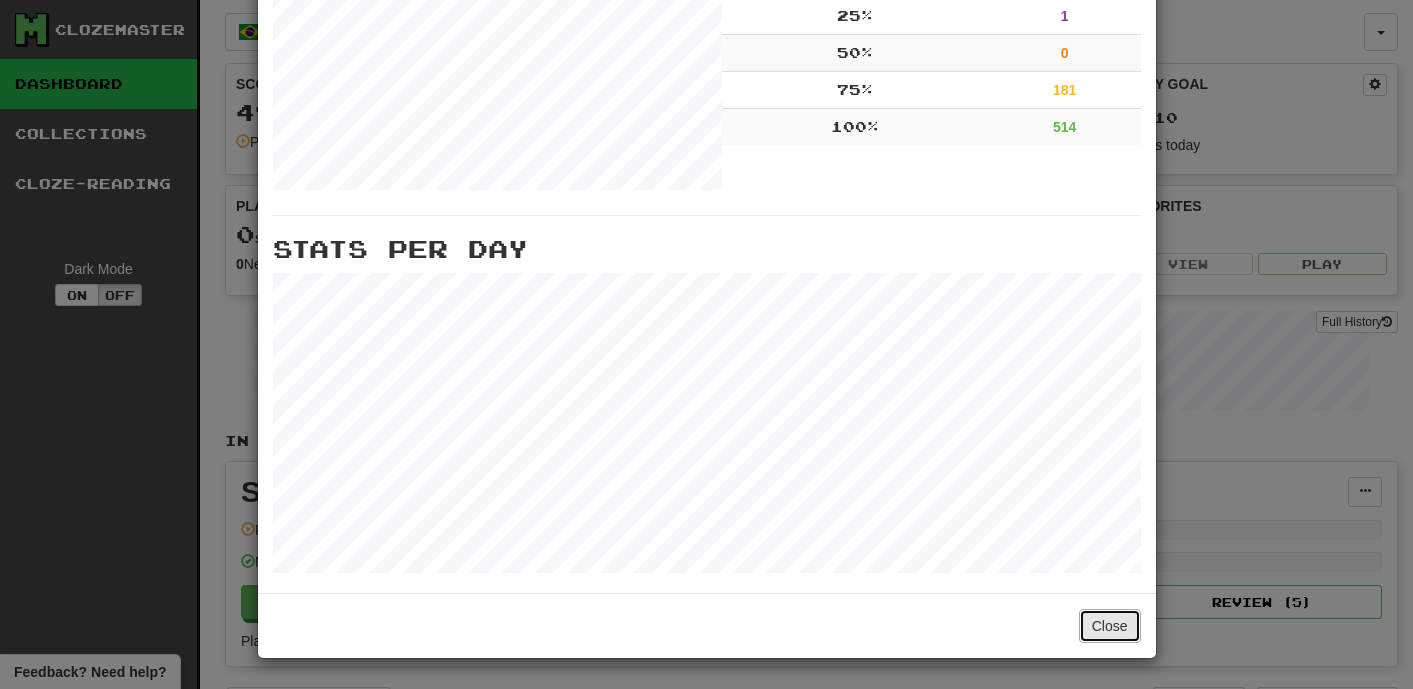 click on "Close" at bounding box center (1110, 626) 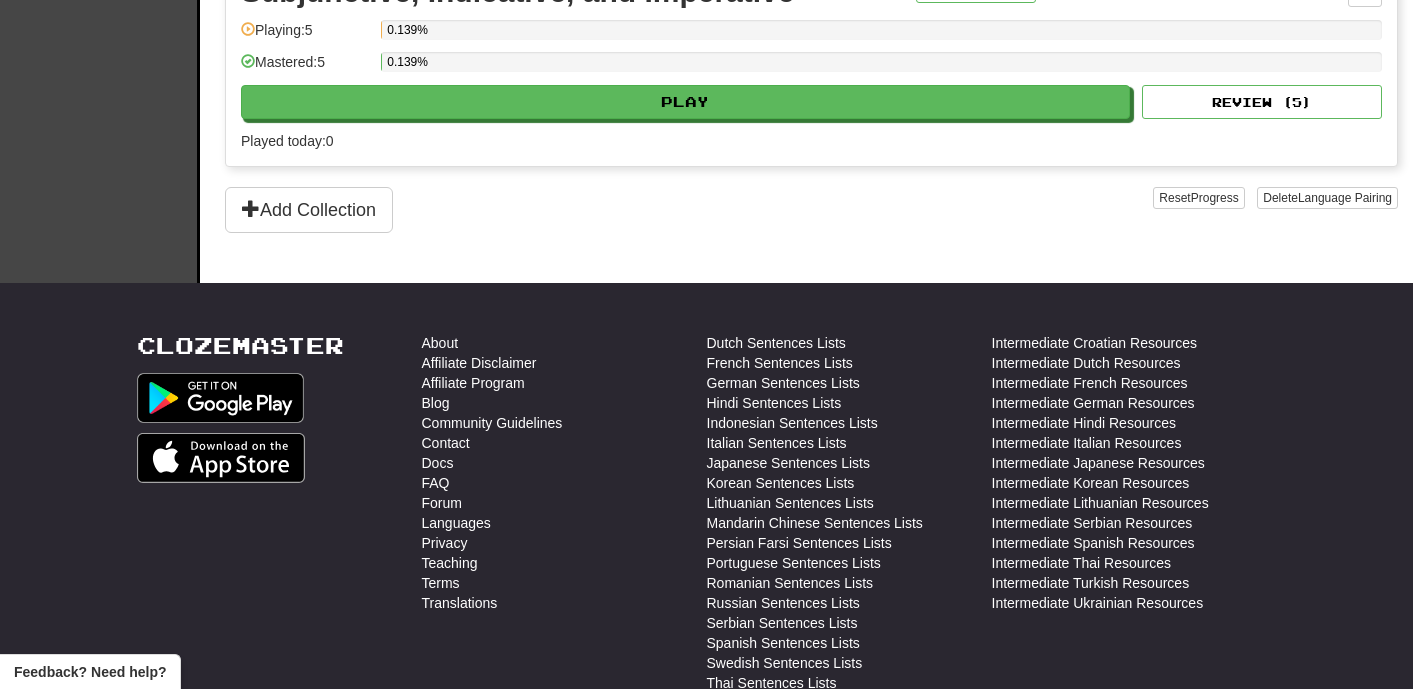 scroll, scrollTop: 754, scrollLeft: 0, axis: vertical 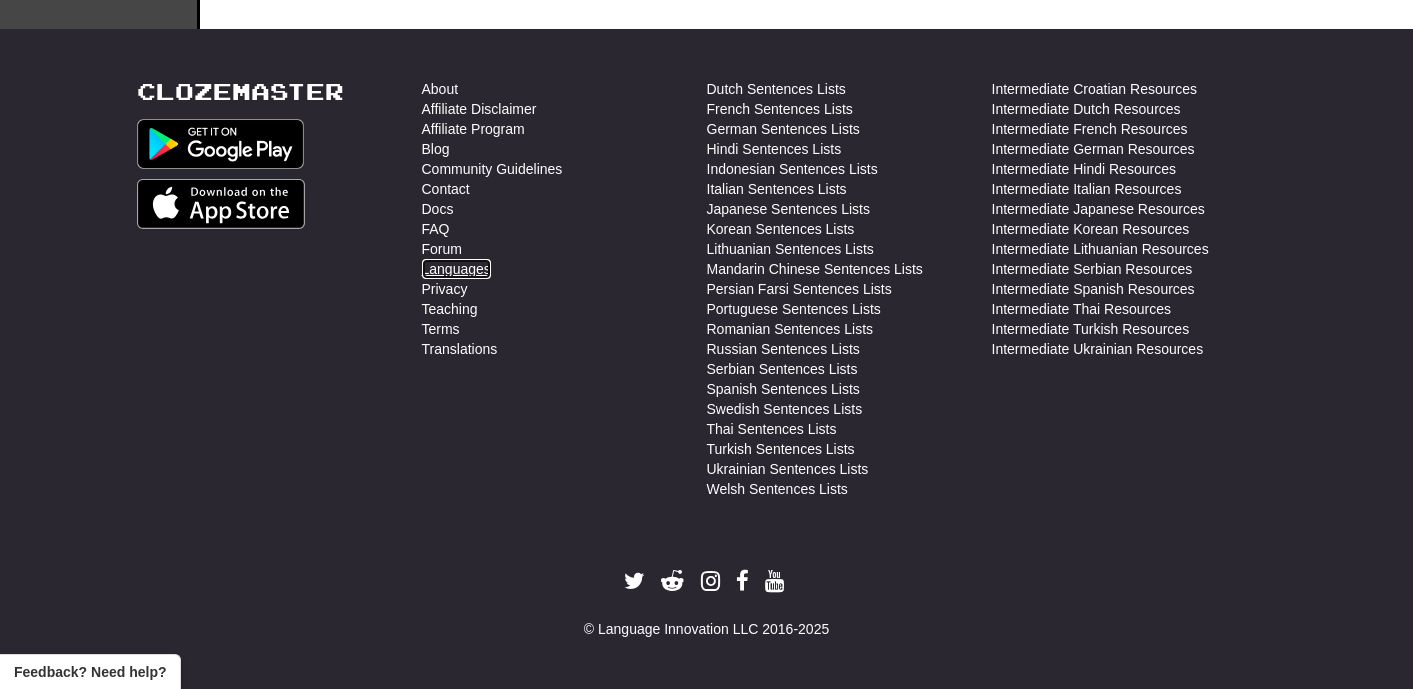 click on "Languages" at bounding box center [456, 269] 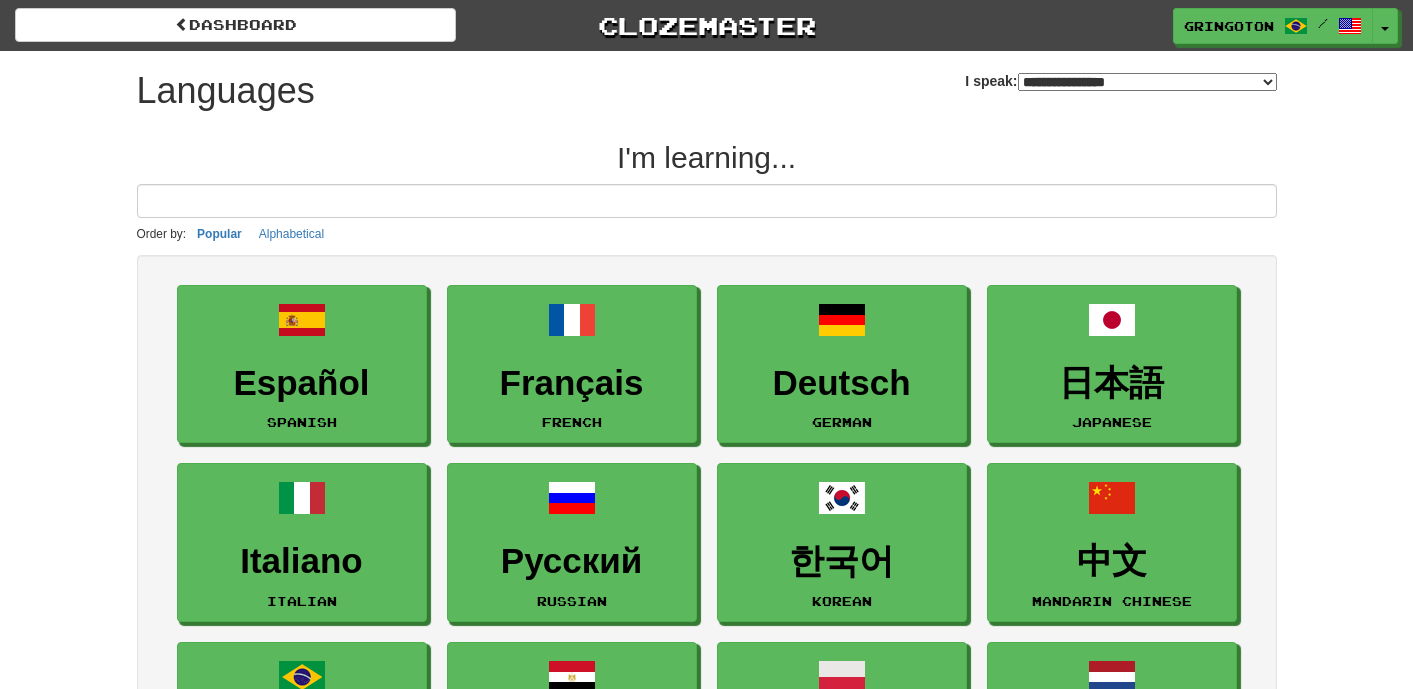 select on "*******" 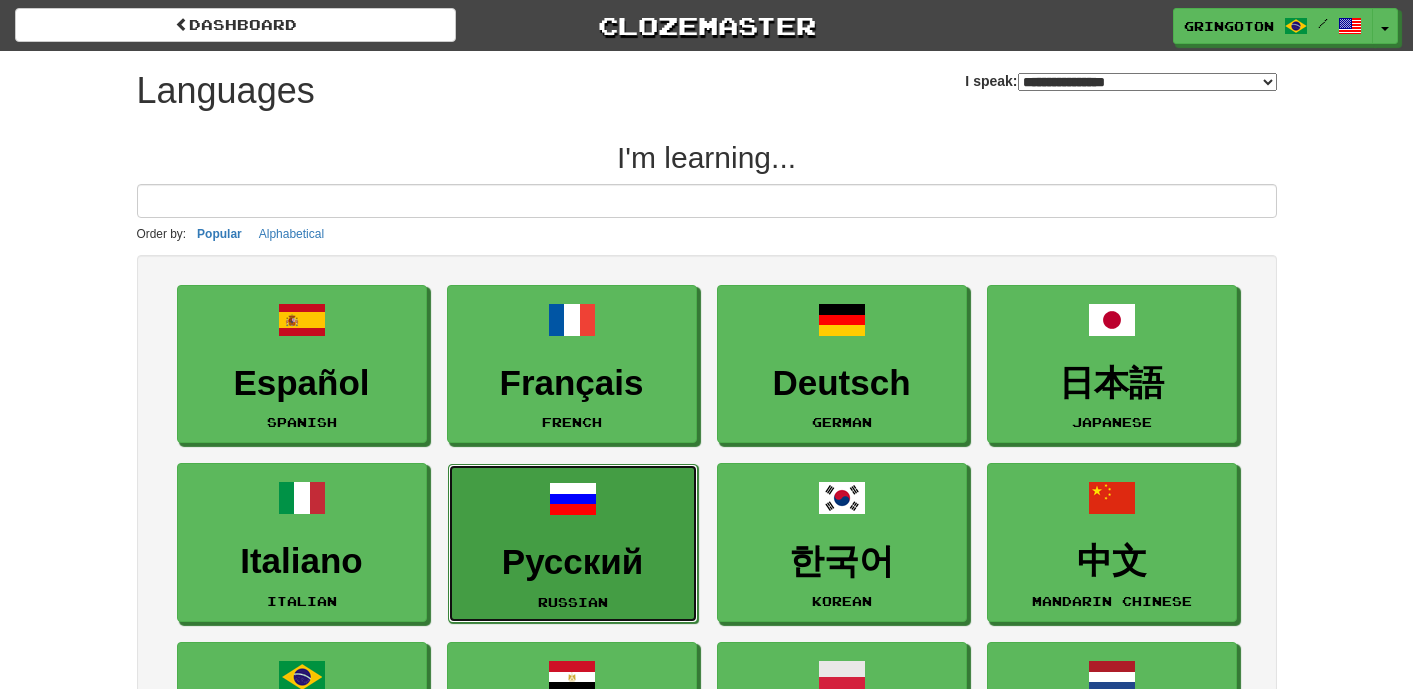 click on "Русский" at bounding box center (573, 562) 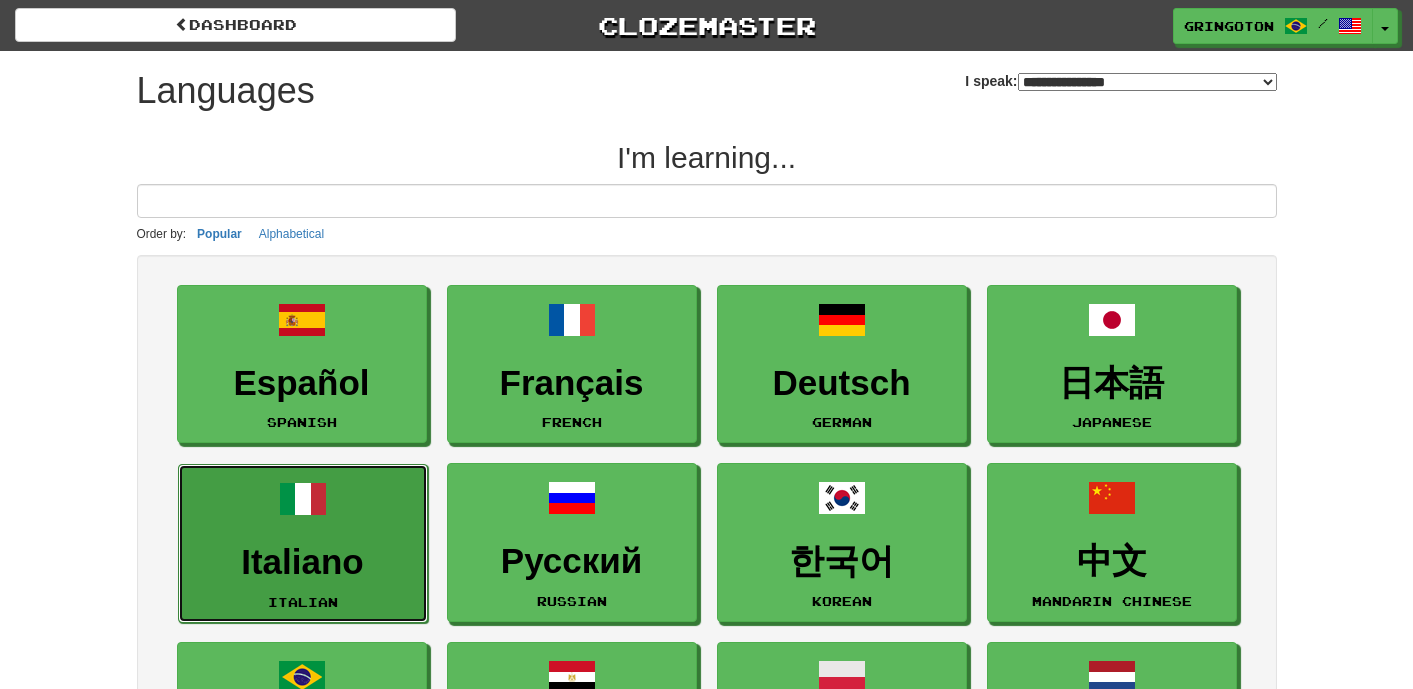 click on "Italiano" at bounding box center (303, 562) 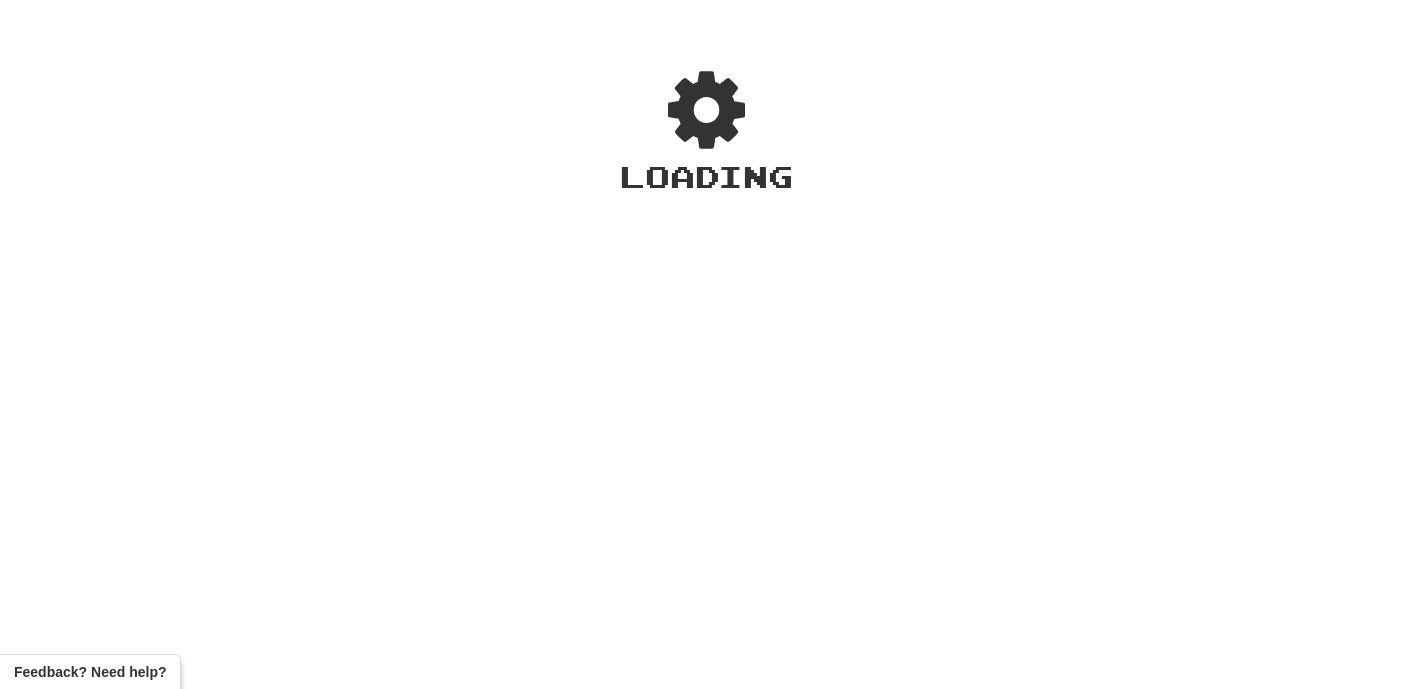 scroll, scrollTop: 0, scrollLeft: 0, axis: both 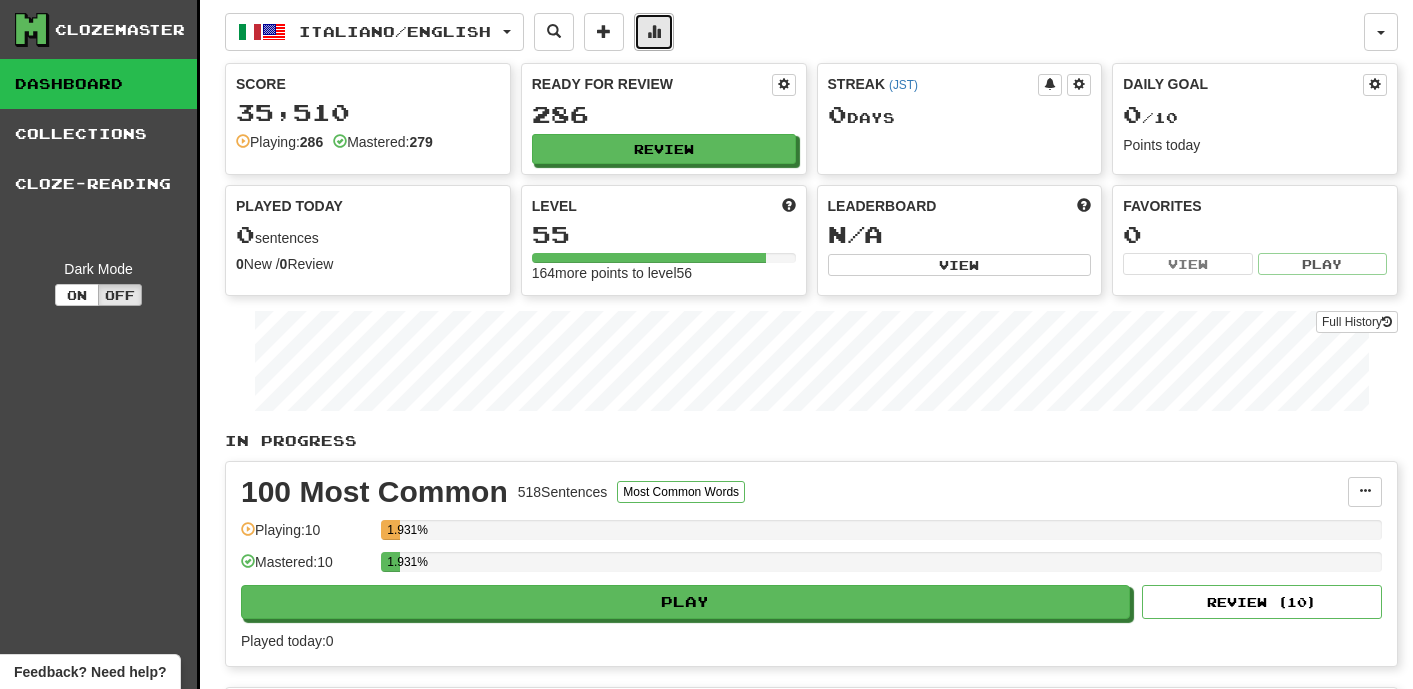 click at bounding box center (654, 32) 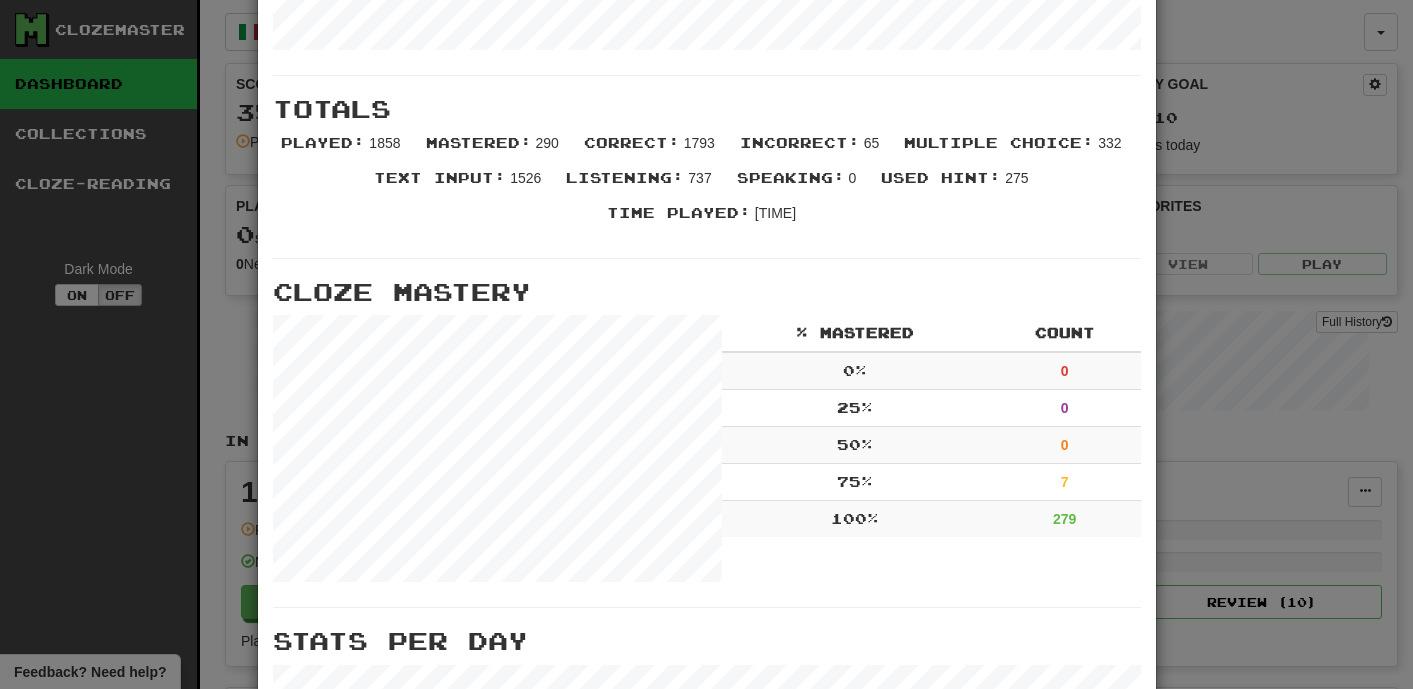 scroll, scrollTop: 0, scrollLeft: 0, axis: both 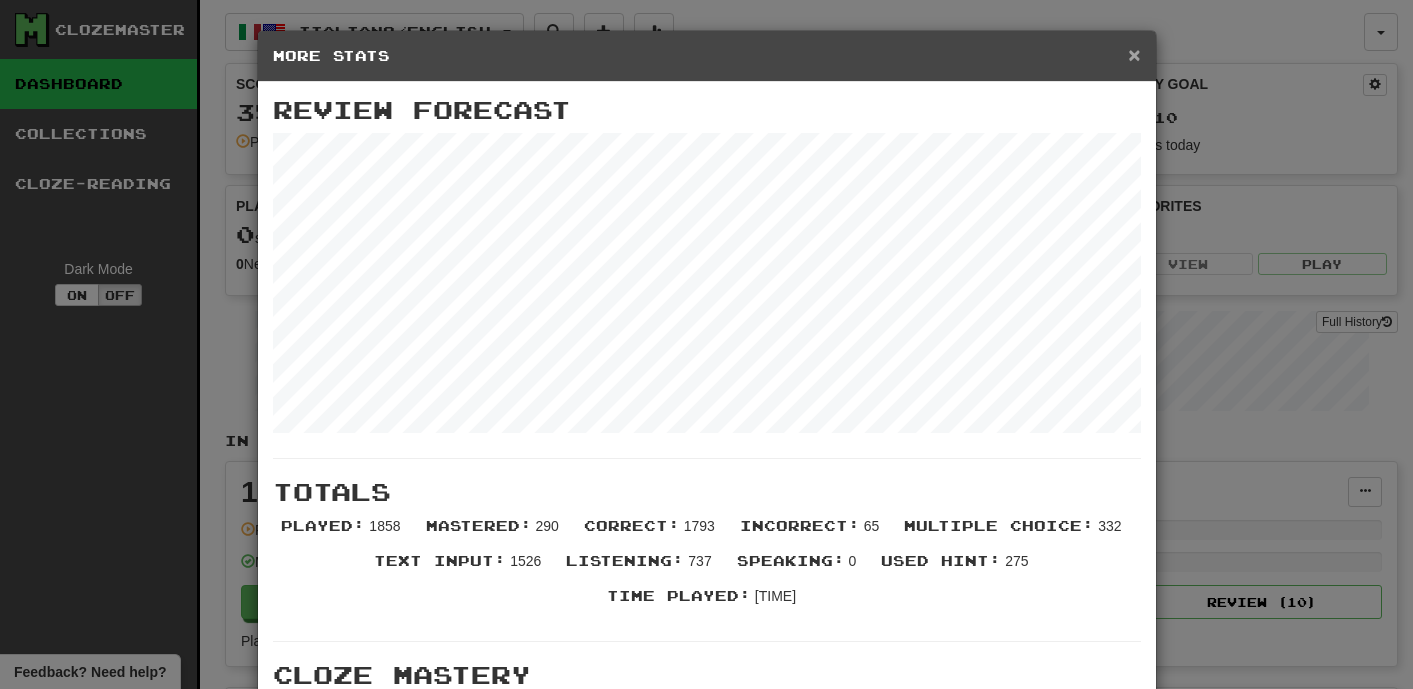 click on "×" at bounding box center (1134, 54) 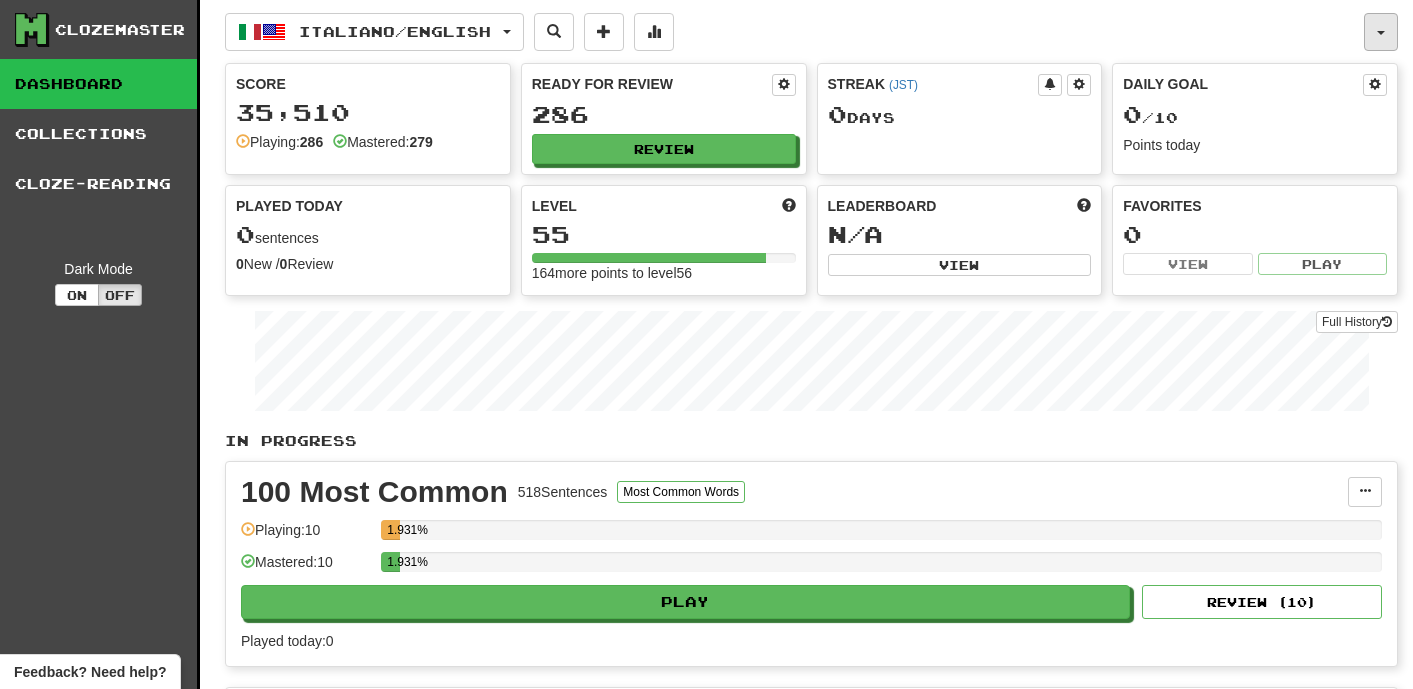 click at bounding box center [1381, 32] 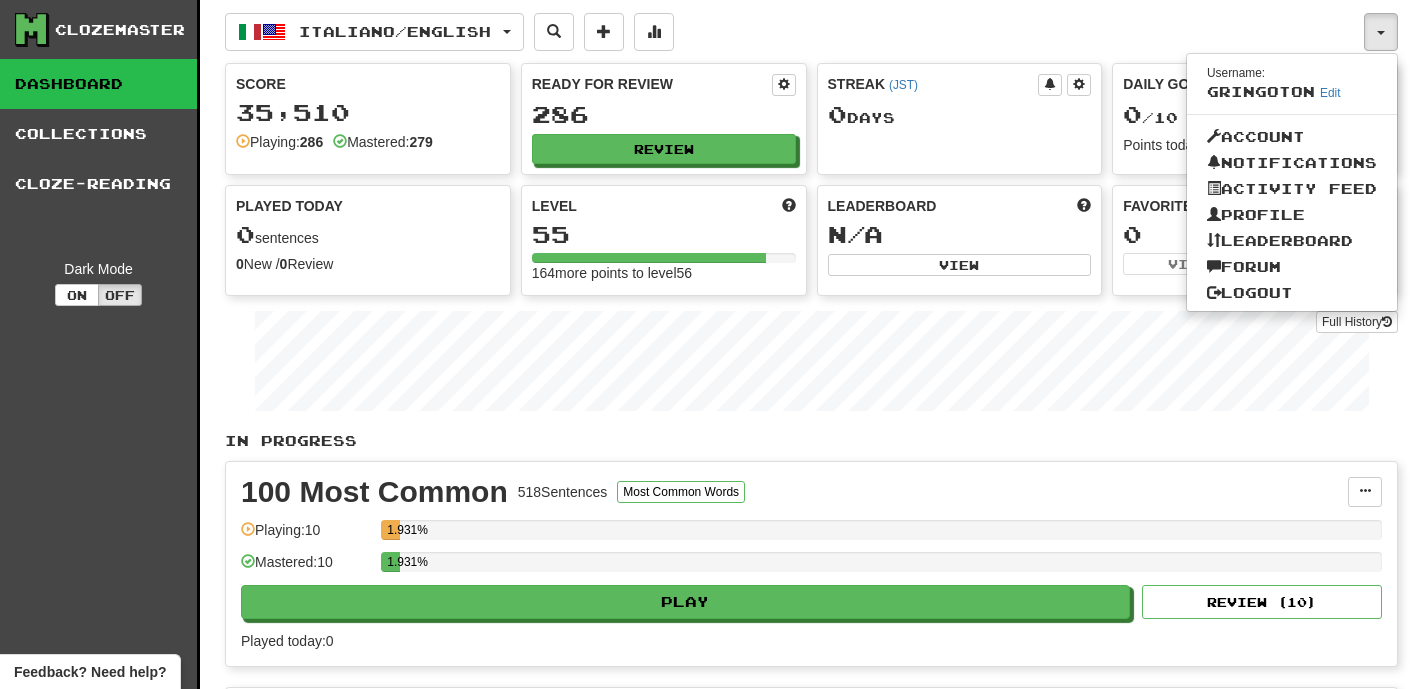 click on "Italiano  /  English 한국어  /  English Streak:  1   Review:  77 Daily Goal:  48  /  10 Toki Pona  /  English Streak:  0   Review:  879 Daily Goal:  0  /  10 日本語  /  English Streak:  0   Review:  427 Daily Goal:  0  /  10 Português  /  English Streak:  0   Review:  691 Daily Goal:  0  /  10 Bahasa Indonesia  /  English Streak:  0   Review:  392 Daily Goal:  0  /  10 Magyar  /  English Streak:  0   Review:  470 Daily Goal:  0  /  10 Italiano  /  English Streak:  0   Review:  286 Daily Goal:  0  /  10 Català  /  Español Streak:  0   Review:  171 Daily Goal:  0  /  10 Kernewek  /  English Streak:  0   Review:  461 Daily Goal:  0  /  10 Español  /  English Streak:  0   Review:  180 Daily Goal:  0  /  10 La .lojban.  /  English Streak:  0   Review:  235 Daily Goal:  0  /  10 Latina  /  English Streak:  0   Review:  292 Daily Goal:  0  /  10 日本語  /  Magyar Streak:  0   Review:  202 Daily Goal:  0  /  10 Italiano  /  Português Streak:  0   Review:  348 Daily Goal:  0  /  10 Occitan  /  Français" at bounding box center [794, 32] 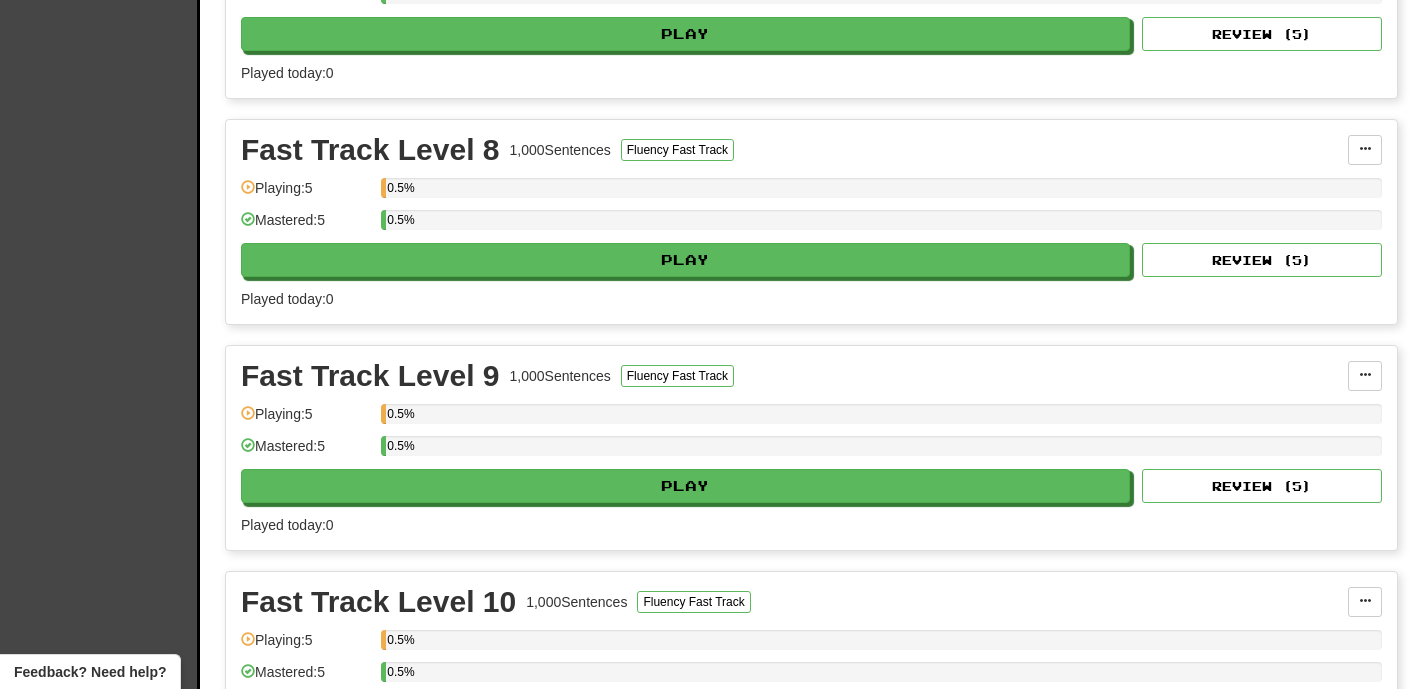 scroll, scrollTop: 3240, scrollLeft: 0, axis: vertical 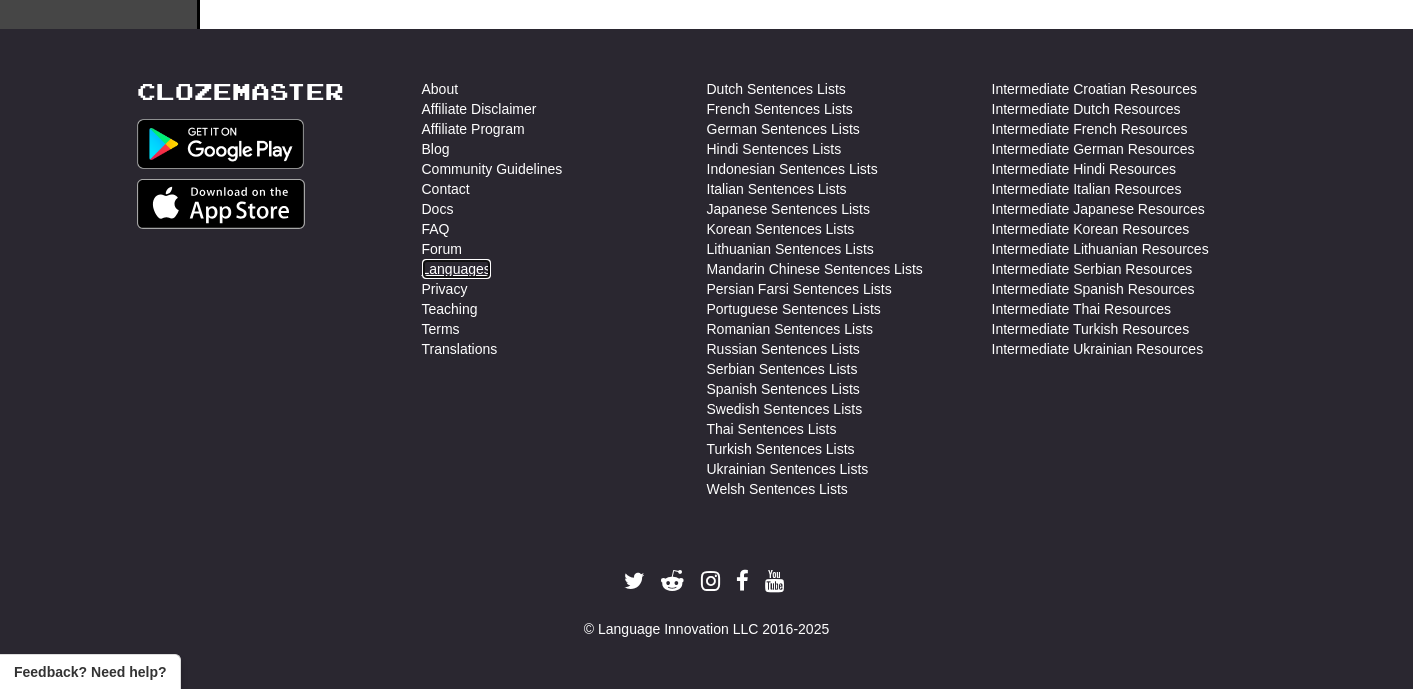 click on "Languages" at bounding box center [456, 269] 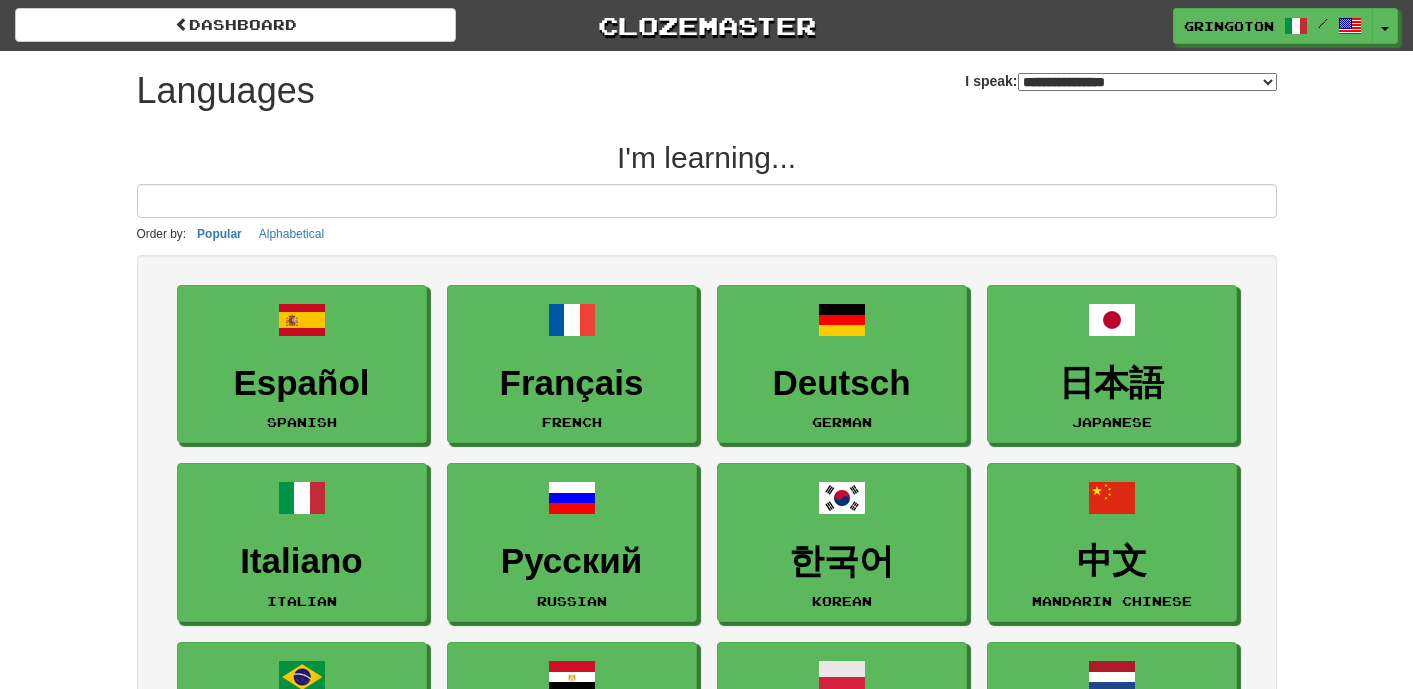 select on "*******" 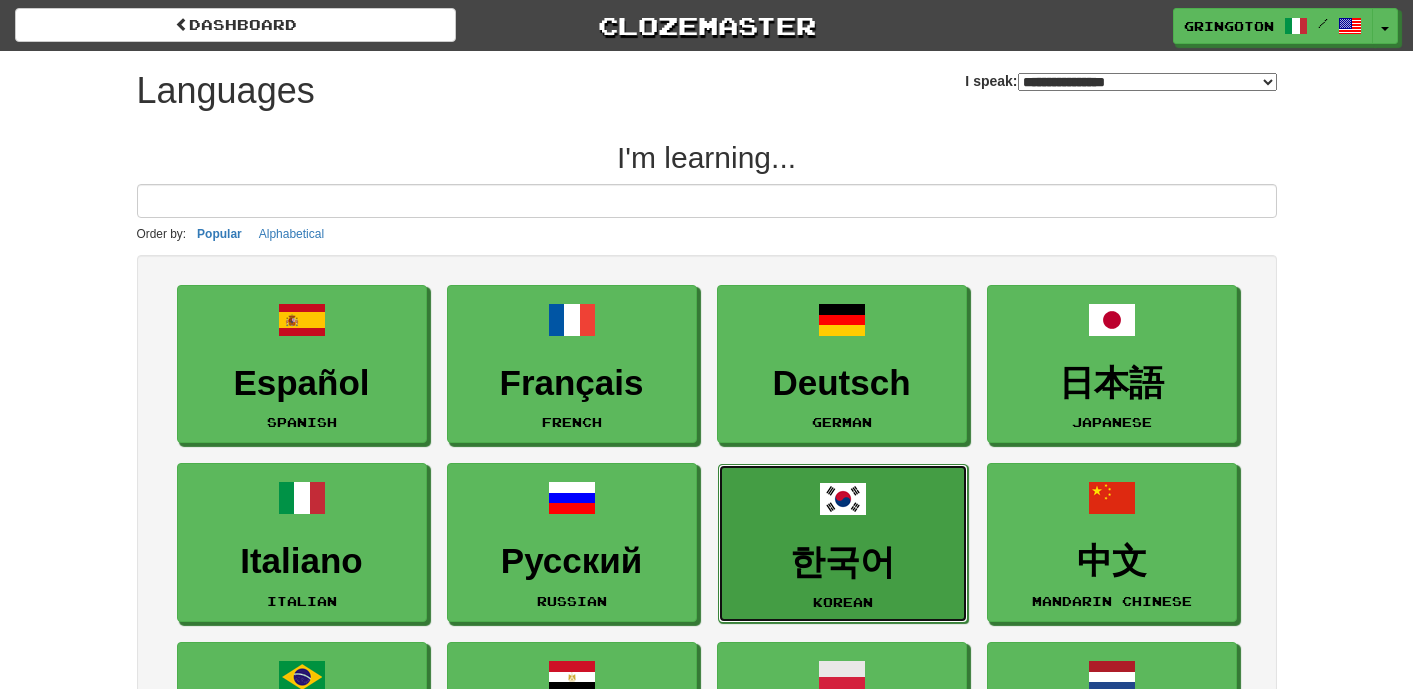 click on "한국어" at bounding box center (843, 562) 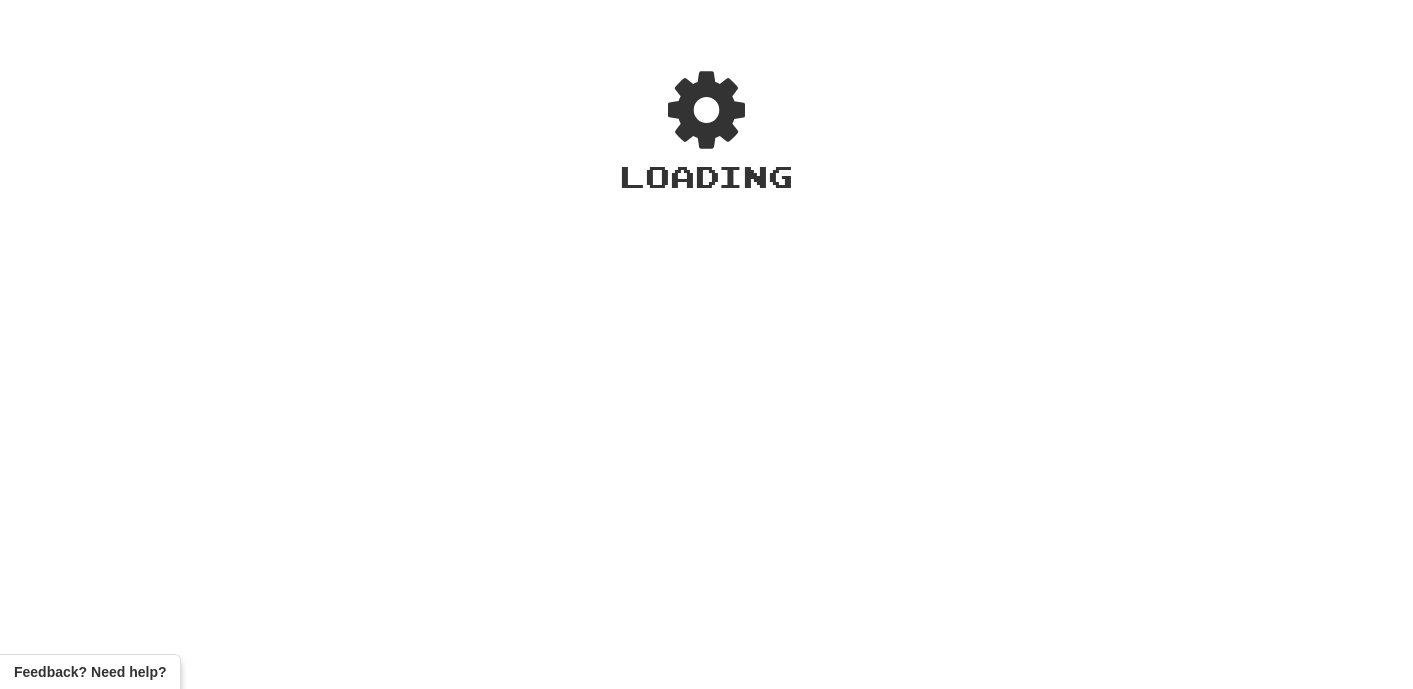 scroll, scrollTop: 0, scrollLeft: 0, axis: both 